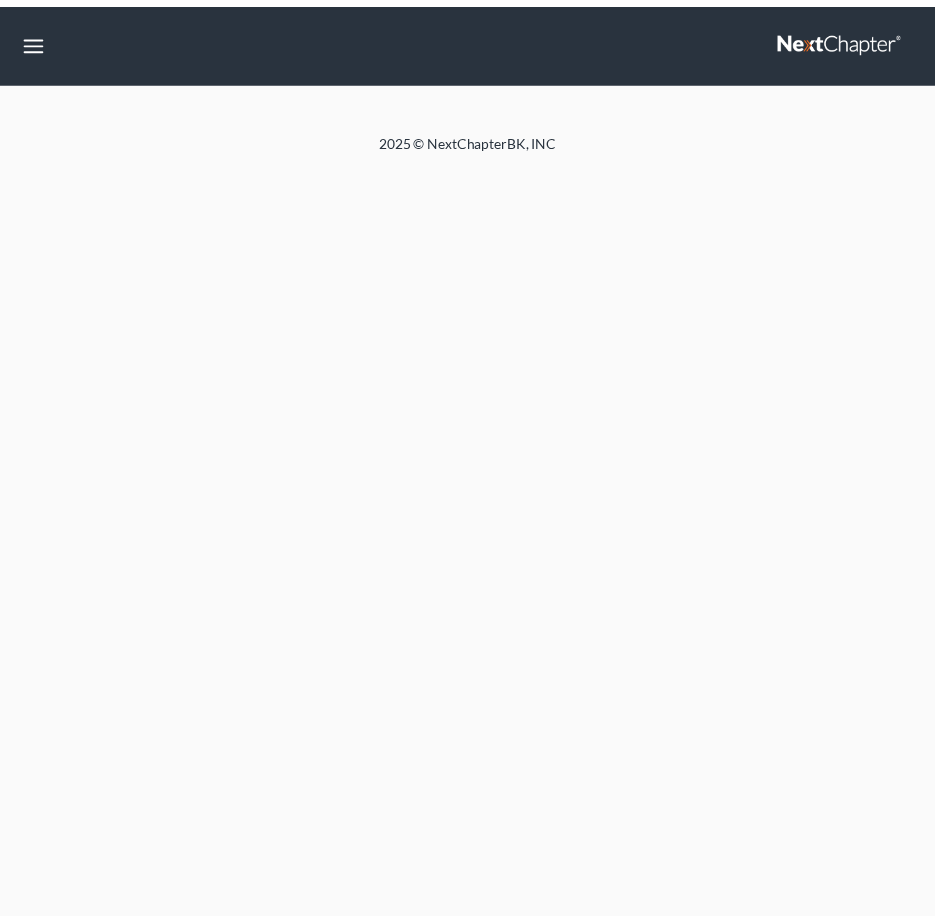 scroll, scrollTop: 0, scrollLeft: 0, axis: both 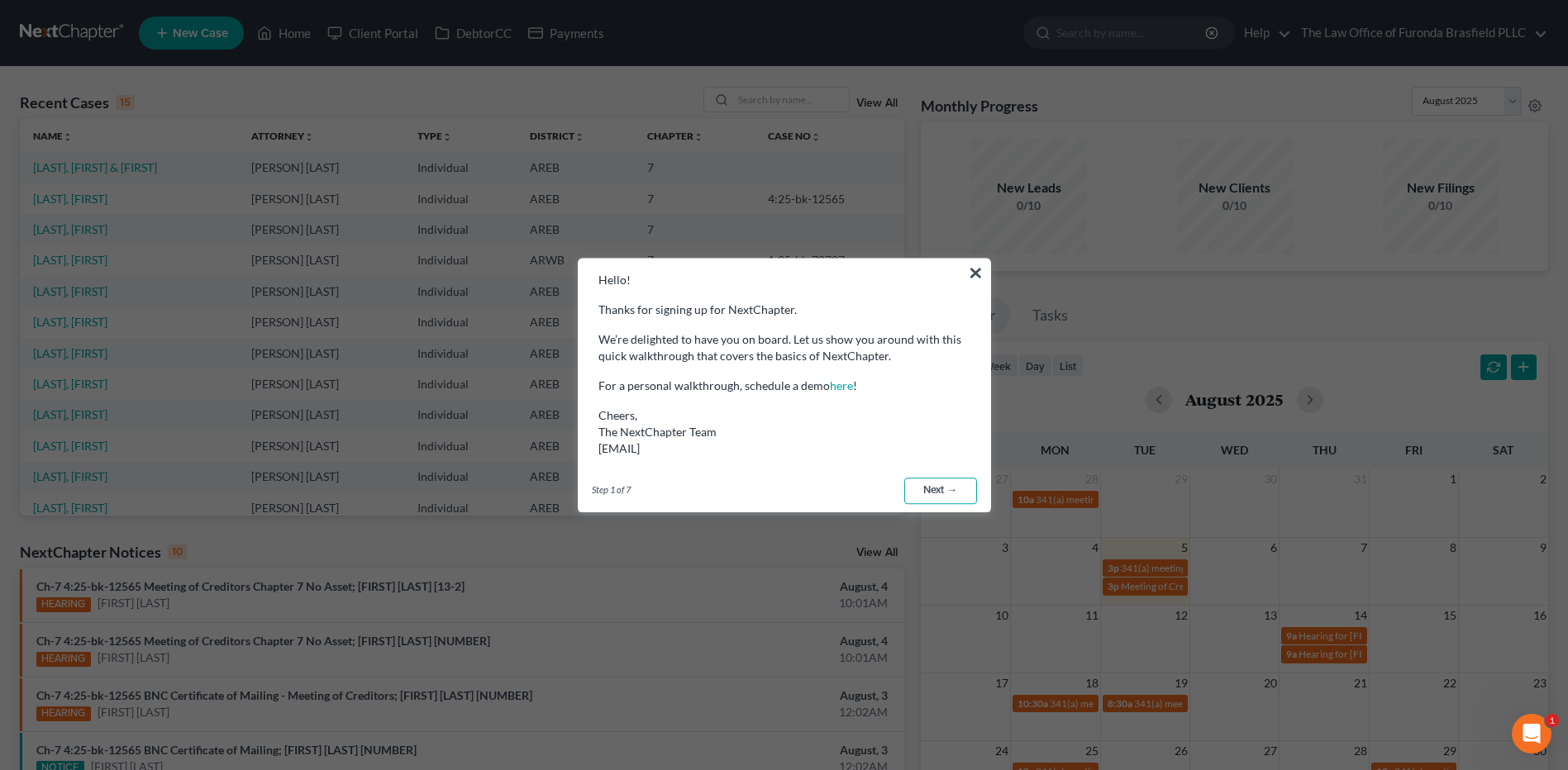 click on "Next →" at bounding box center (941, 491) 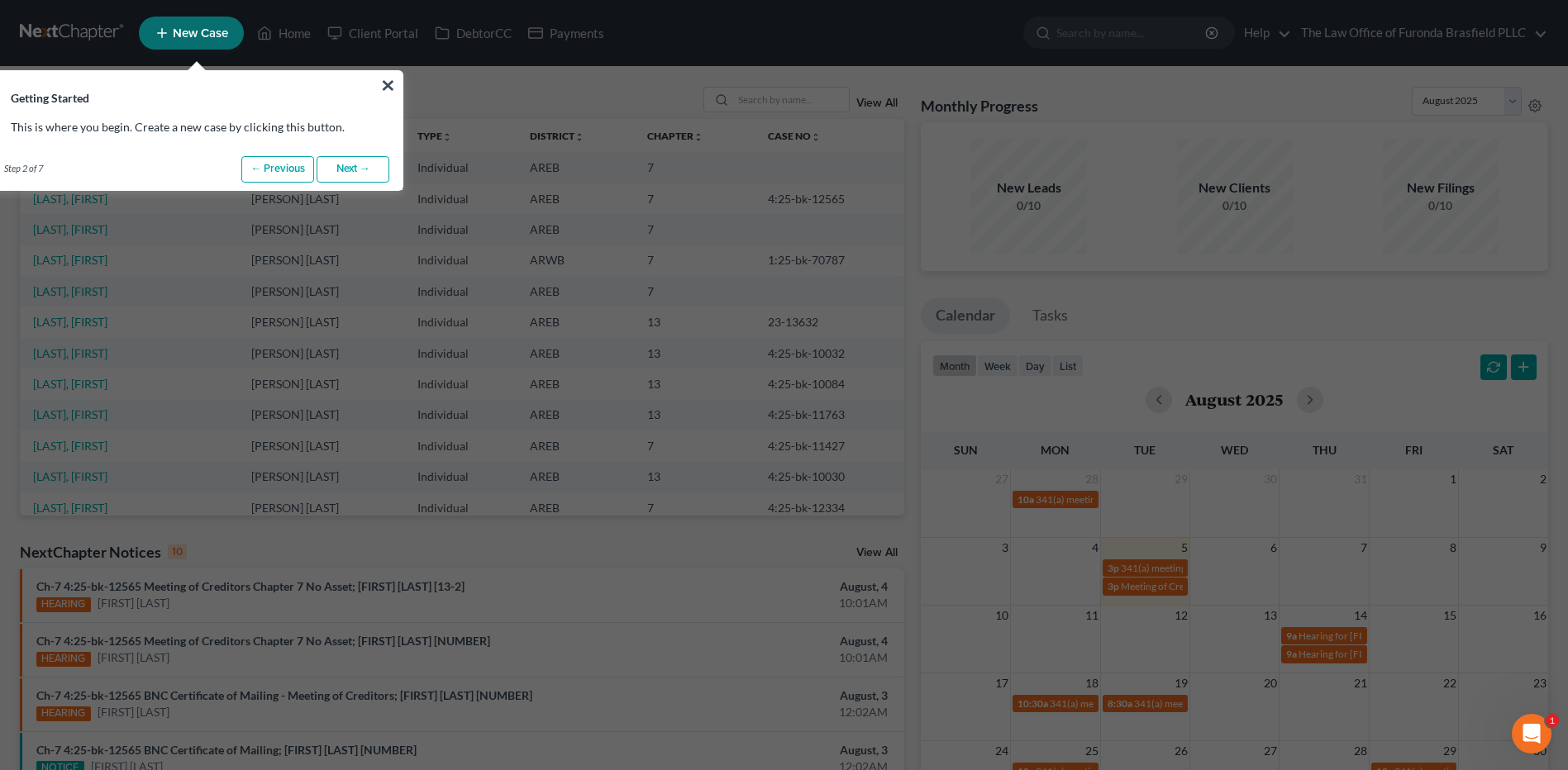 click on "Next →" at bounding box center [353, 169] 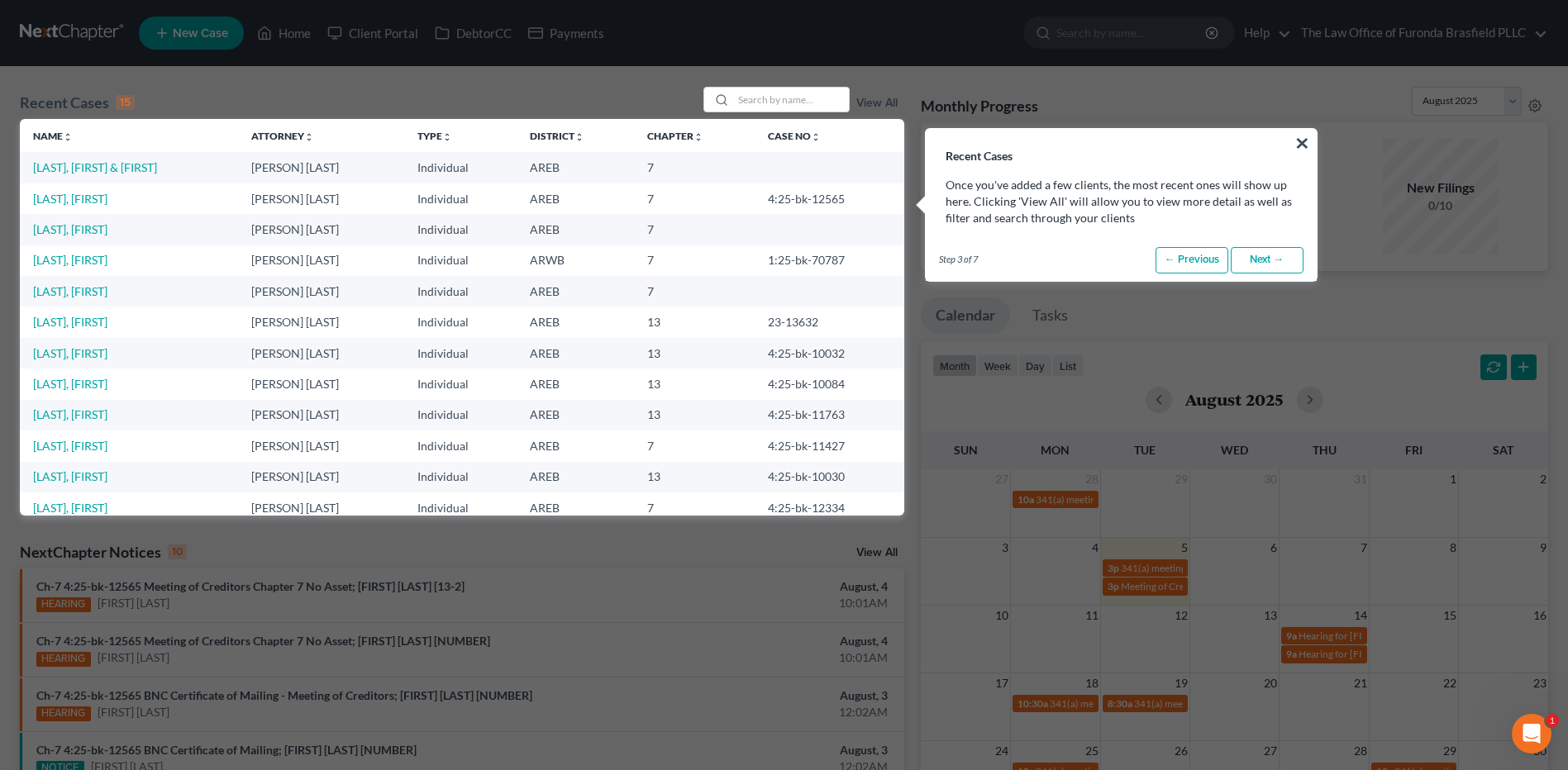 click on "Next →" at bounding box center (1267, 260) 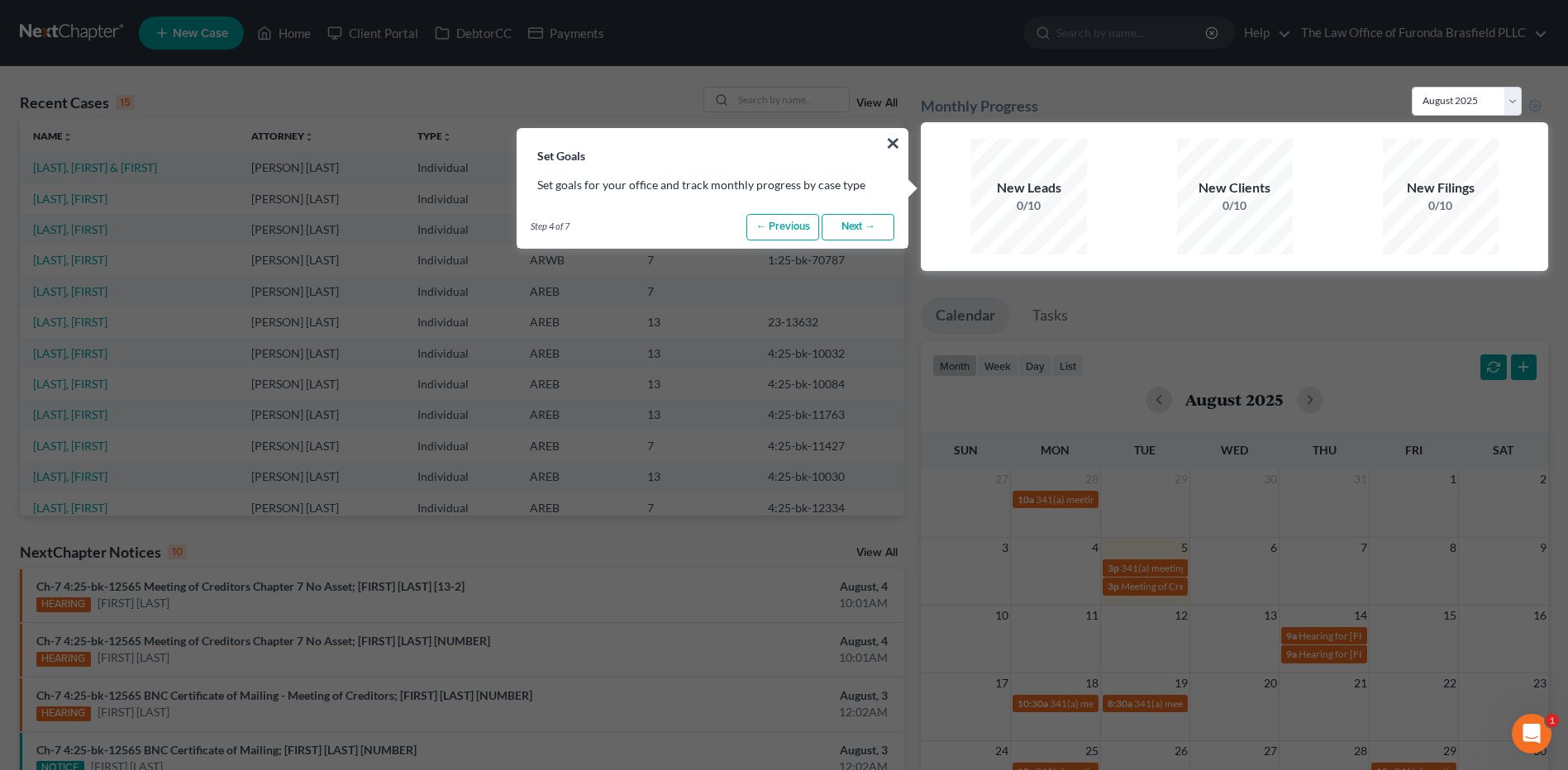 click on "Next →" at bounding box center [858, 227] 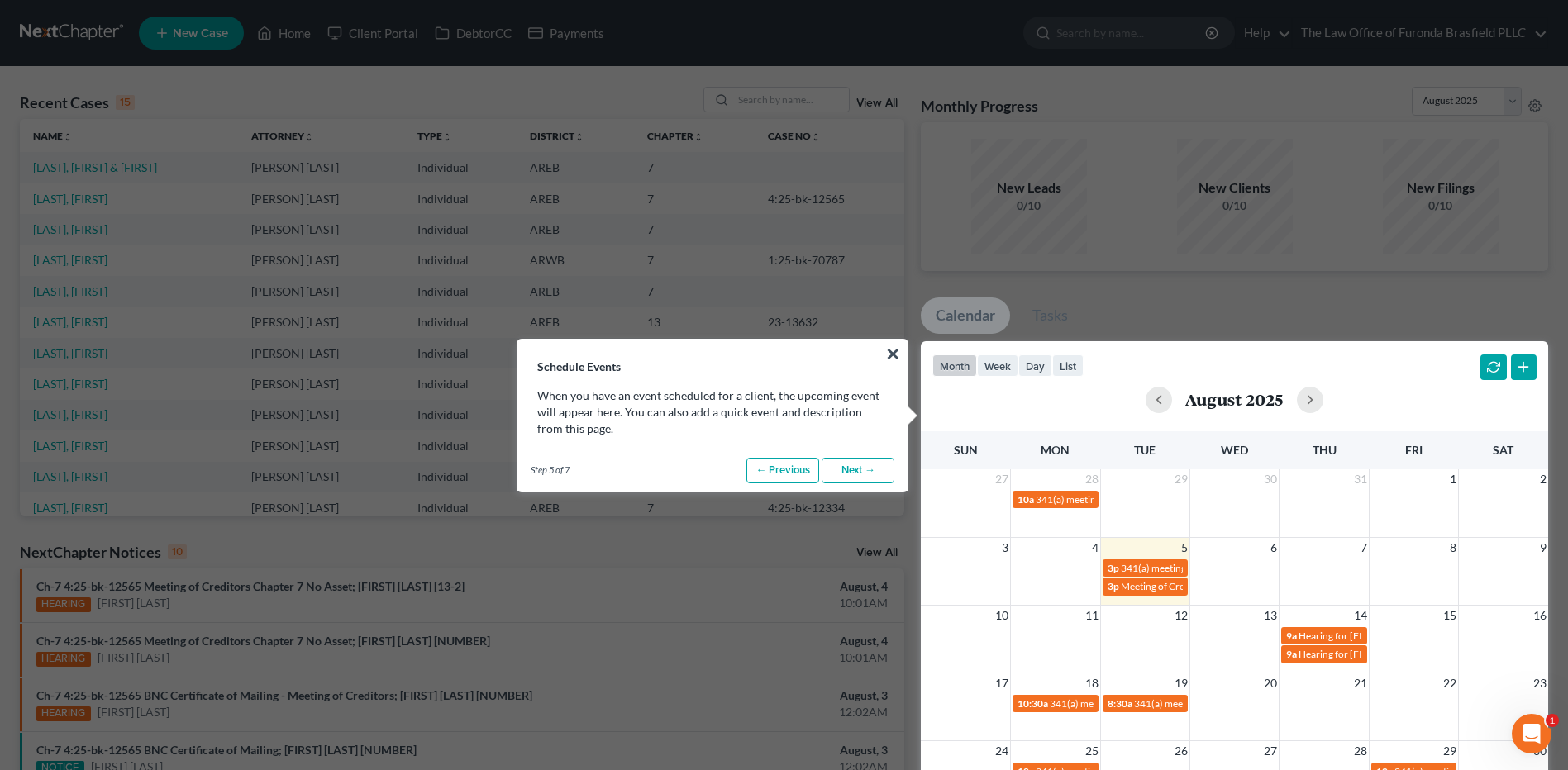 click on "Next →" at bounding box center (858, 471) 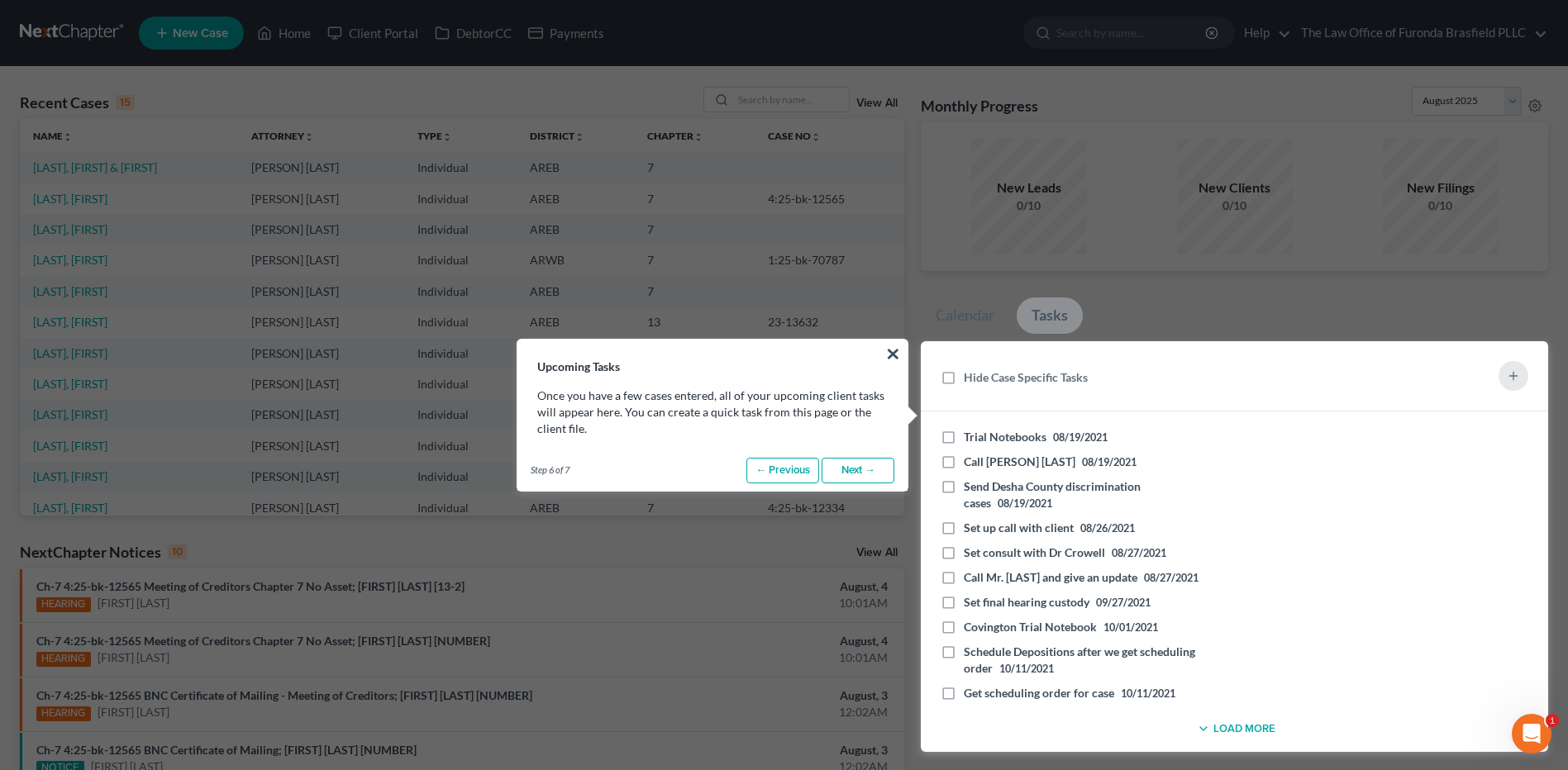 click on "Next →" at bounding box center (858, 471) 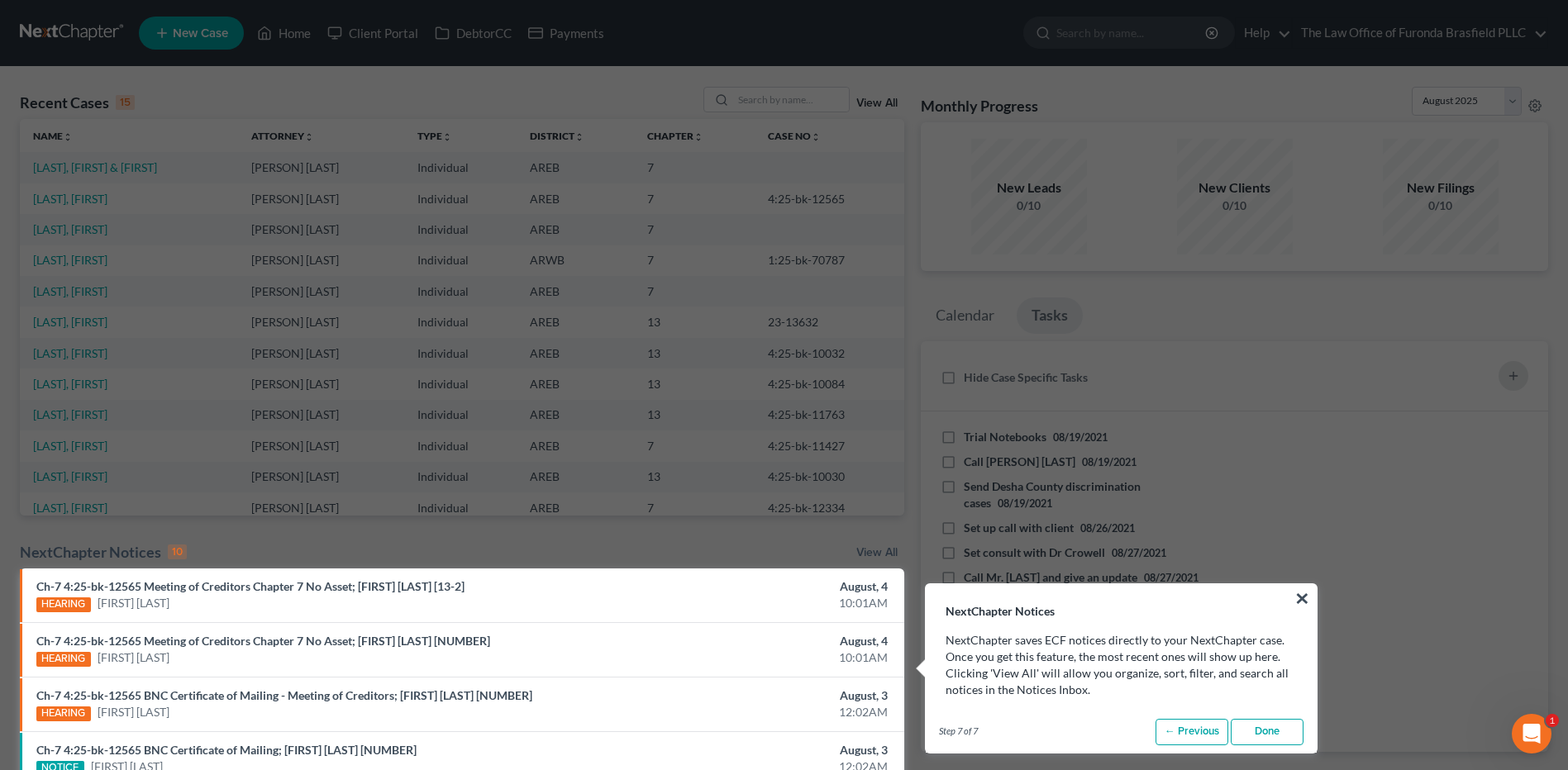 click on "Done" at bounding box center [1267, 732] 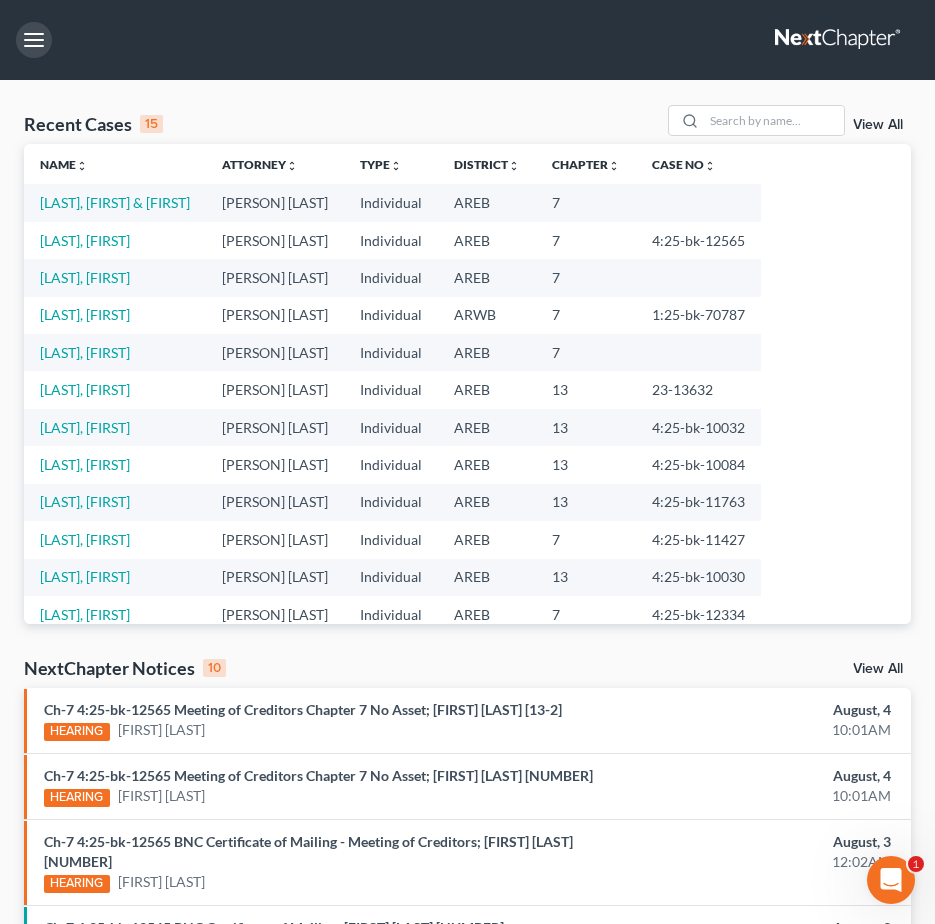 click at bounding box center (34, 40) 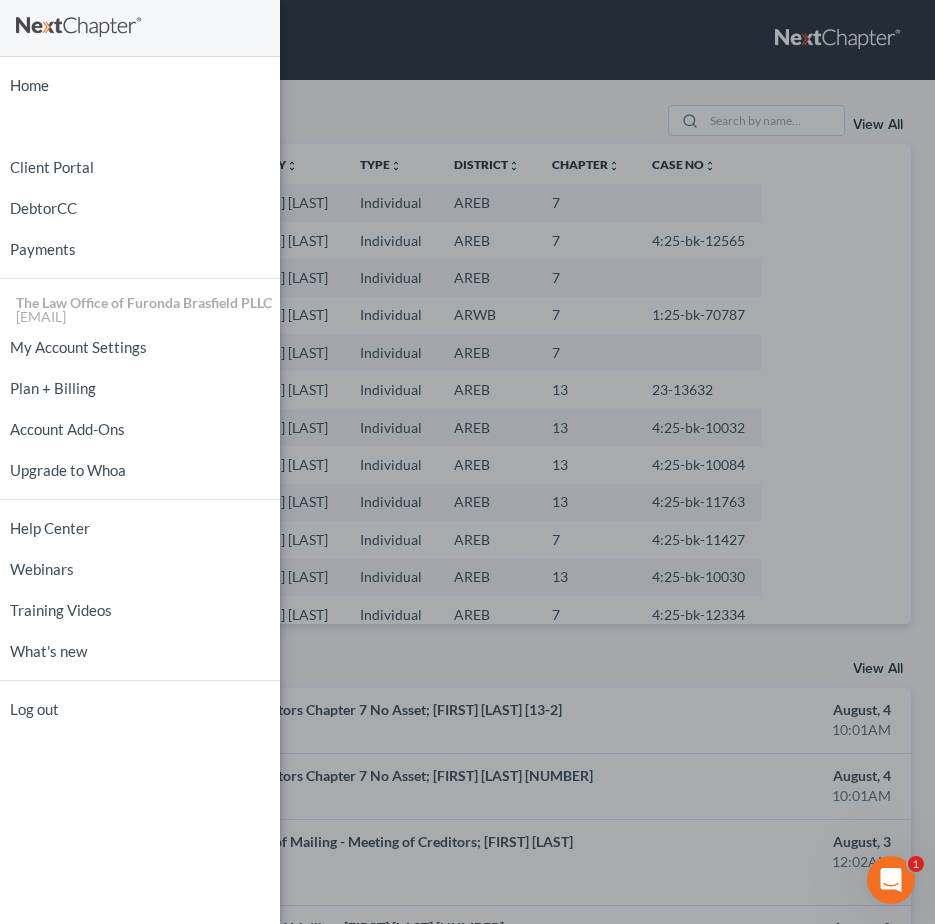 click on "Home New Case Client Portal DebtorCC Payments The Law Office of Furonda Brasfield PLLC tania@brasfieldlawfirm.com My Account Settings Plan + Billing Account Add-Ons Upgrade to Whoa Help Center Webinars Training Videos What's new Log out" at bounding box center (467, 462) 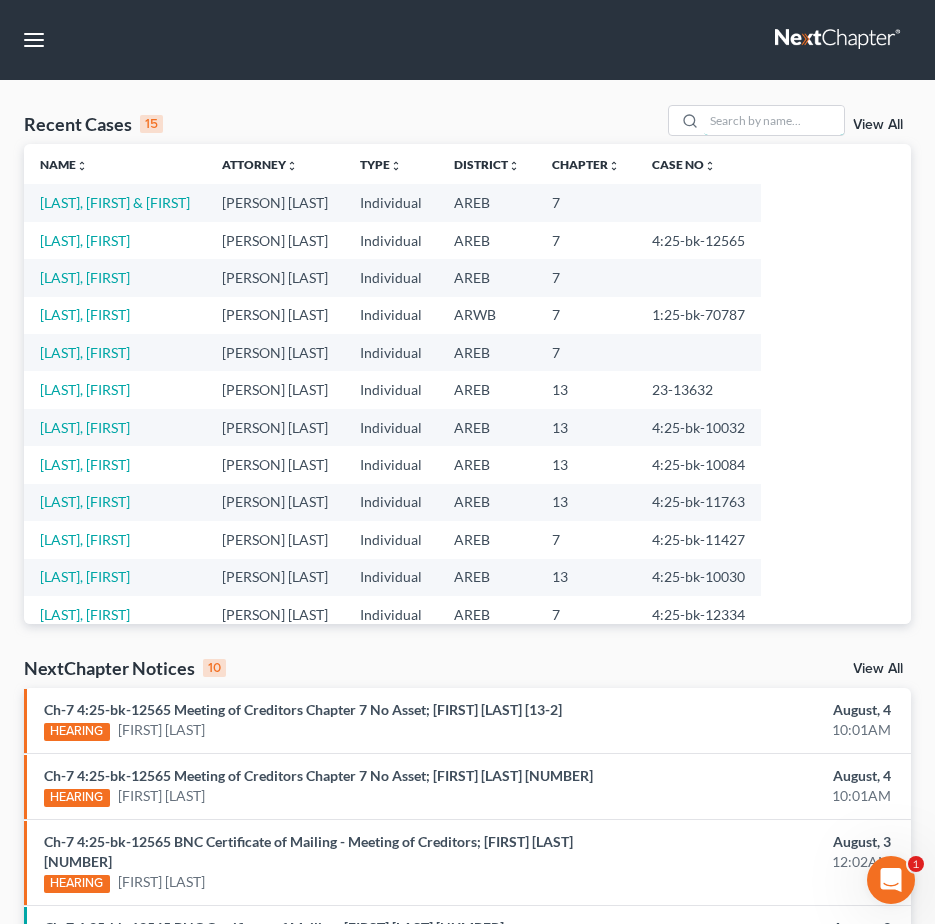 click at bounding box center [774, 120] 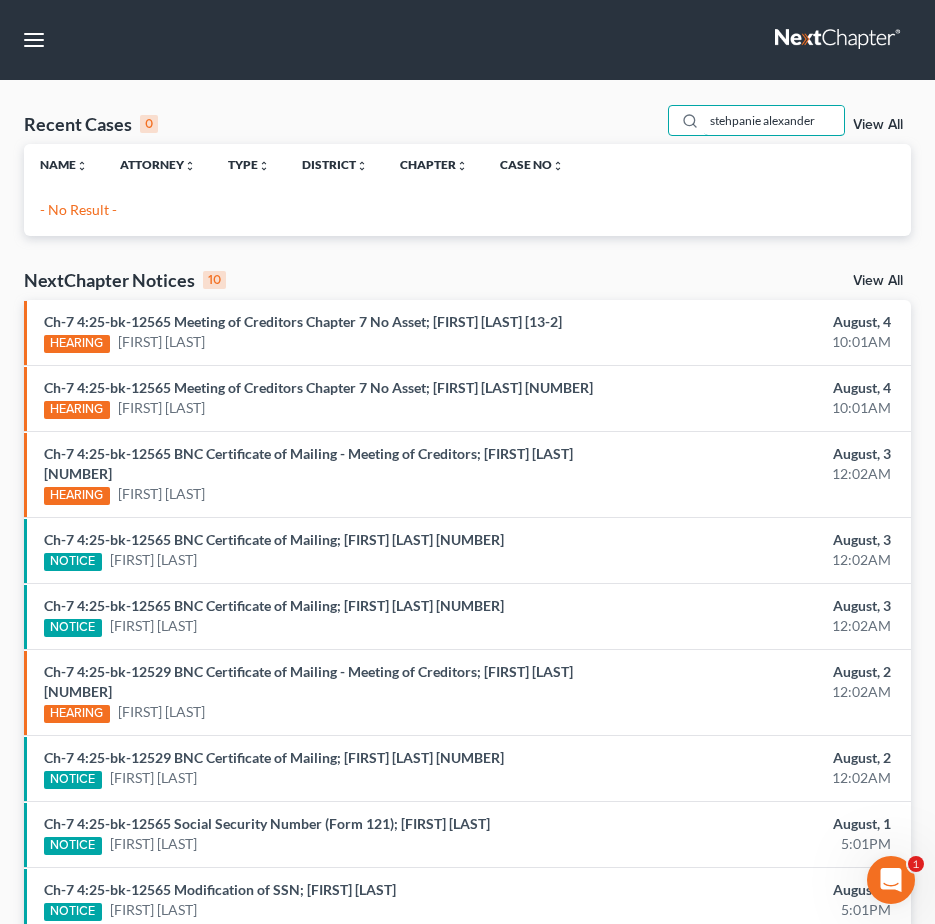 type on "stehpanie alexander" 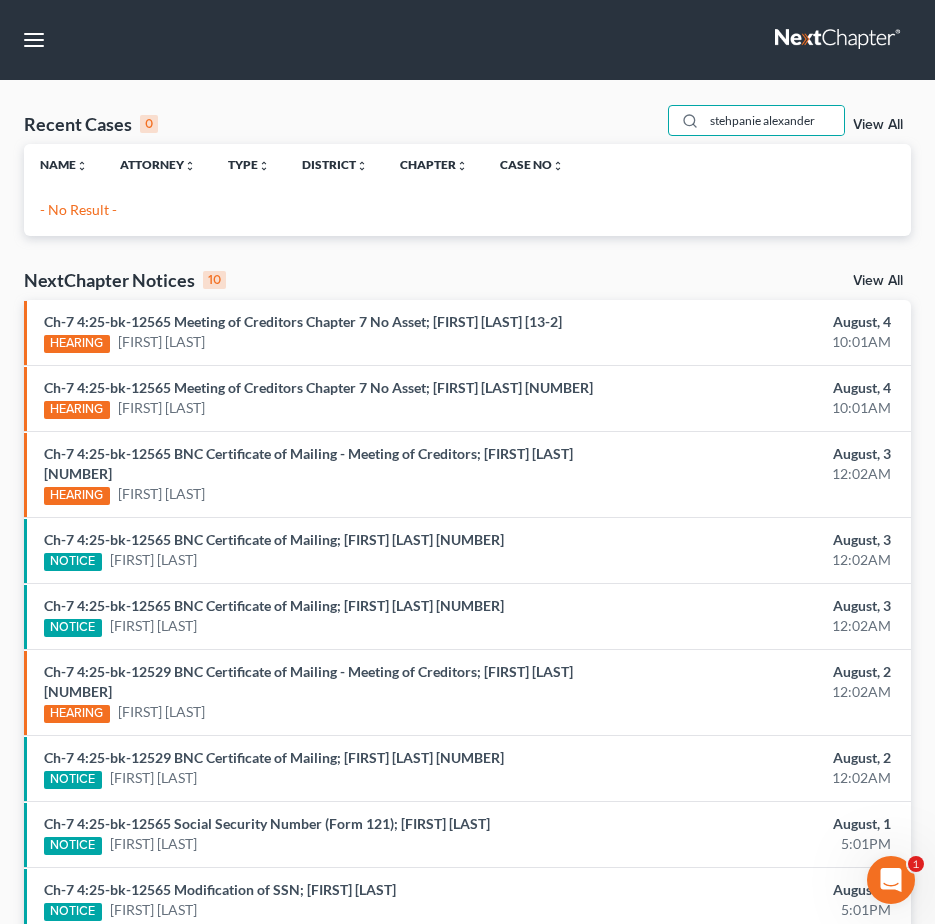 click on "Home New Case Client Portal DebtorCC Payments The Law Office of [PERSON] PLLC [EMAIL] My Account Settings Plan + Billing Account Add-Ons Upgrade to Whoa Help Center Webinars Training Videos What's new Log out New Case Home Client Portal DebtorCC Payments         - No Result - See all results Or Press Enter... Help Help Center Webinars Training Videos What's new The Law Office of [PERSON] PLLC The Law Office of [PERSON] PLLC [EMAIL] My Account Settings Plan + Billing Account Add-Ons Upgrade to Whoa Log out" at bounding box center [467, 40] 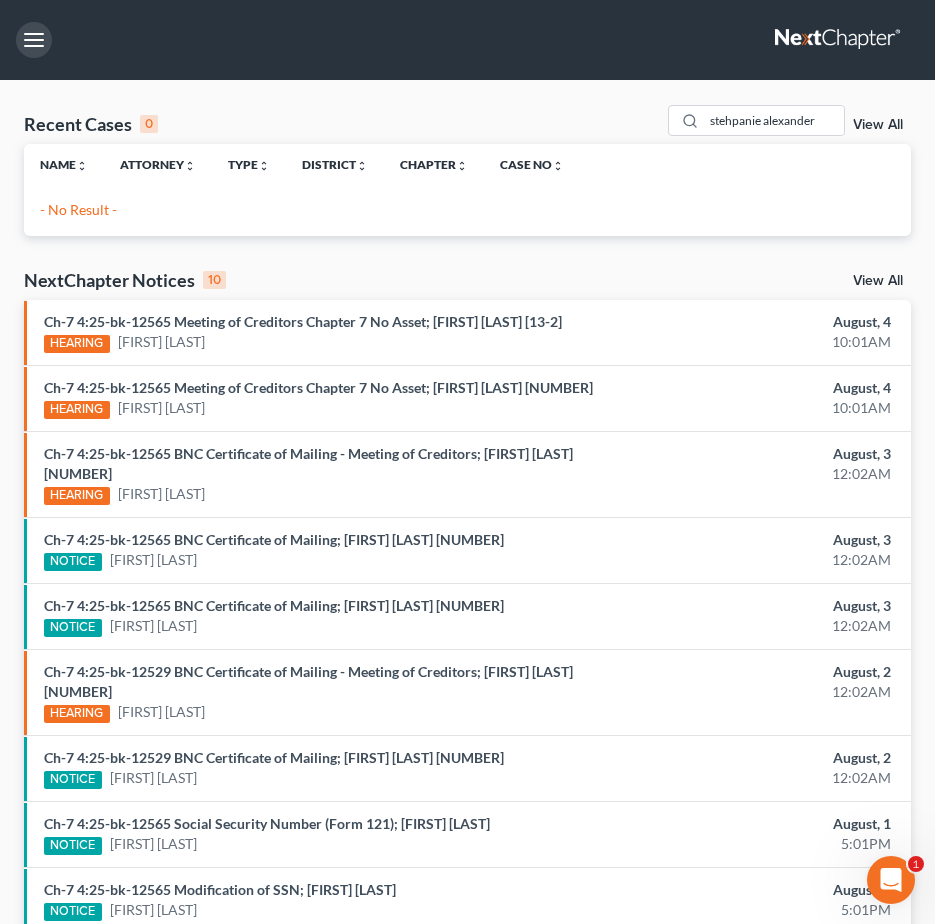 click at bounding box center [34, 40] 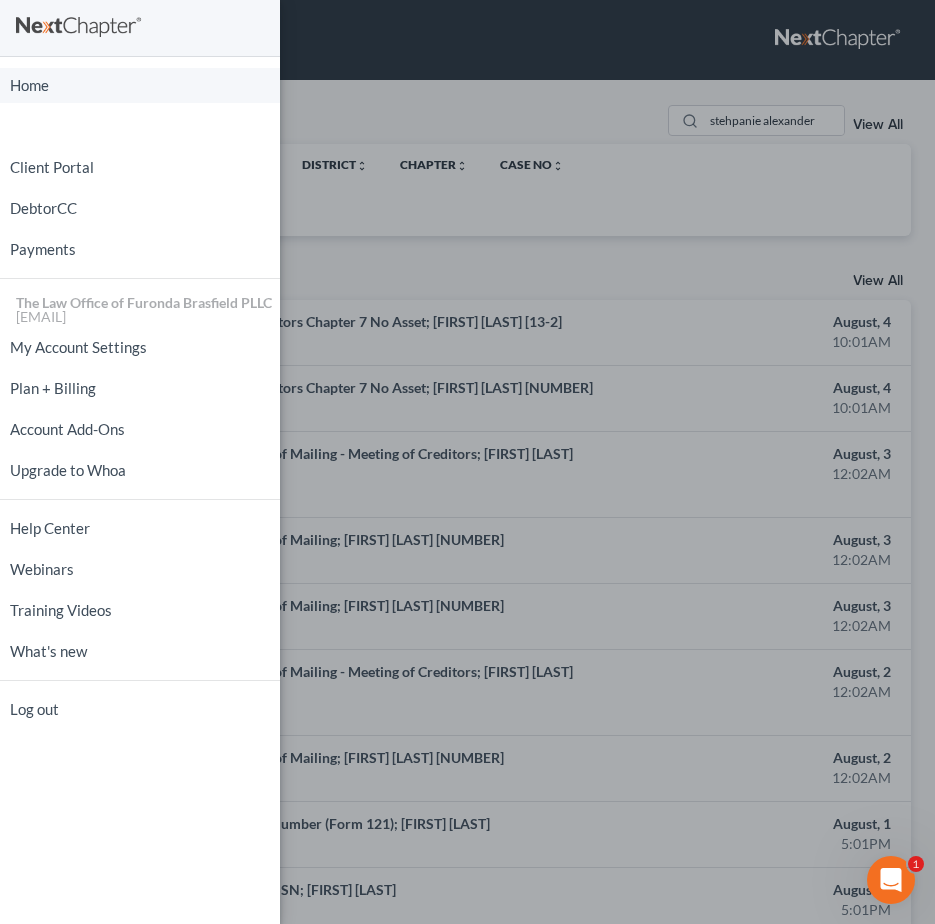 click on "Home" at bounding box center (140, 85) 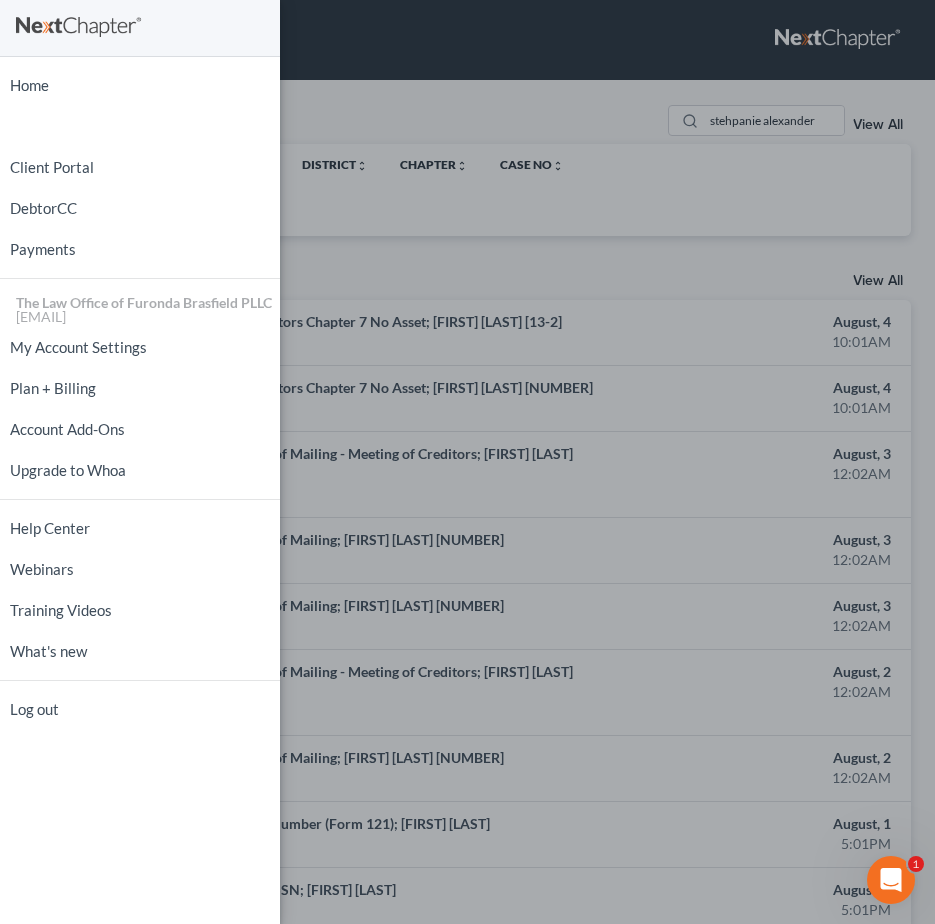 click on "Home New Case Client Portal DebtorCC Payments The Law Office of Furonda Brasfield PLLC tania@brasfieldlawfirm.com My Account Settings Plan + Billing Account Add-Ons Upgrade to Whoa Help Center Webinars Training Videos What's new Log out" at bounding box center [467, 462] 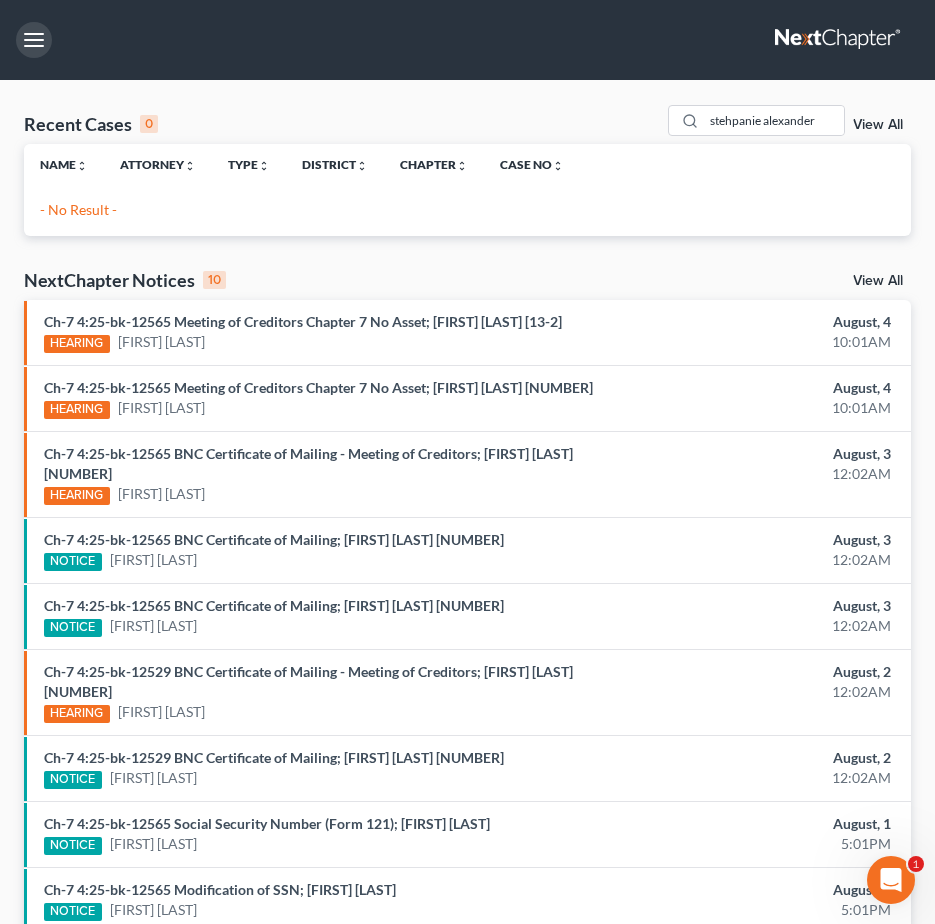 click at bounding box center (34, 40) 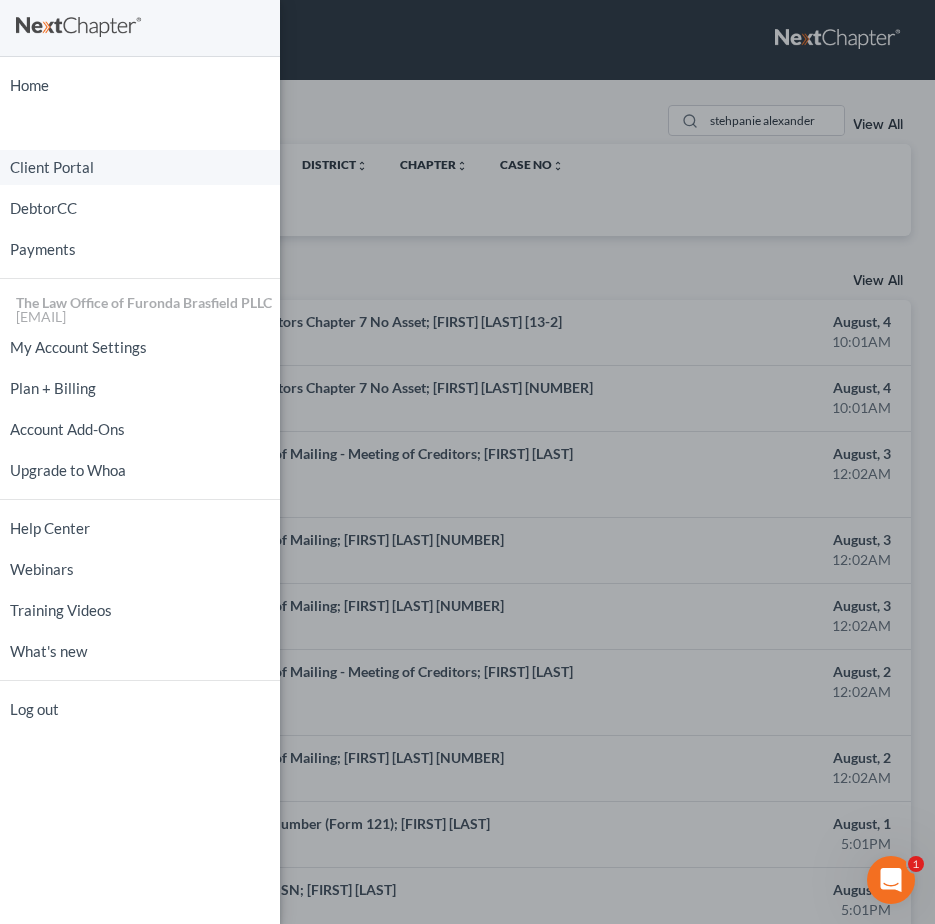 click on "Client Portal" at bounding box center [140, 167] 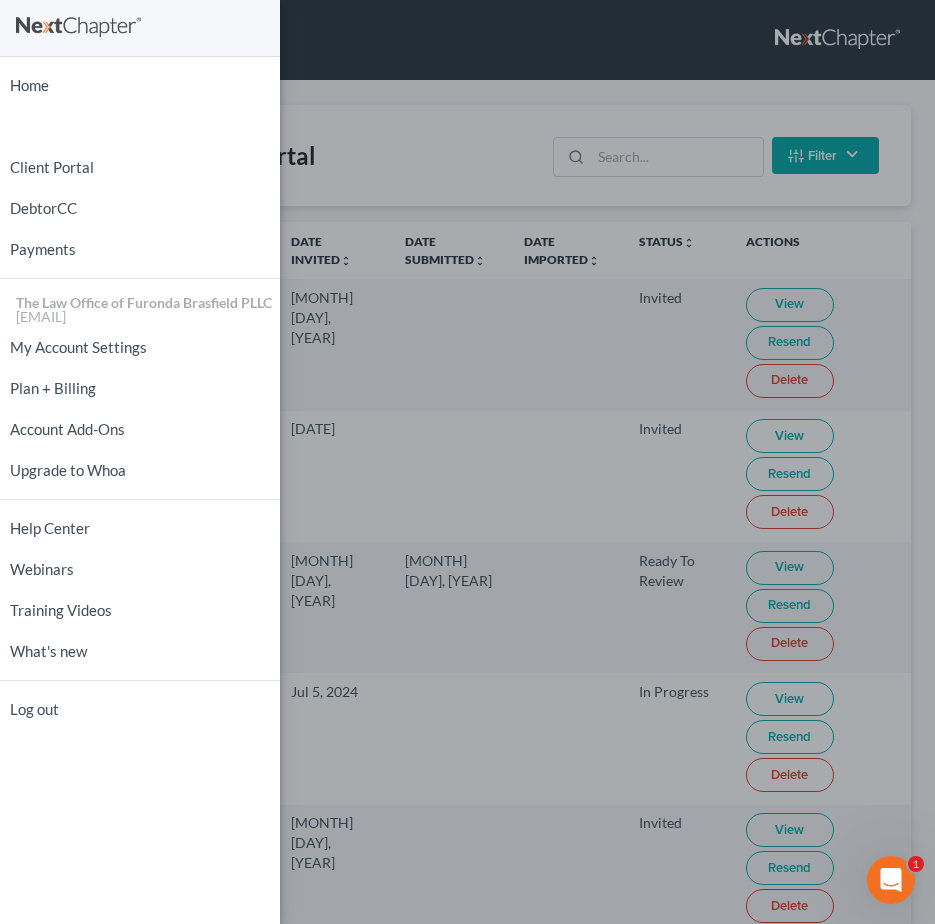 click on "Home New Case Client Portal DebtorCC Payments The Law Office of Furonda Brasfield PLLC tania@brasfieldlawfirm.com My Account Settings Plan + Billing Account Add-Ons Upgrade to Whoa Help Center Webinars Training Videos What's new Log out" at bounding box center (467, 462) 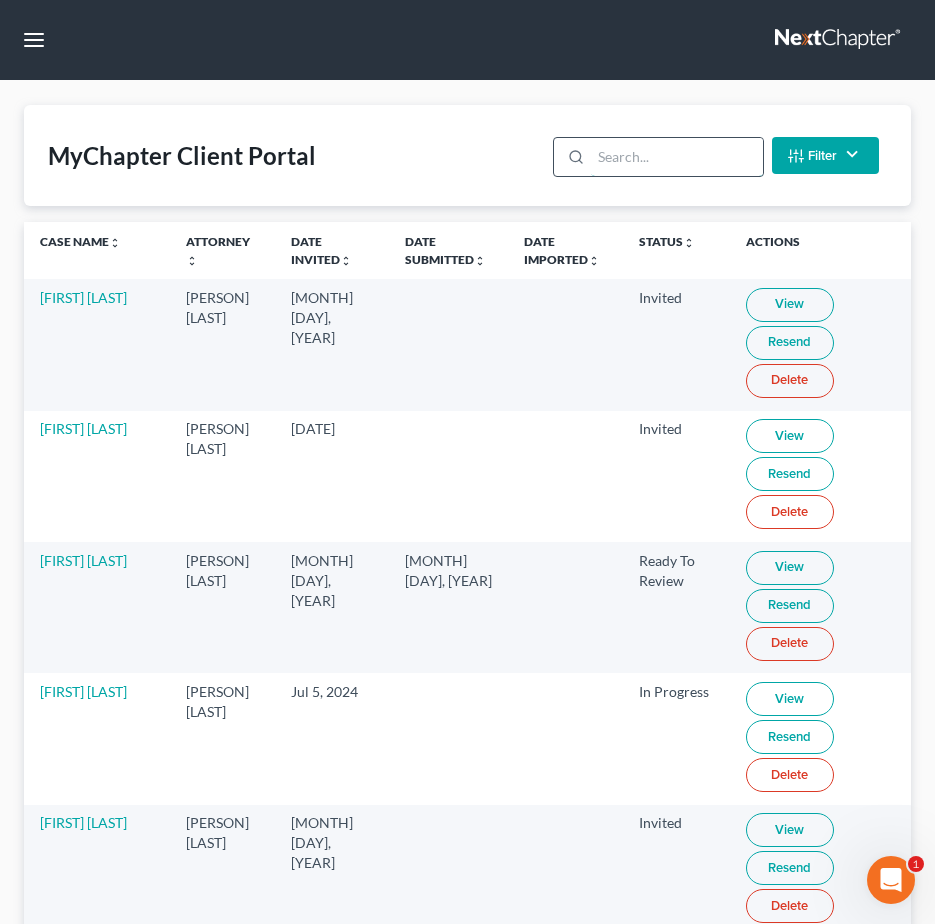 click at bounding box center (676, 157) 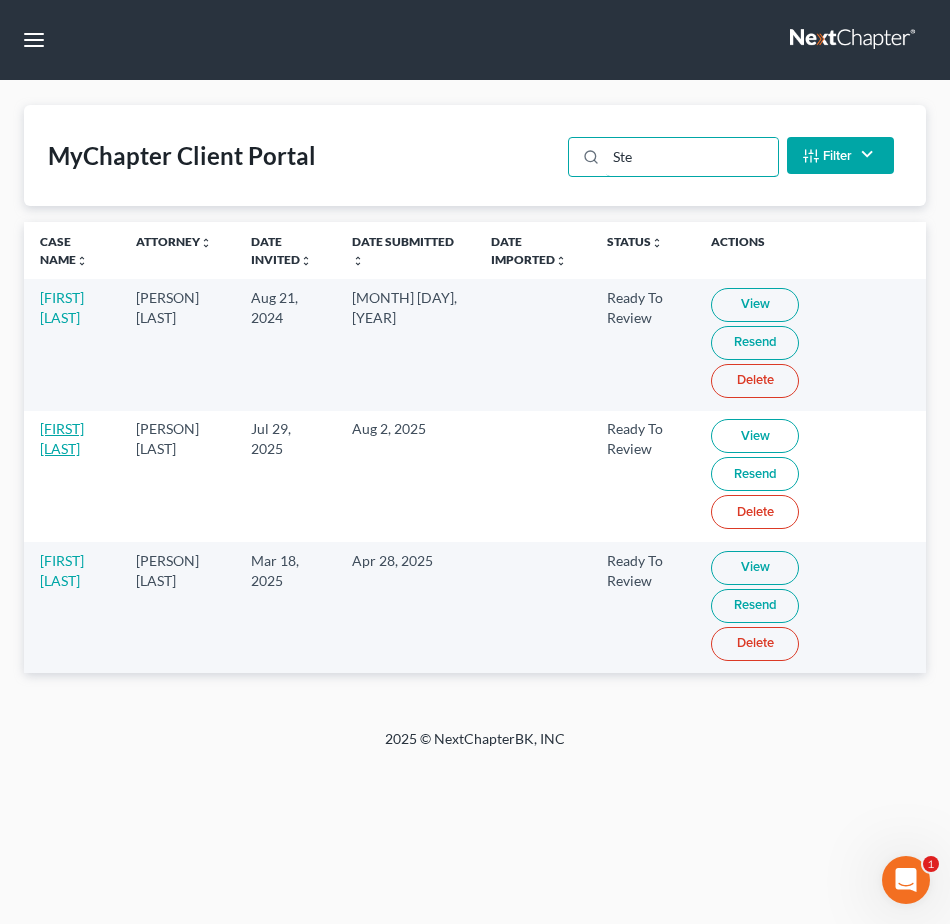type on "Ste" 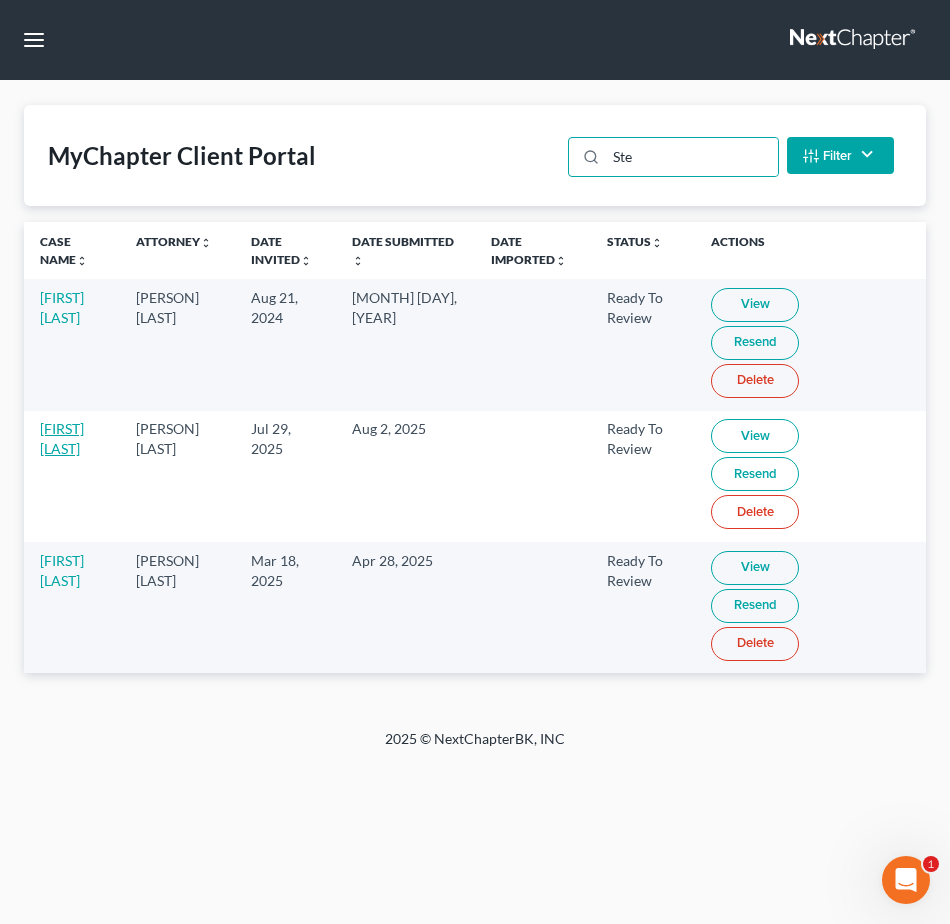 click on "[FIRST] [LAST]" at bounding box center [62, 438] 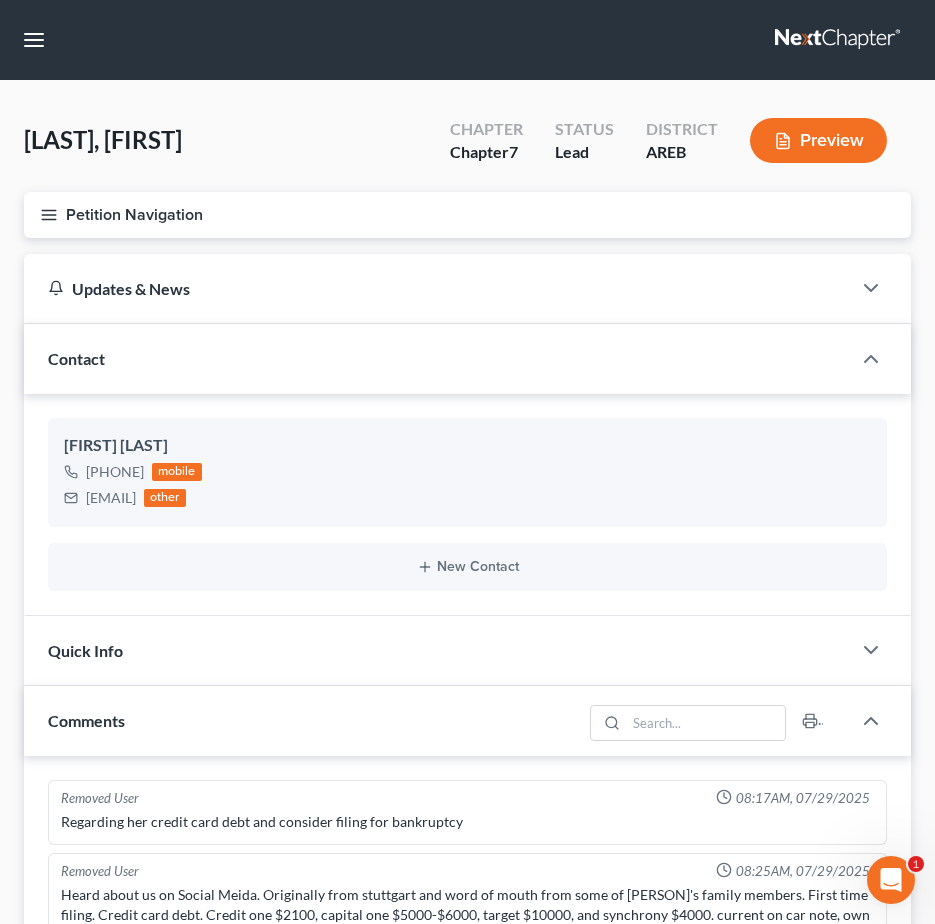 scroll, scrollTop: 62, scrollLeft: 0, axis: vertical 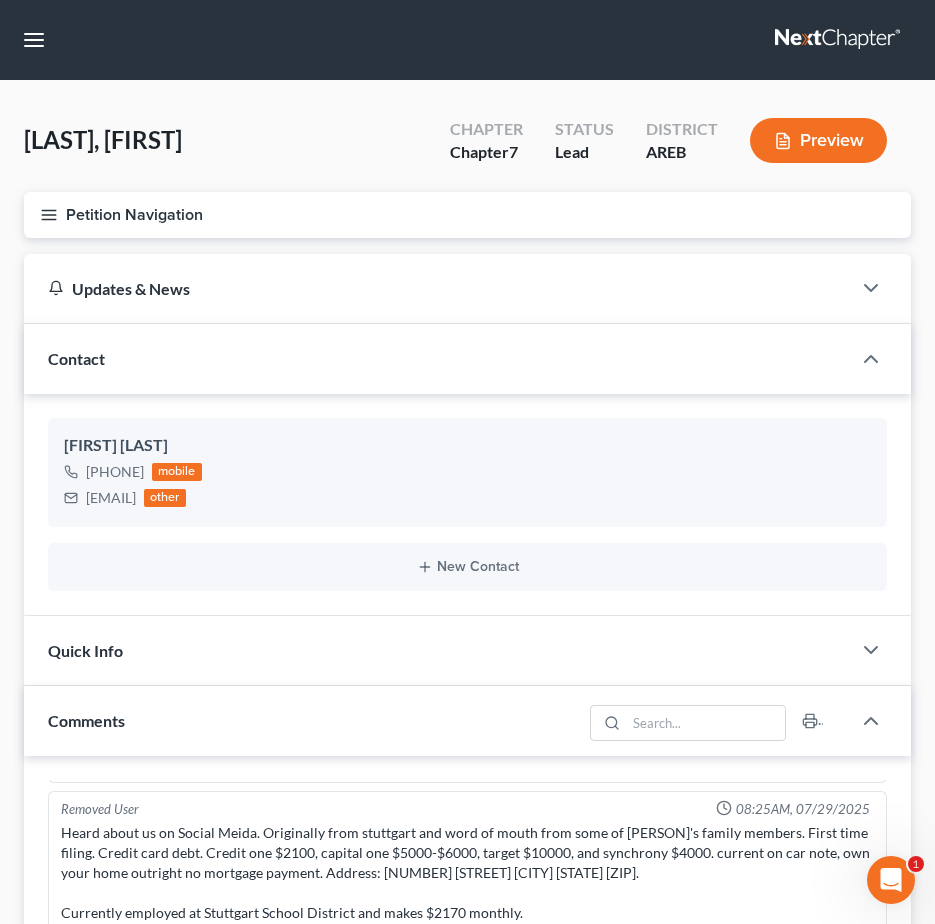 click 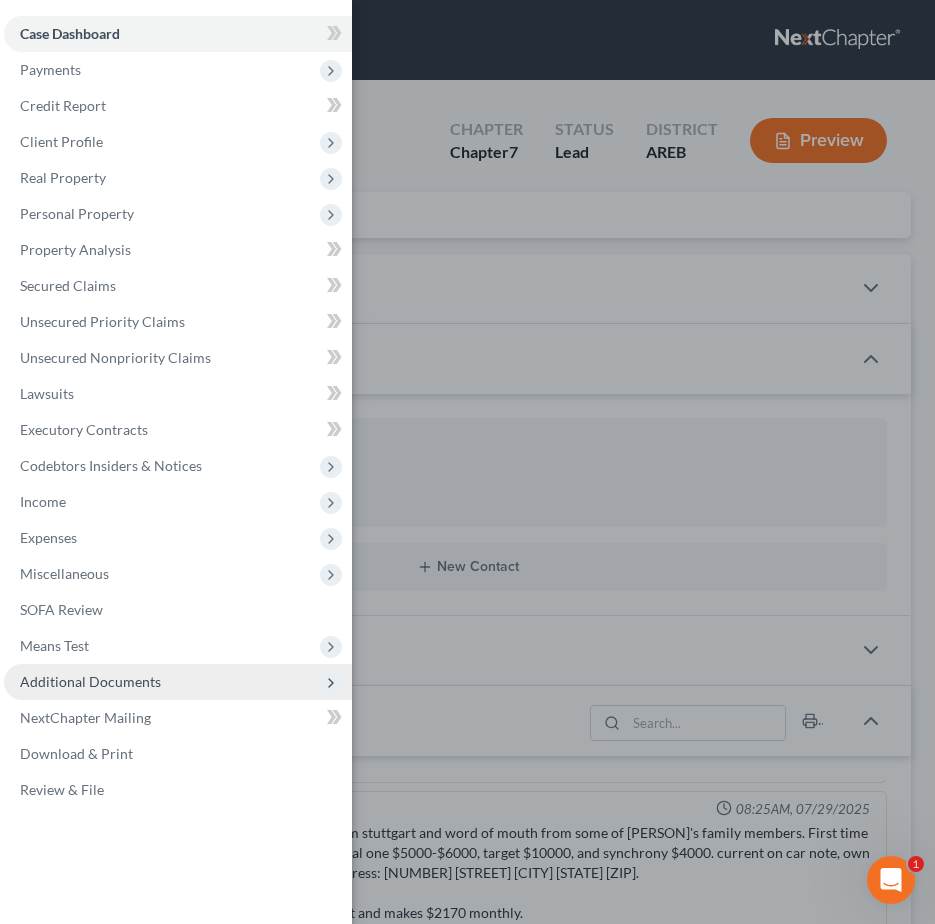 click on "Additional Documents" at bounding box center (90, 681) 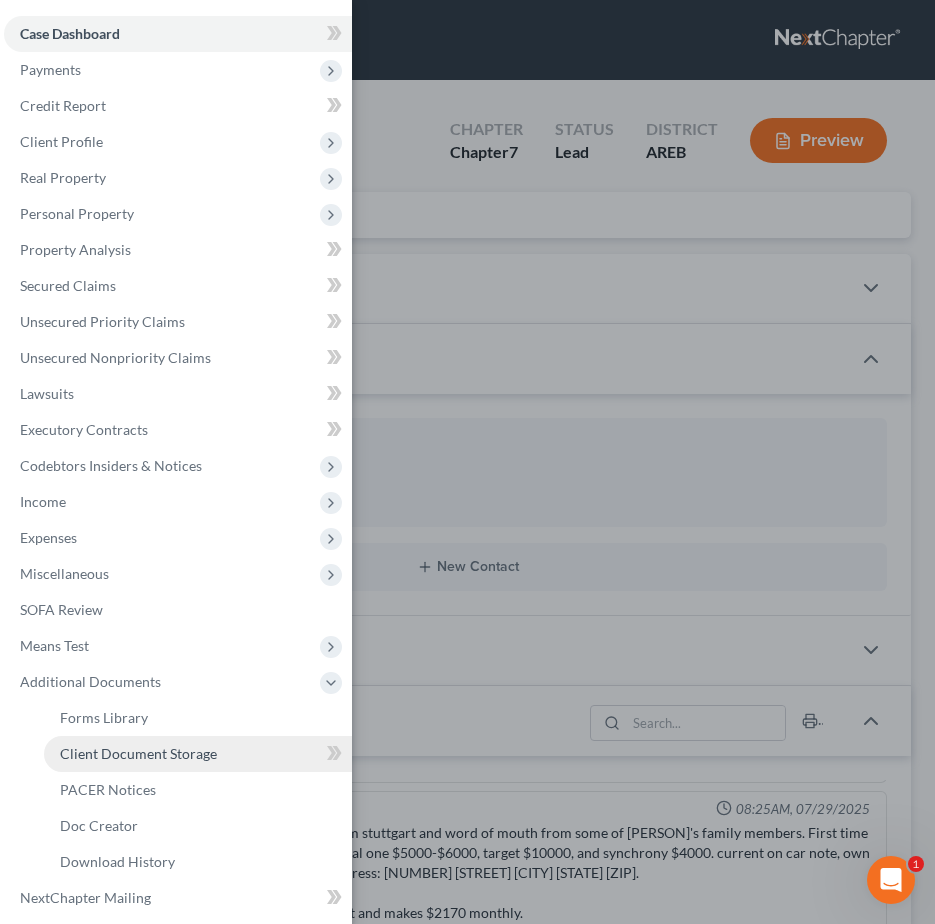 click on "Client Document Storage" at bounding box center (138, 753) 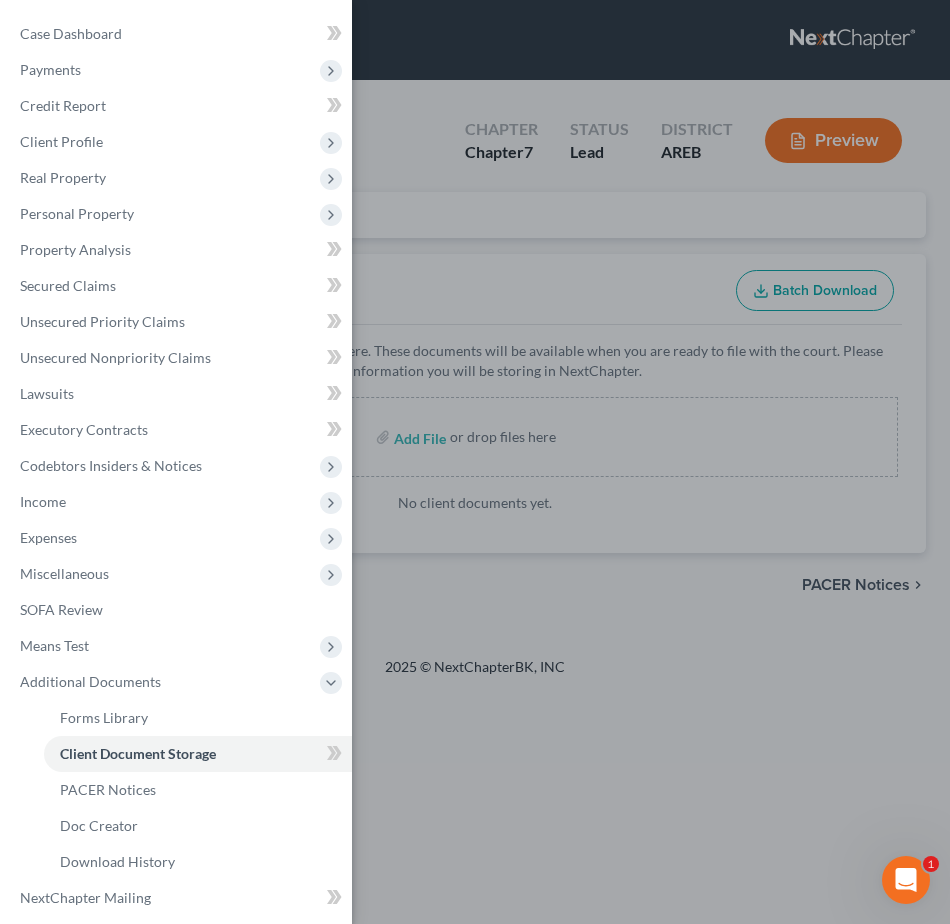 click on "Case Dashboard
Payments
Invoices
Payments
Payments
Credit Report
Client Profile" at bounding box center (475, 462) 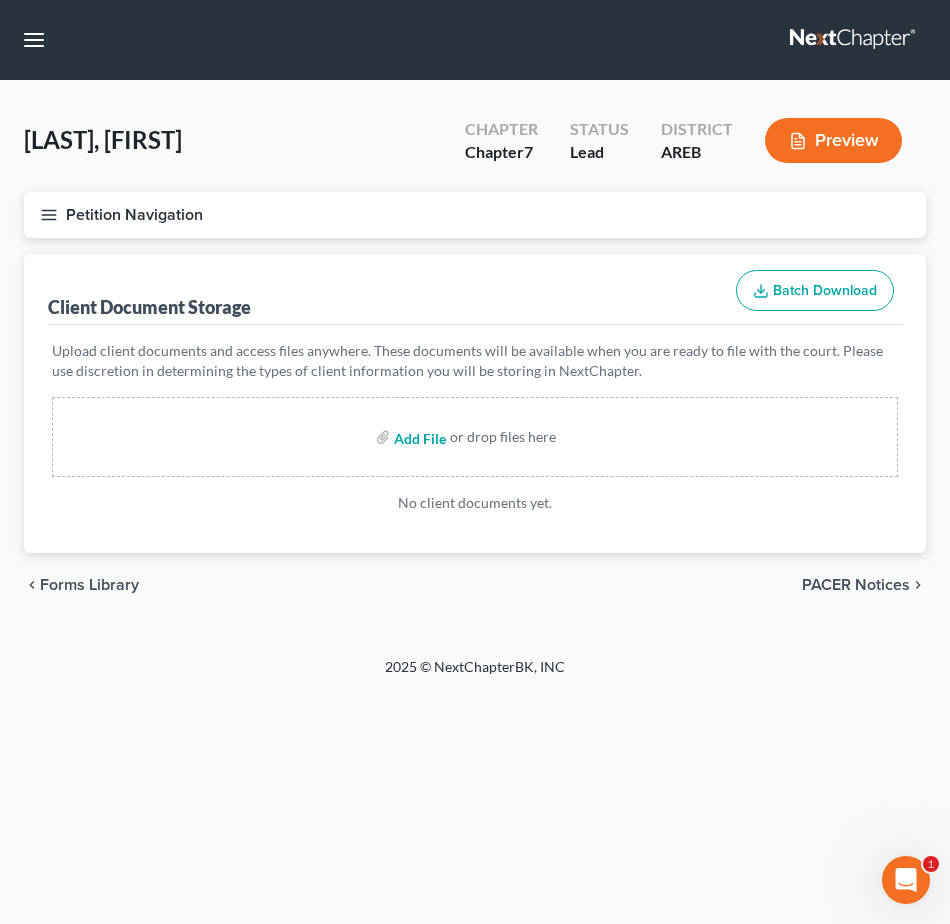 click at bounding box center [418, 437] 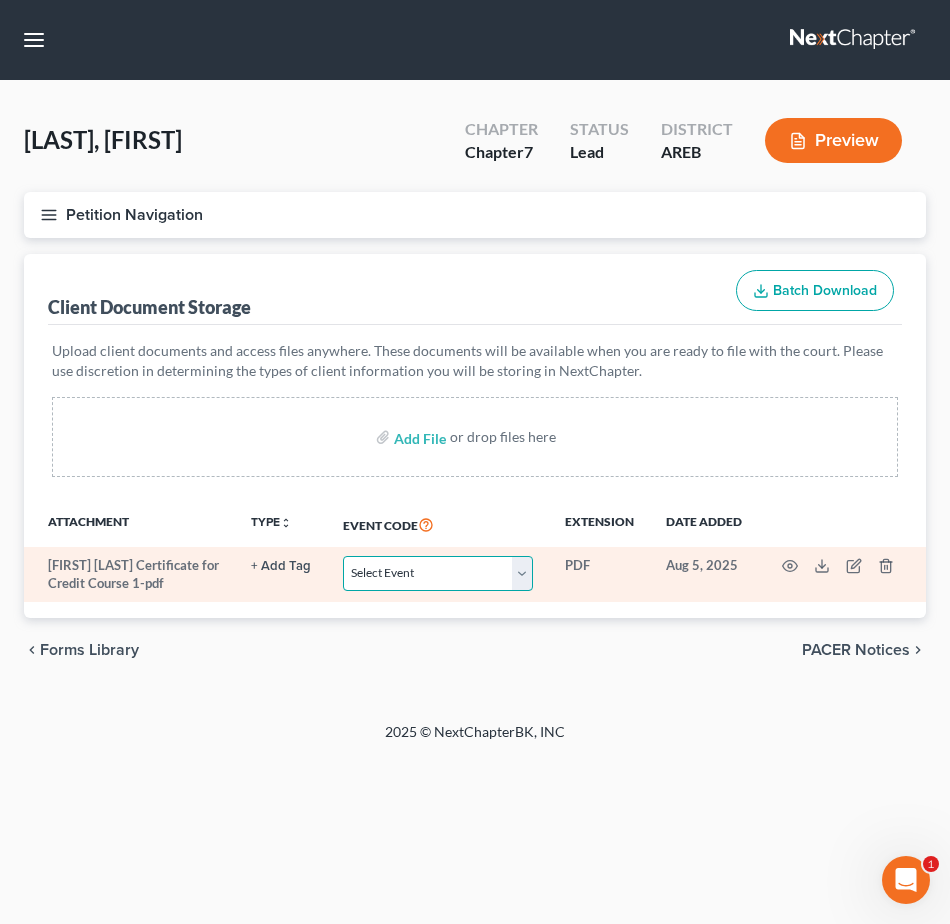 click on "Select Event Certificate of Credit Counseling - Debtor Certificate of Credit Counseling - Joint Debtor Chapter 13 Plan In Forma Pauperis/Waive Ch 7 Filing Fee Pay Filing Fee in Installments (Application / Motion)" at bounding box center (438, 573) 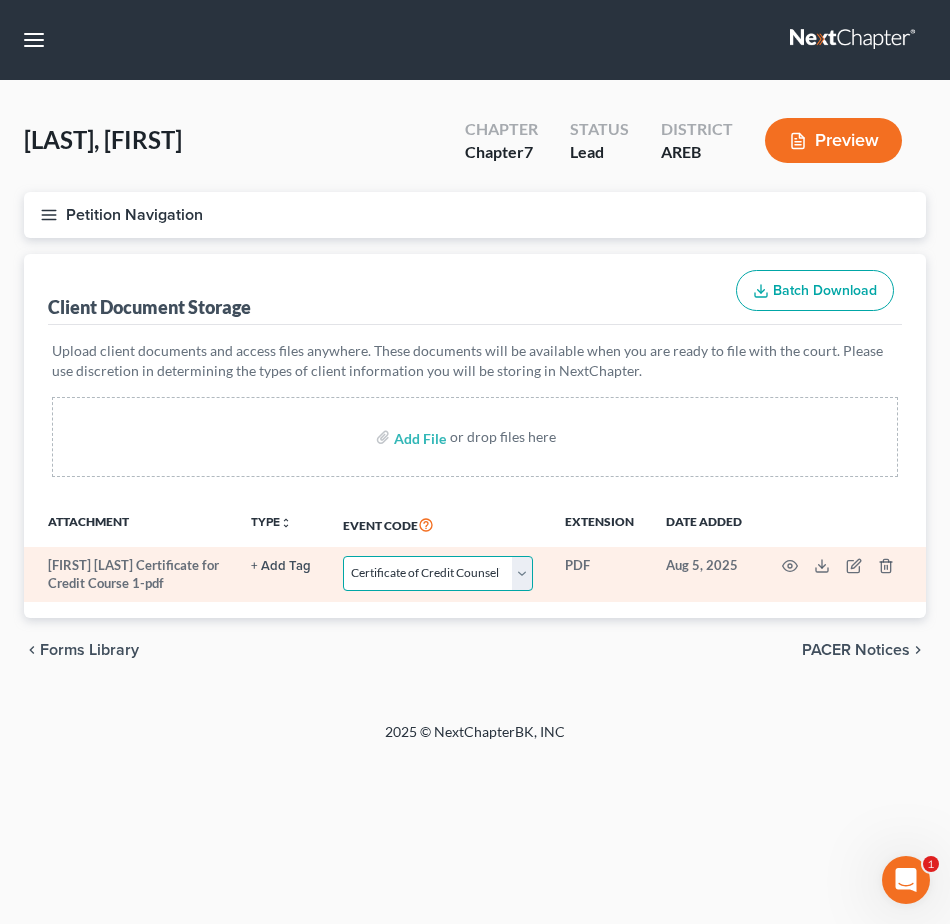 click on "Select Event Certificate of Credit Counseling - Debtor Certificate of Credit Counseling - Joint Debtor Chapter 13 Plan In Forma Pauperis/Waive Ch 7 Filing Fee Pay Filing Fee in Installments (Application / Motion)" at bounding box center [438, 573] 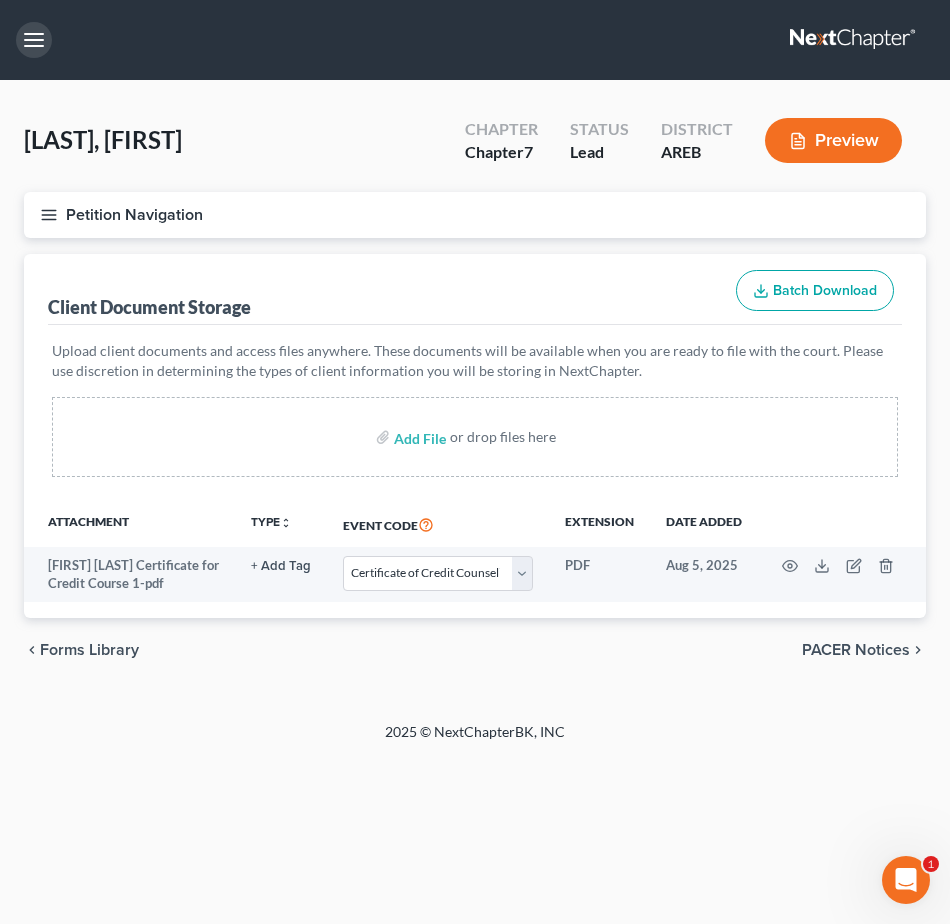 click at bounding box center [34, 40] 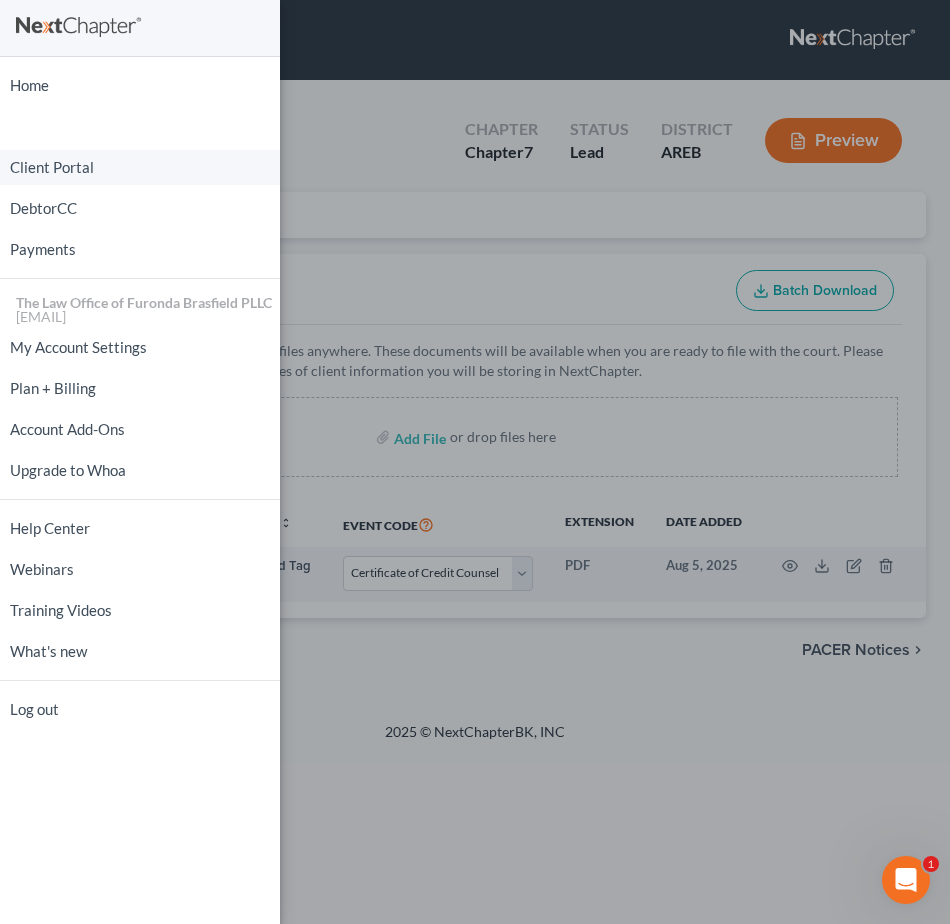 click on "Client Portal" at bounding box center (140, 167) 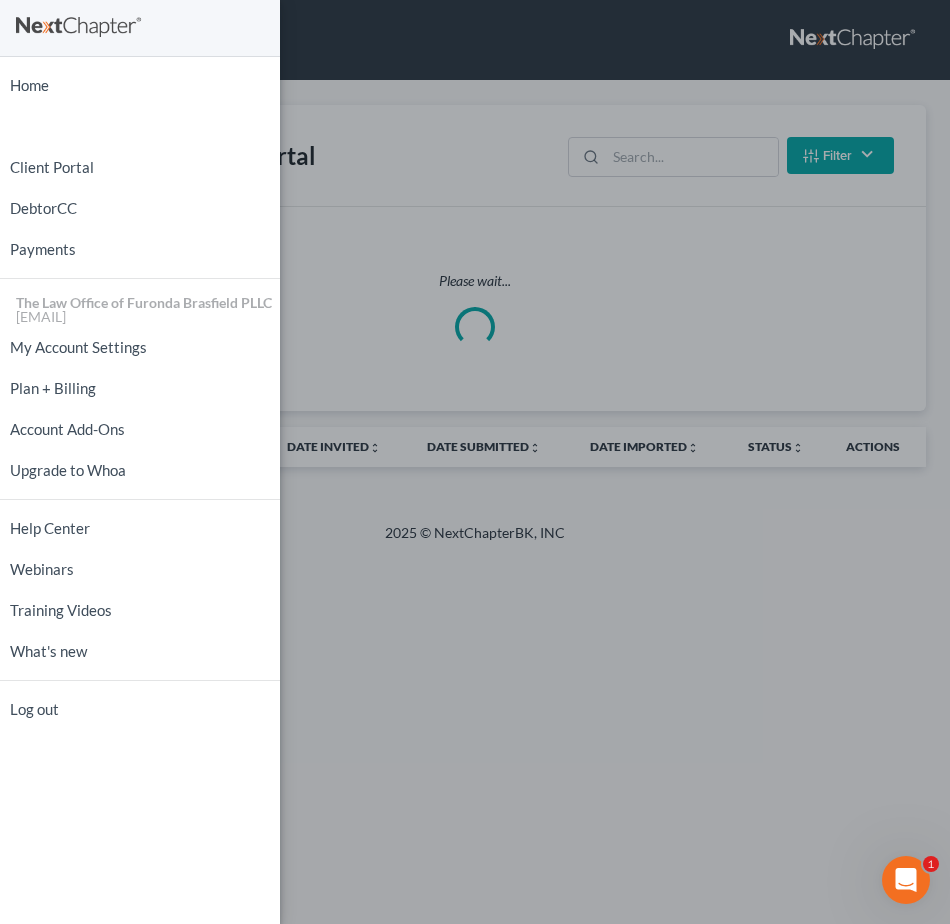 click on "Home New Case Client Portal DebtorCC Payments The Law Office of Furonda Brasfield PLLC tania@brasfieldlawfirm.com My Account Settings Plan + Billing Account Add-Ons Upgrade to Whoa Help Center Webinars Training Videos What's new Log out" at bounding box center (475, 462) 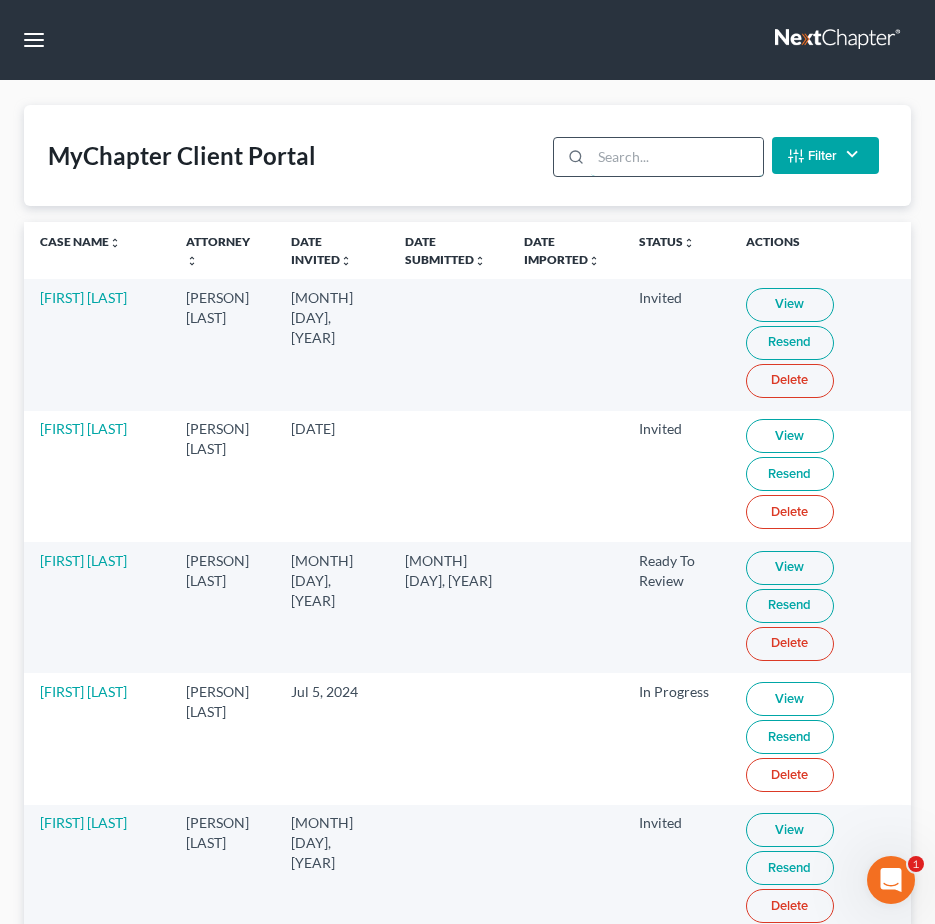 click at bounding box center [676, 157] 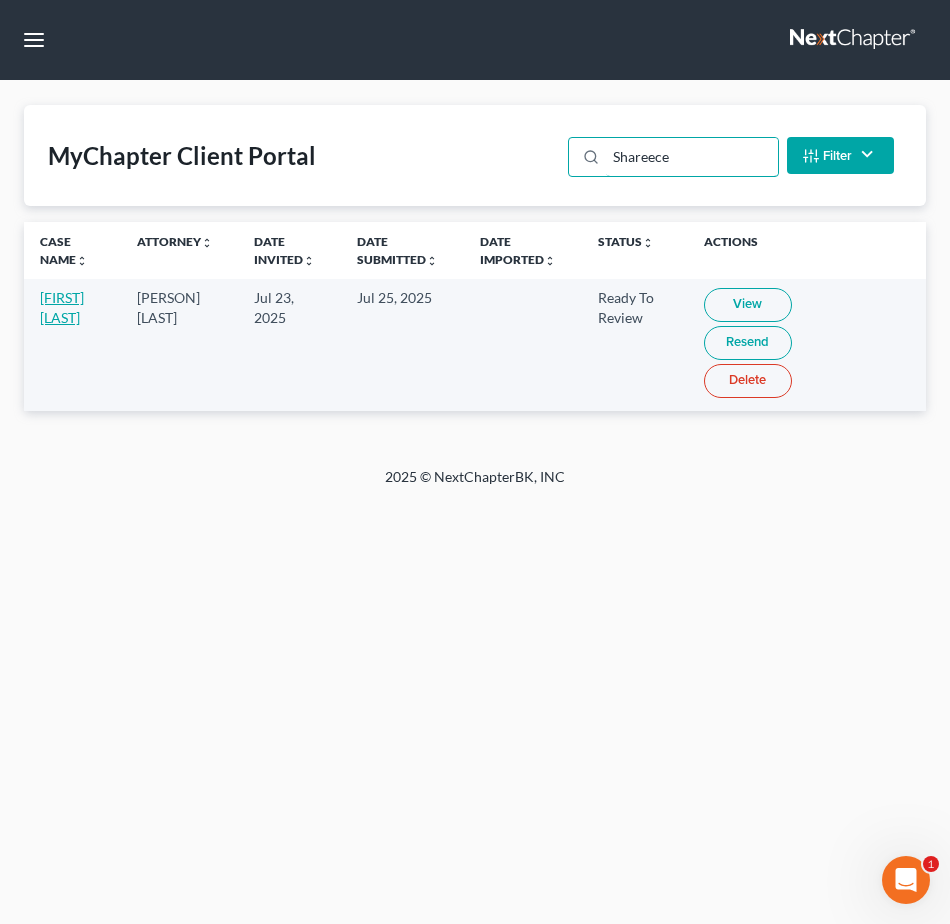 type on "Shareece" 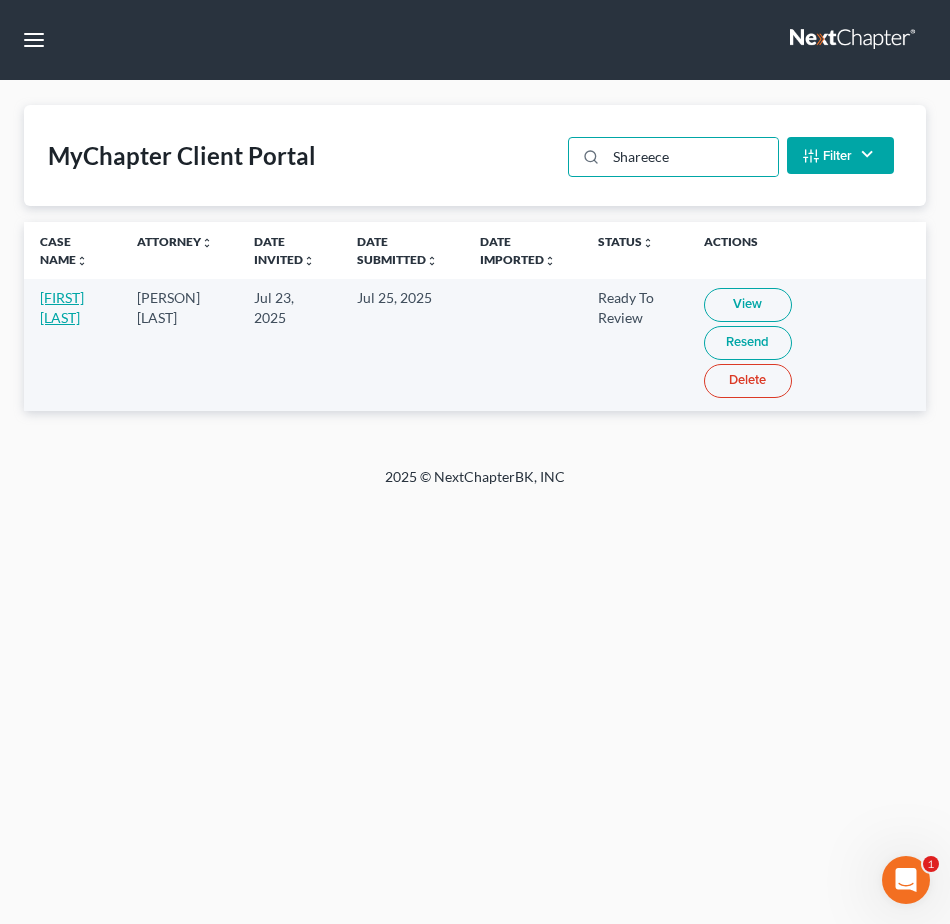 click on "[FIRST] [LAST]" at bounding box center (62, 307) 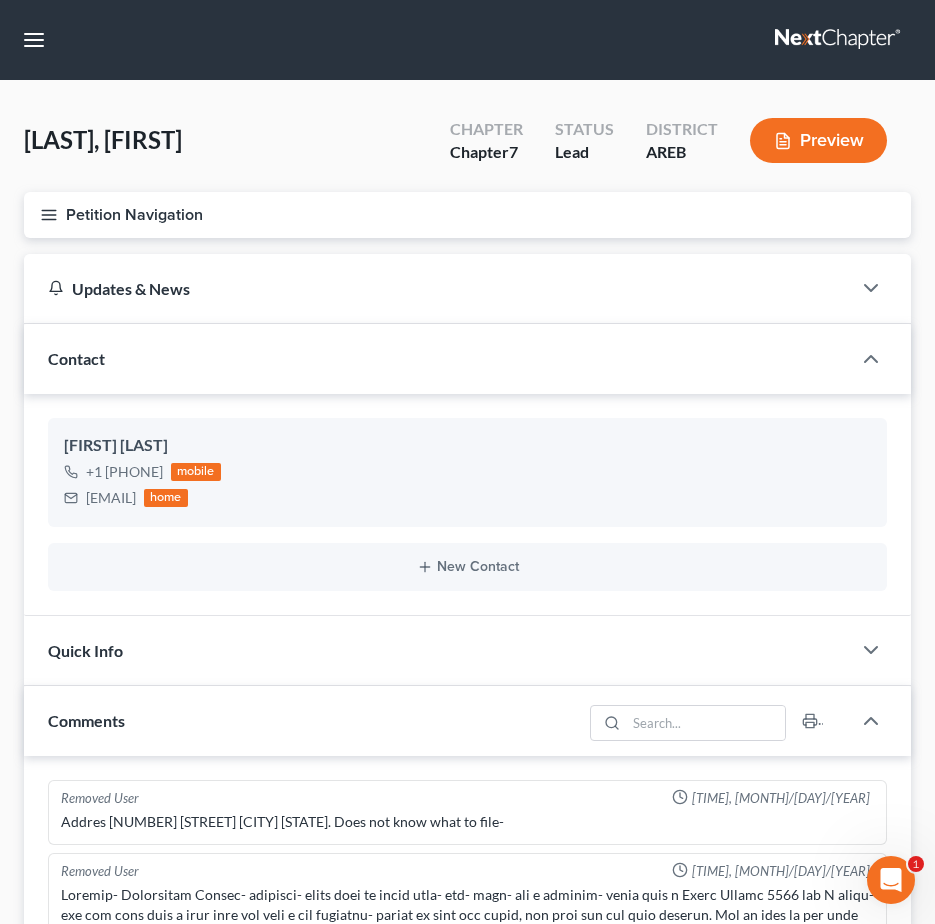 scroll, scrollTop: 122, scrollLeft: 0, axis: vertical 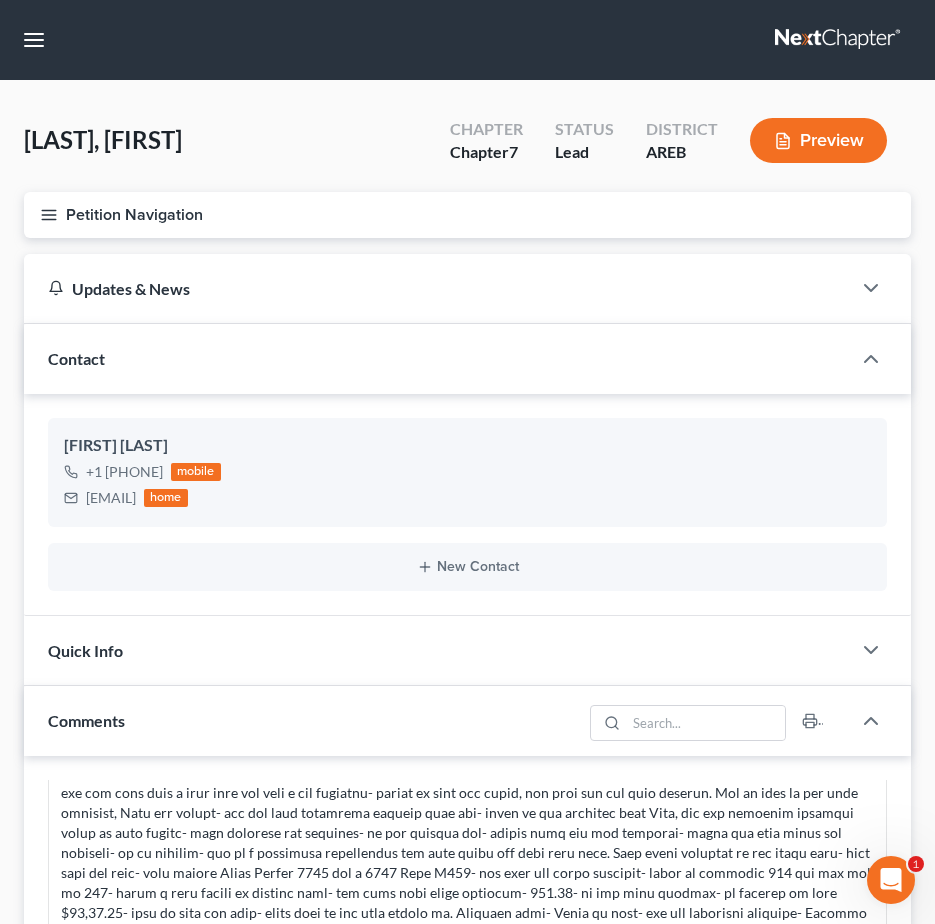click on "Petition Navigation" at bounding box center [467, 215] 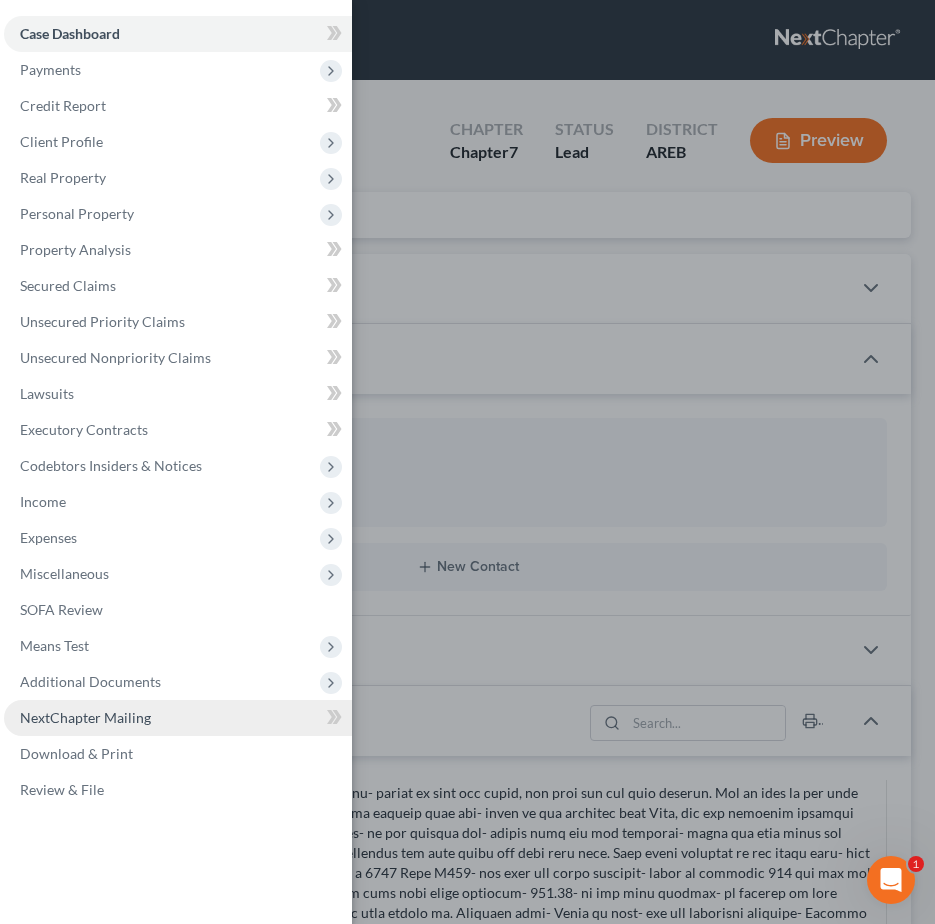 click on "NextChapter Mailing" at bounding box center (85, 717) 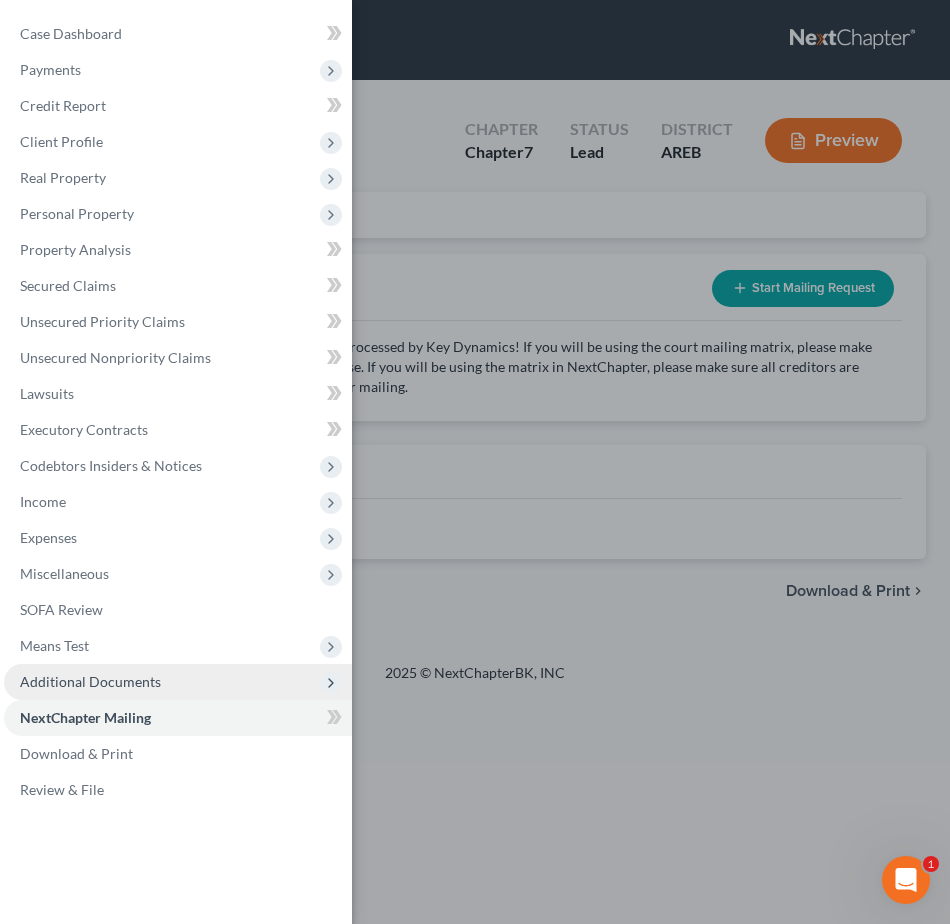 click on "Additional Documents" at bounding box center (90, 681) 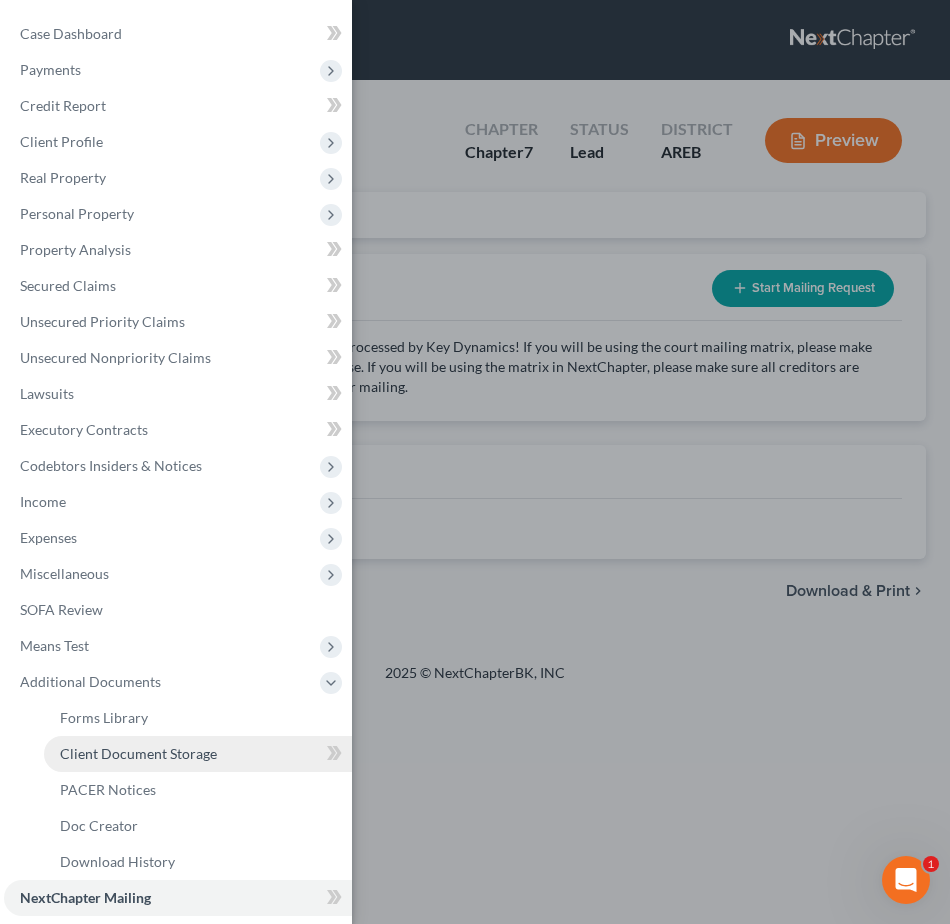 click on "Client Document Storage" at bounding box center [198, 754] 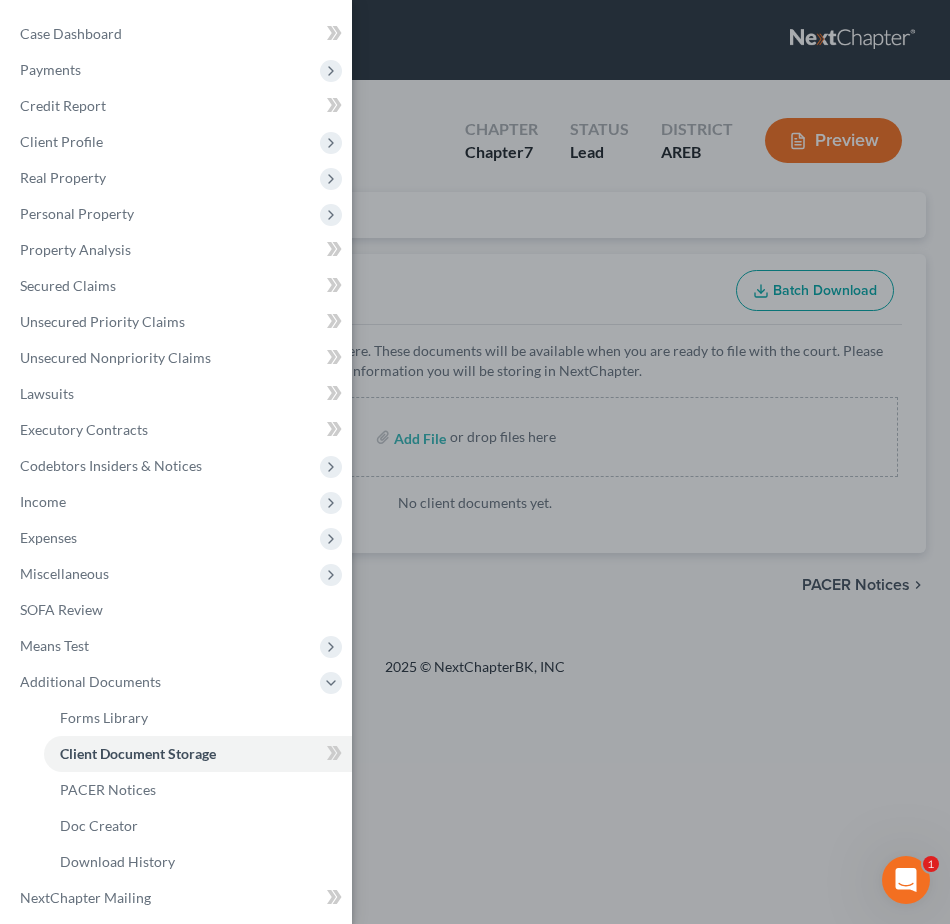 click on "Case Dashboard
Payments
Invoices
Payments
Payments
Credit Report
Client Profile" at bounding box center [475, 462] 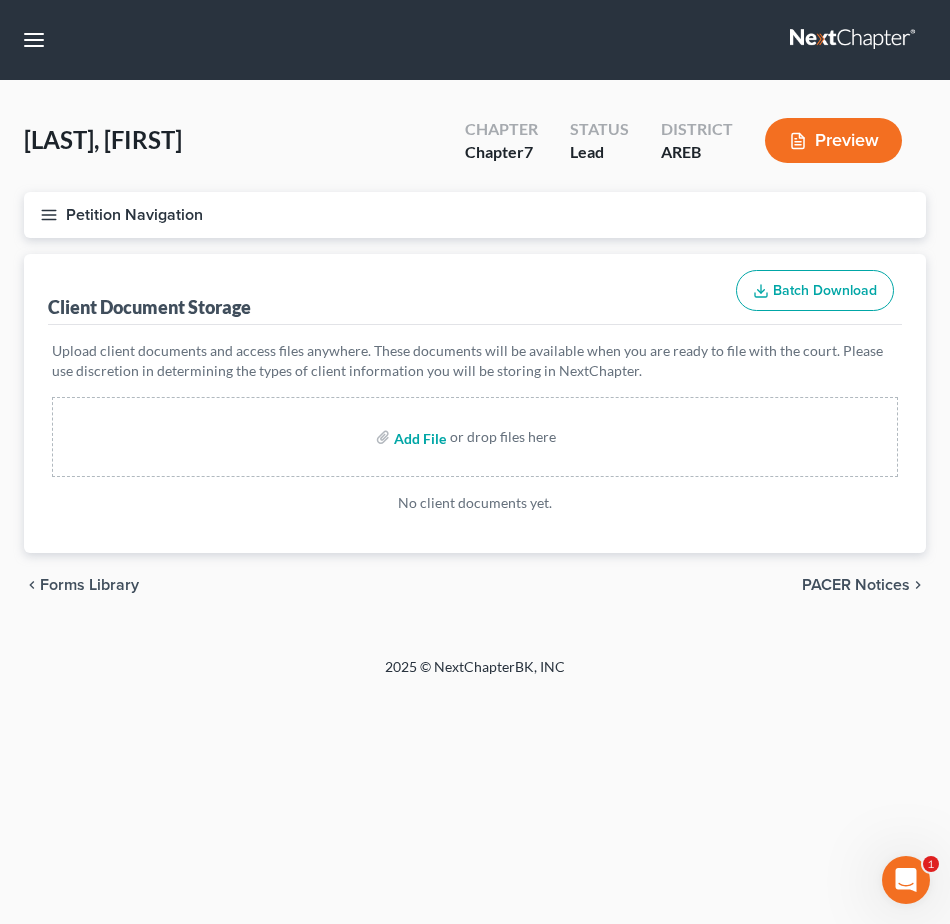 click at bounding box center (418, 437) 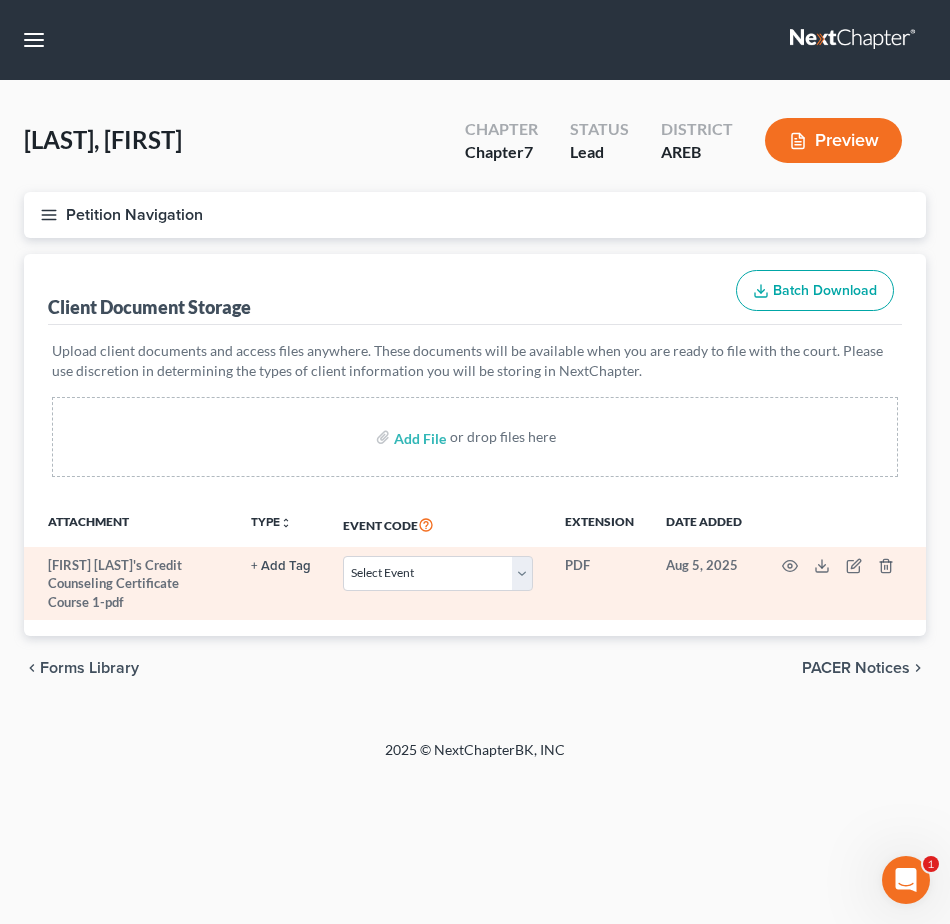 click on "Select Event Certificate of Credit Counseling - Debtor Certificate of Credit Counseling - Joint Debtor Chapter 13 Plan In Forma Pauperis/Waive Ch 7 Filing Fee Pay Filing Fee in Installments (Application / Motion)" at bounding box center (438, 583) 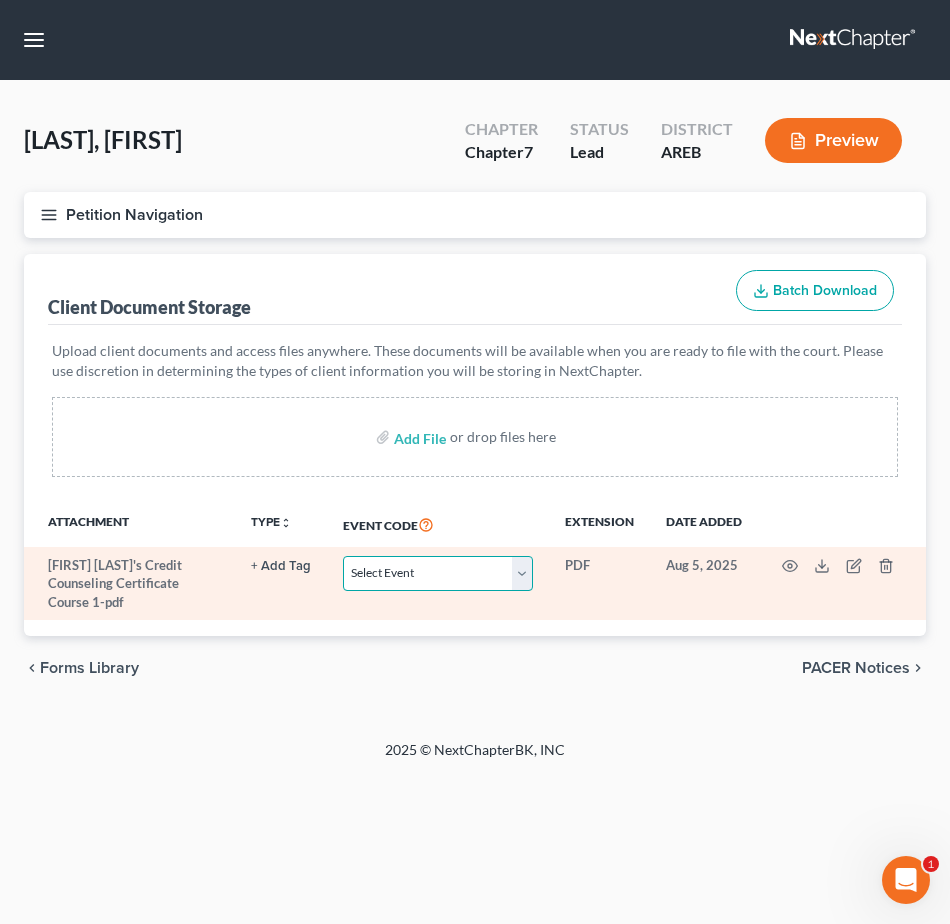 click on "Select Event Certificate of Credit Counseling - Debtor Certificate of Credit Counseling - Joint Debtor Chapter 13 Plan In Forma Pauperis/Waive Ch 7 Filing Fee Pay Filing Fee in Installments (Application / Motion)" at bounding box center (438, 573) 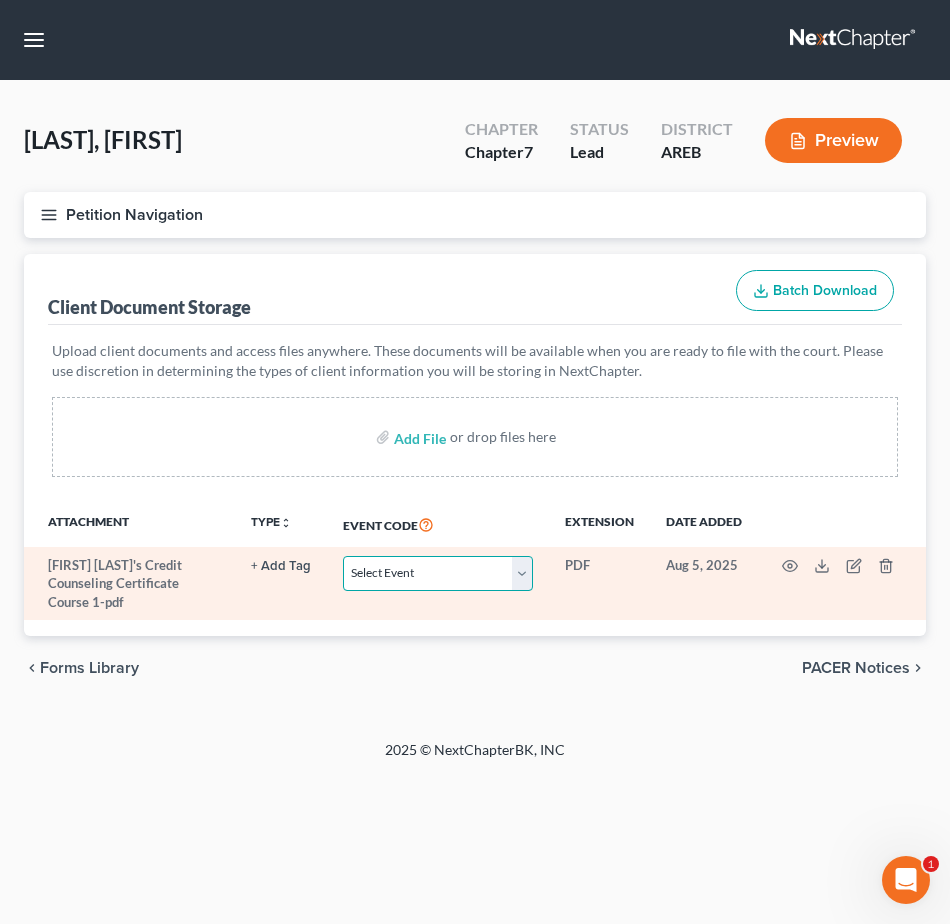 select on "0" 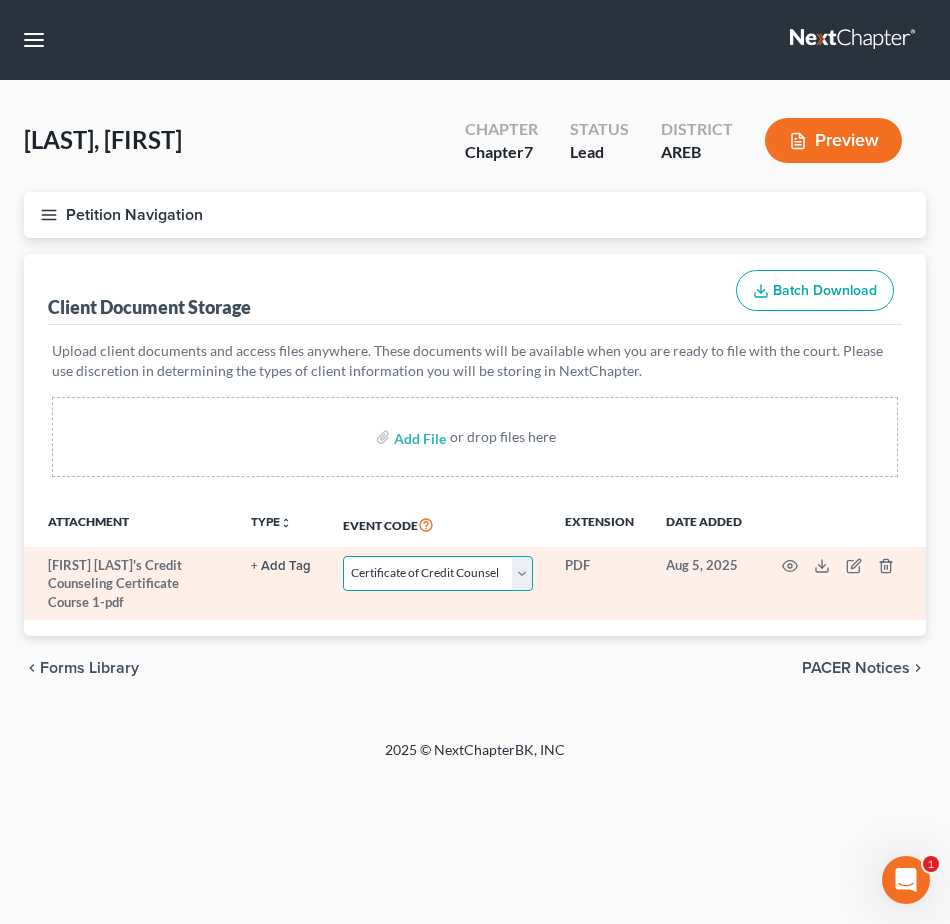 click on "Select Event Certificate of Credit Counseling - Debtor Certificate of Credit Counseling - Joint Debtor Chapter 13 Plan In Forma Pauperis/Waive Ch 7 Filing Fee Pay Filing Fee in Installments (Application / Motion)" at bounding box center [438, 573] 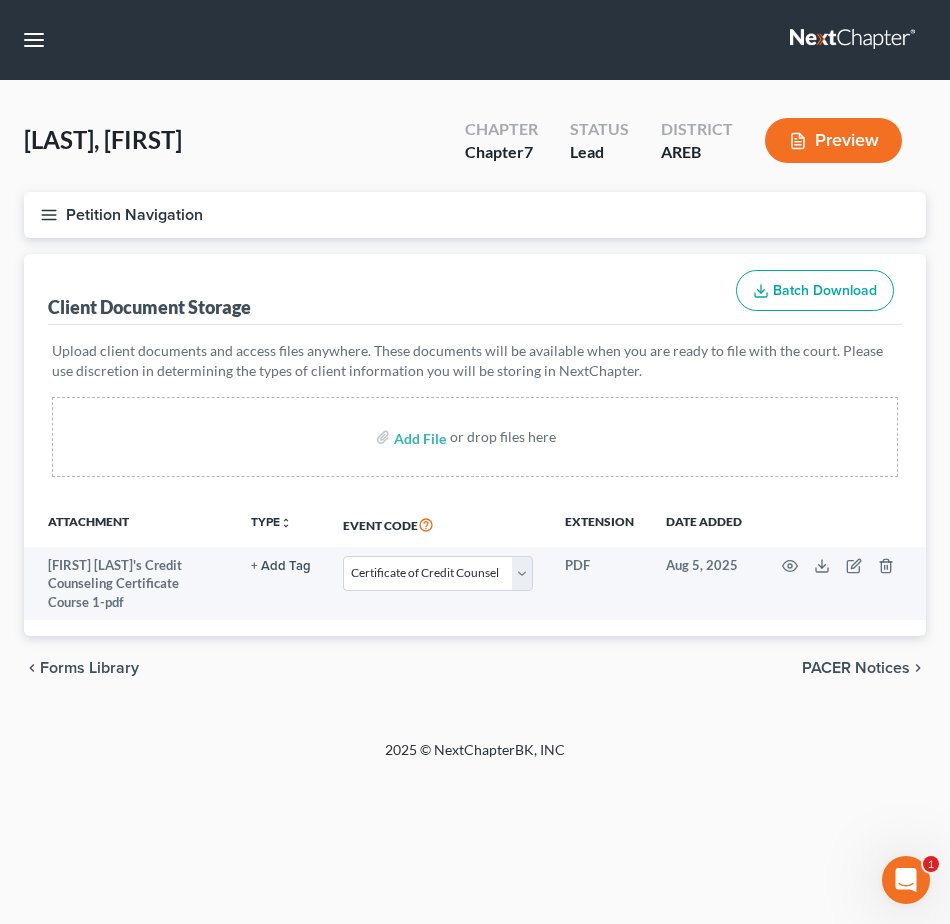 click on "2025 © NextChapterBK, INC" at bounding box center (475, 758) 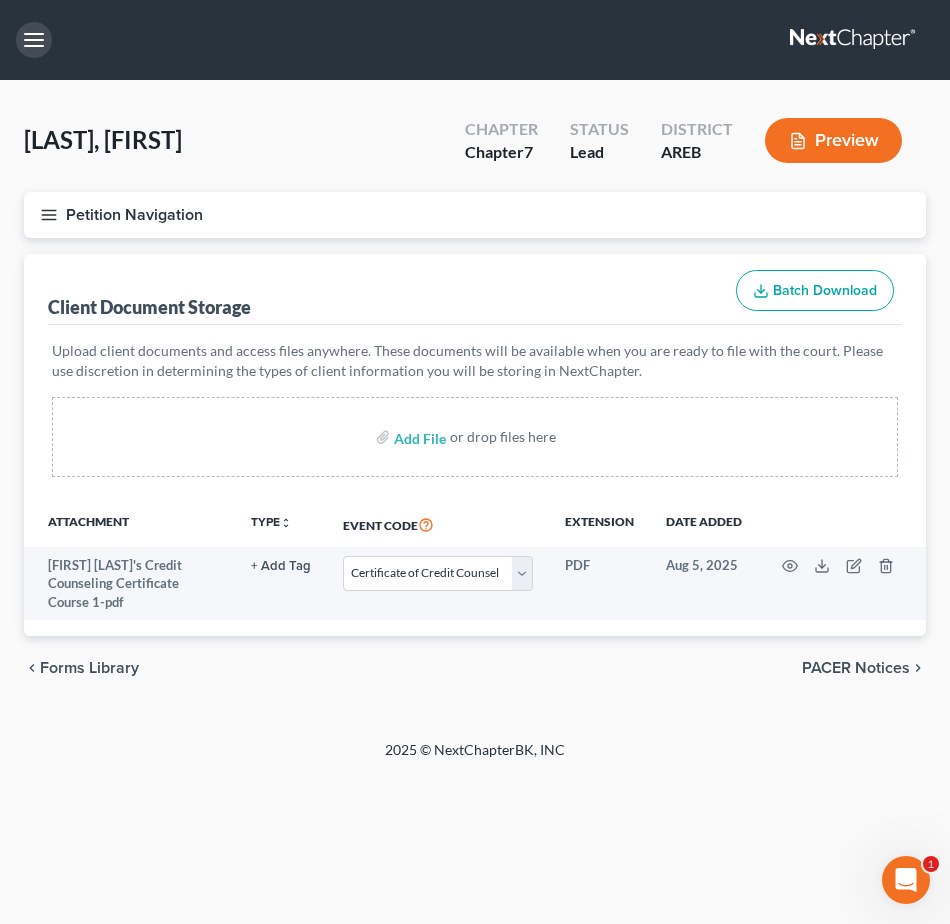 click at bounding box center [34, 40] 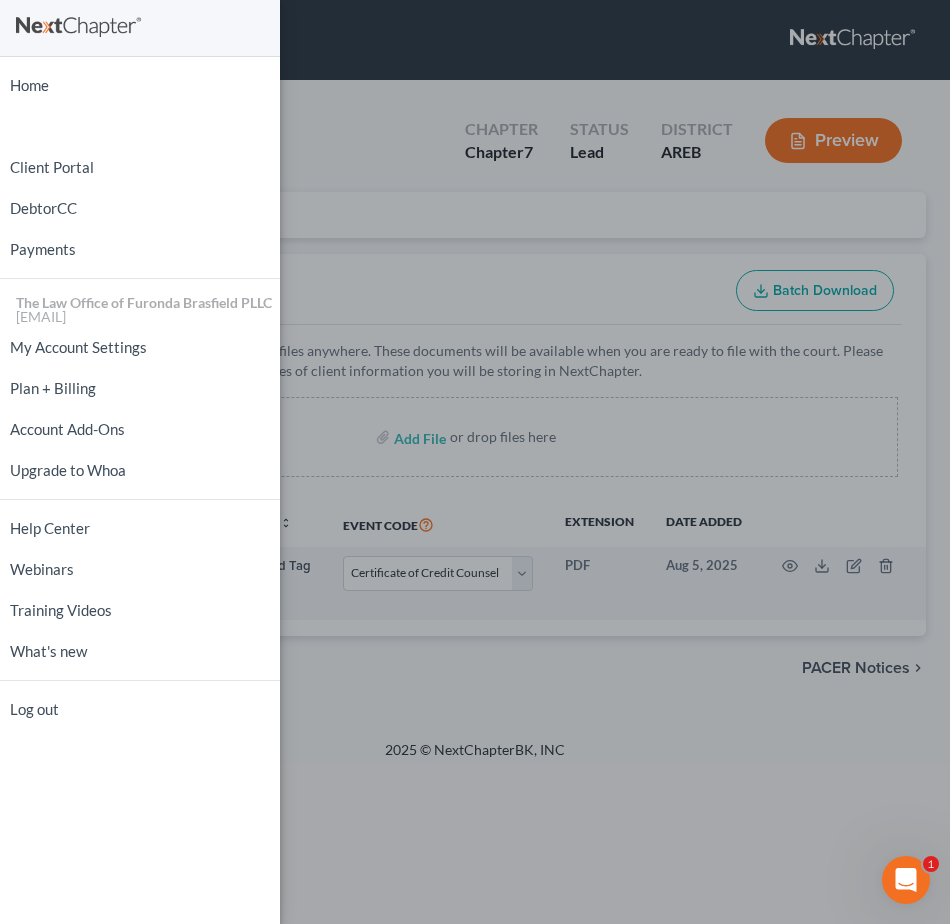 click on "Home New Case Client Portal DebtorCC Payments The Law Office of Furonda Brasfield PLLC tania@brasfieldlawfirm.com My Account Settings Plan + Billing Account Add-Ons Upgrade to Whoa Help Center Webinars Training Videos What's new Log out" at bounding box center [475, 462] 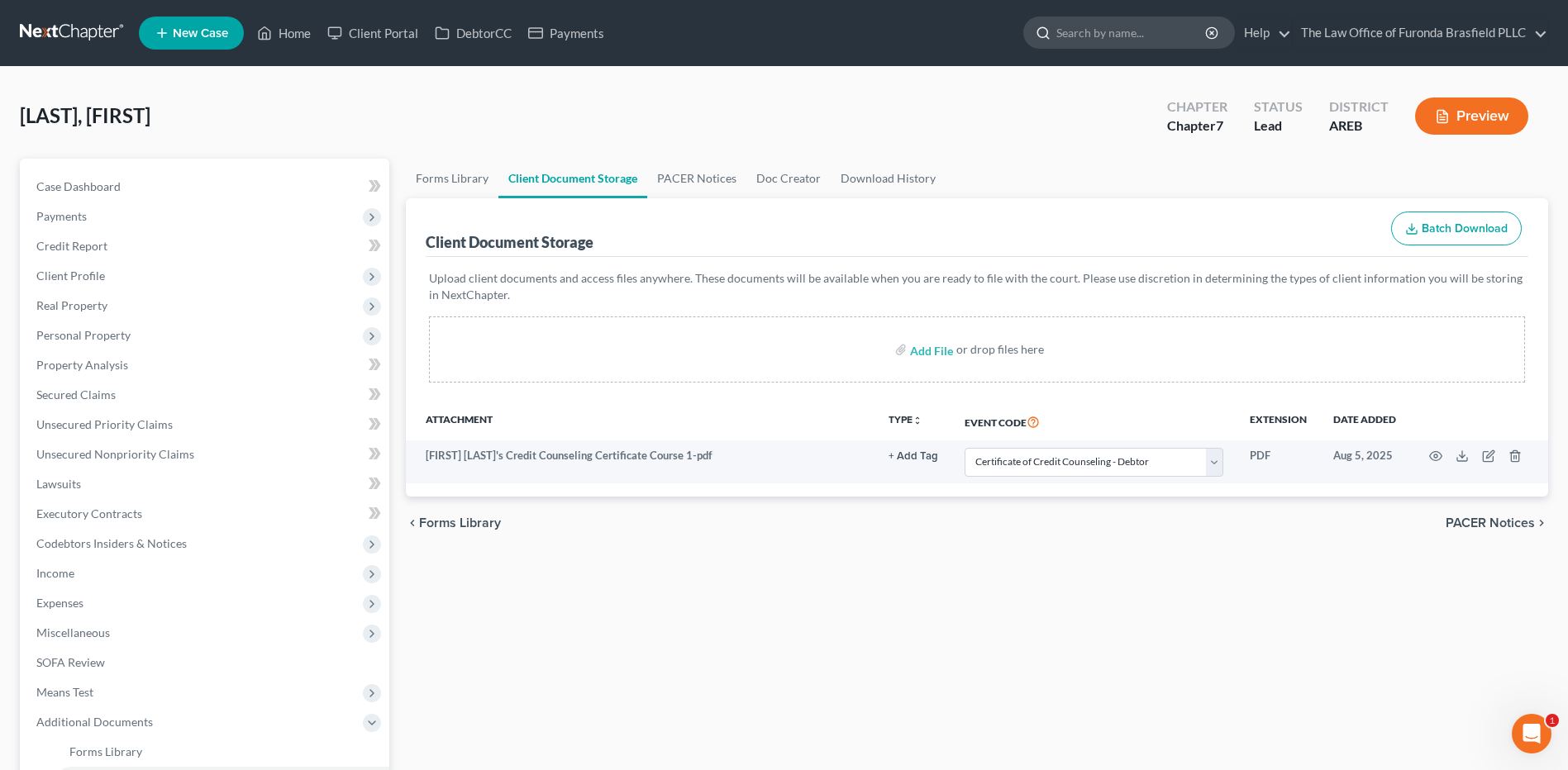 click at bounding box center (1132, 32) 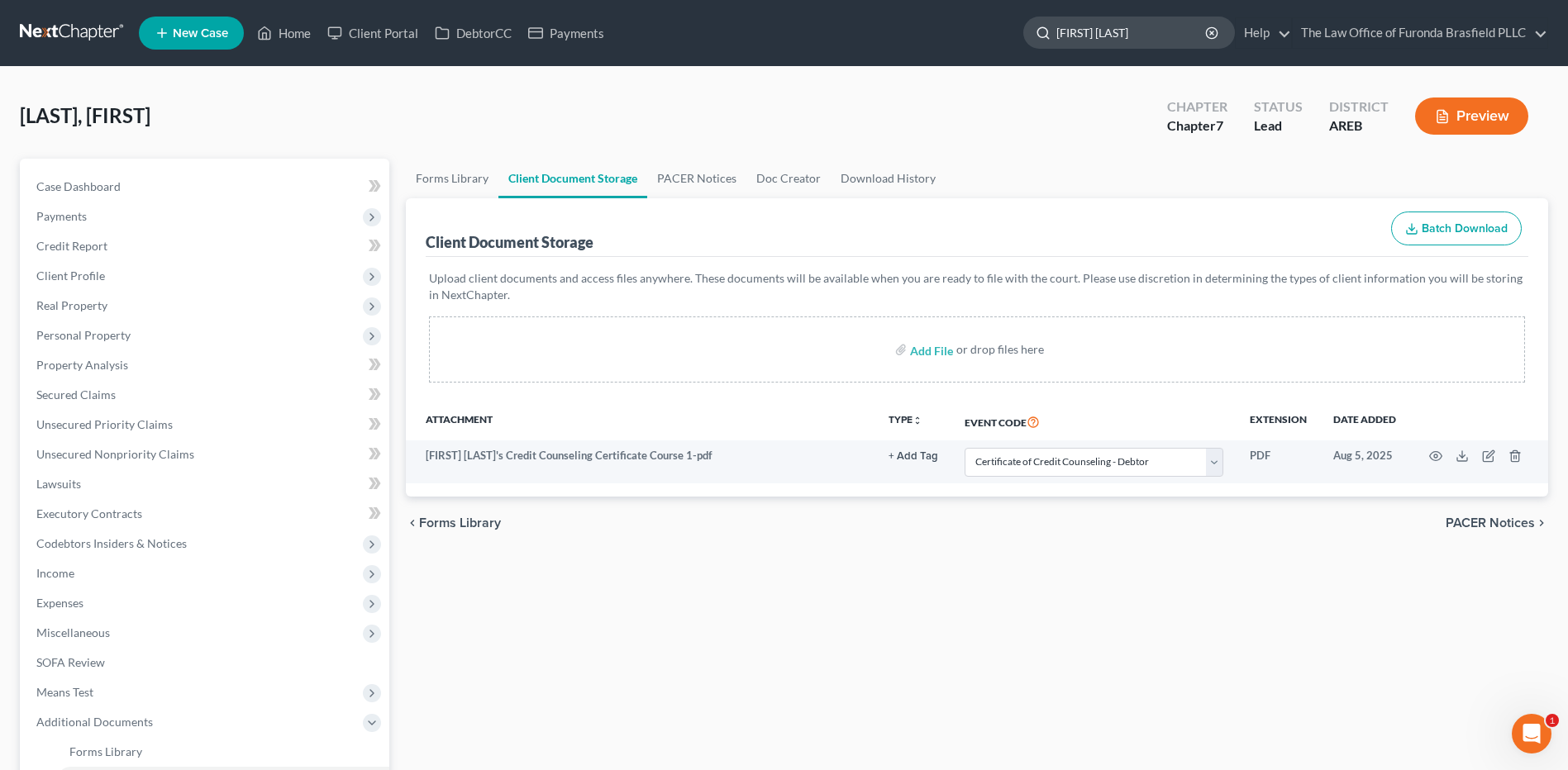 type on "[FIRST] [LAST]" 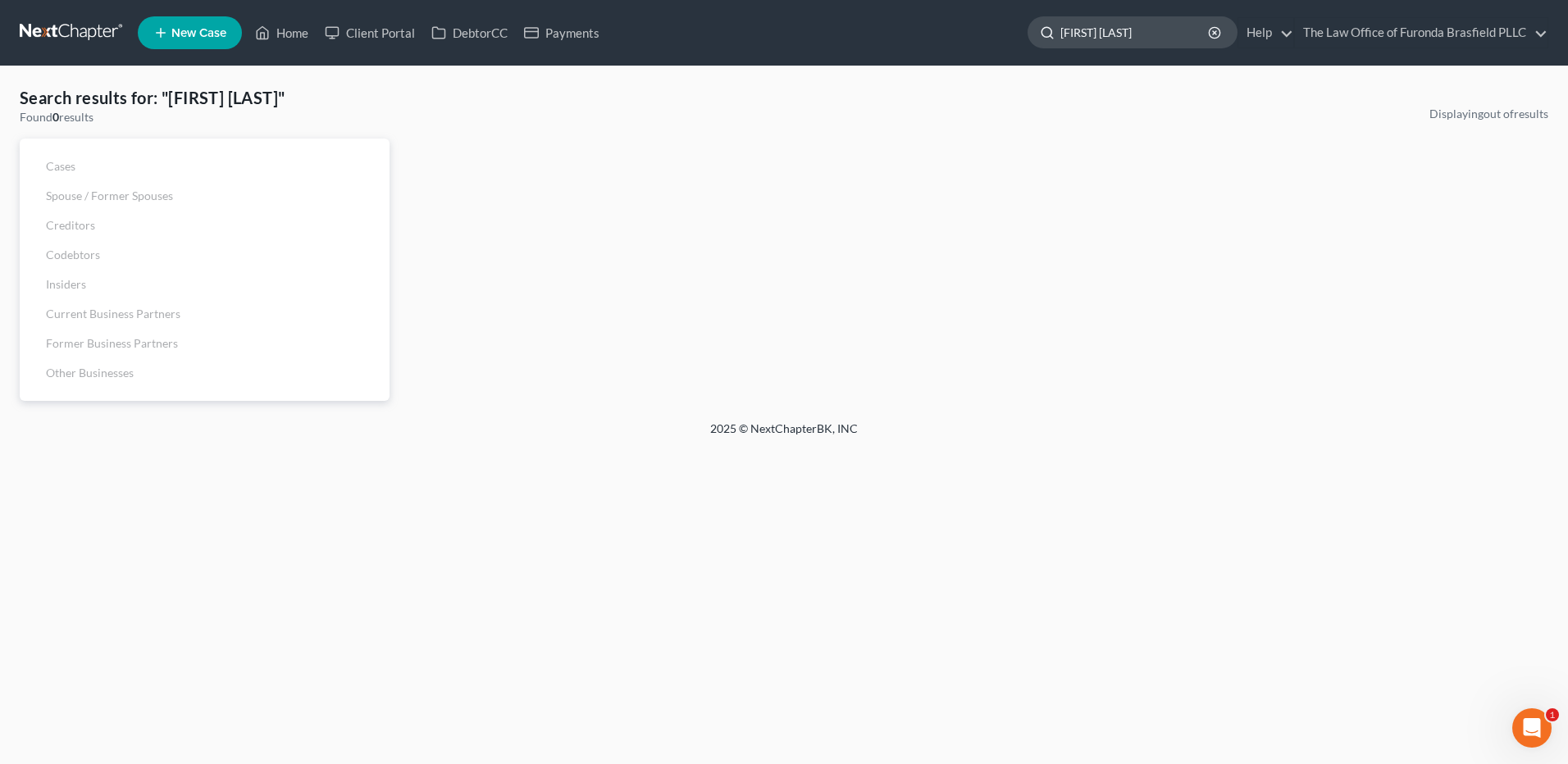 click on "[FIRST] [LAST]" 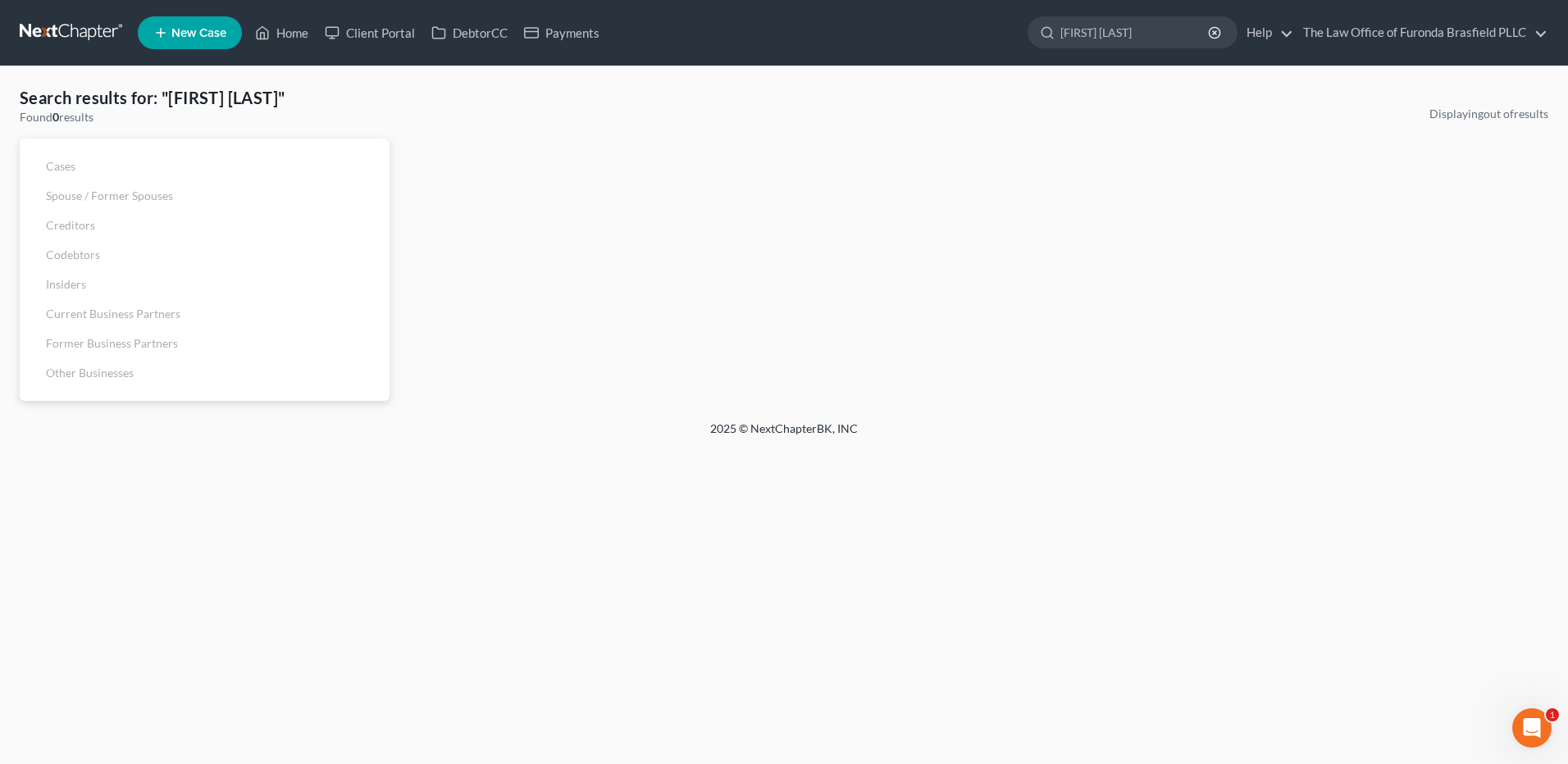 drag, startPoint x: 1136, startPoint y: 30, endPoint x: 813, endPoint y: 17, distance: 323.2615 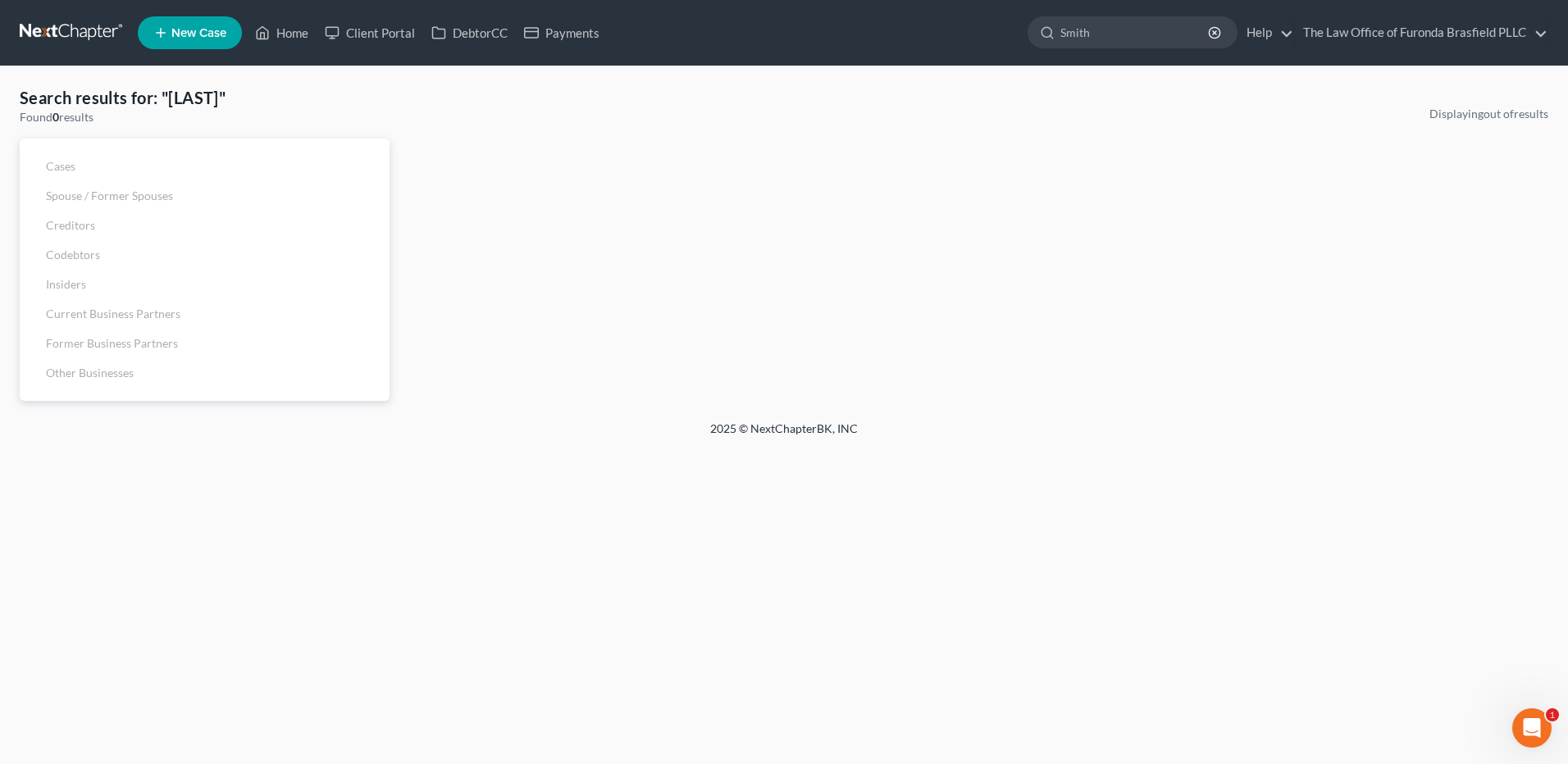 type on "Smith" 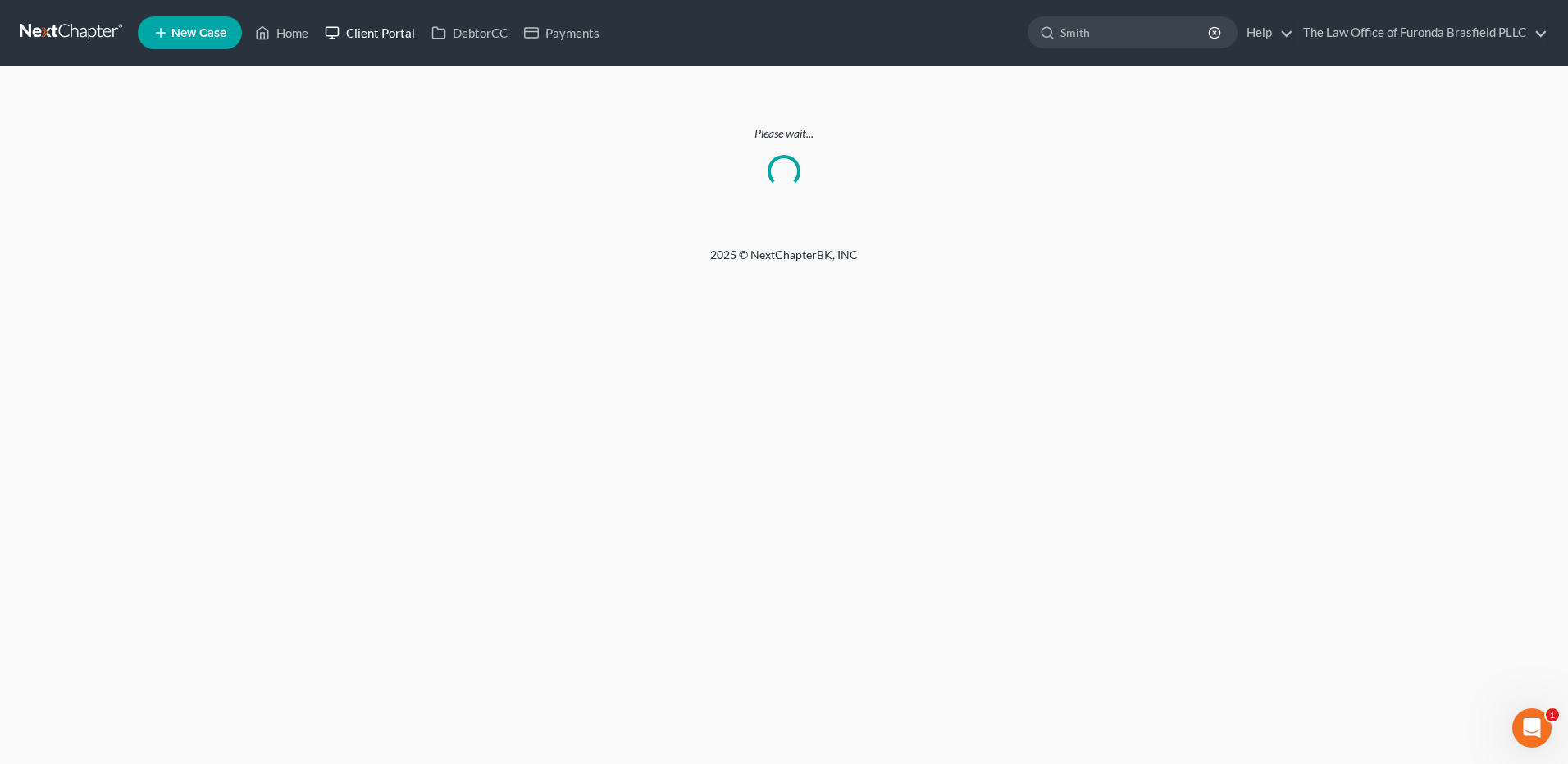 click on "Client Portal" at bounding box center (370, 33) 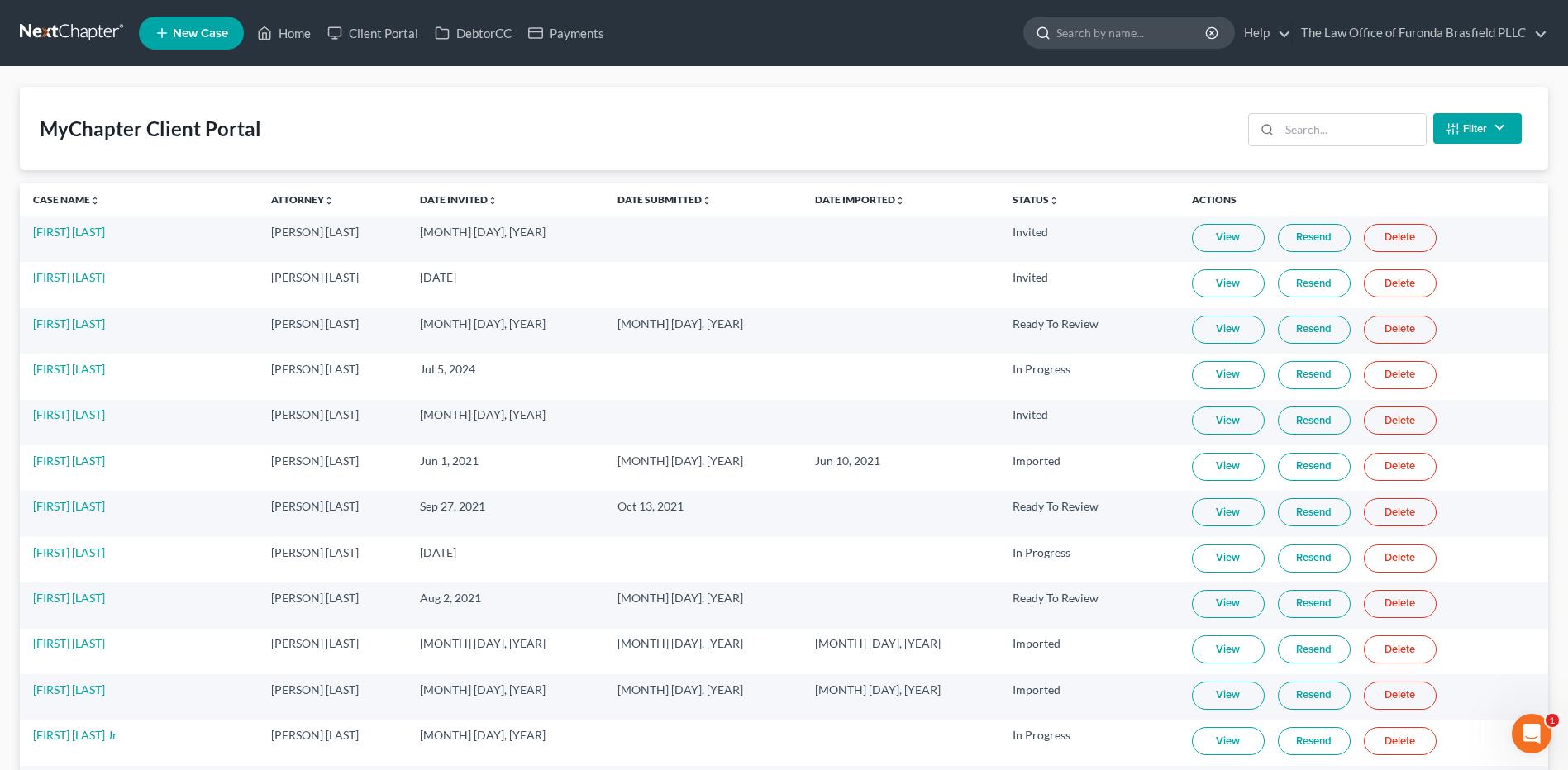 click at bounding box center [1132, 32] 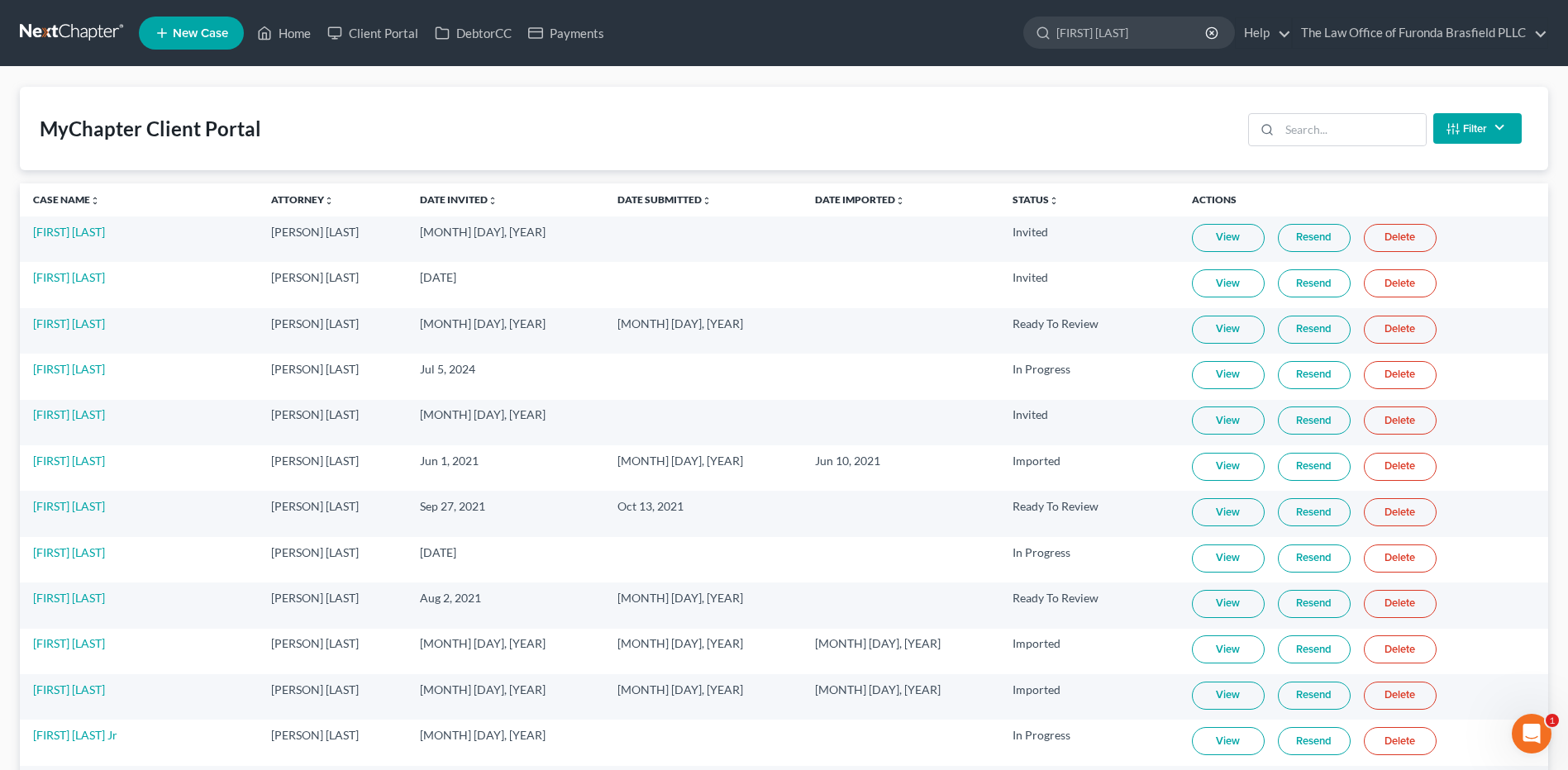 type on "[FIRST] [LAST]" 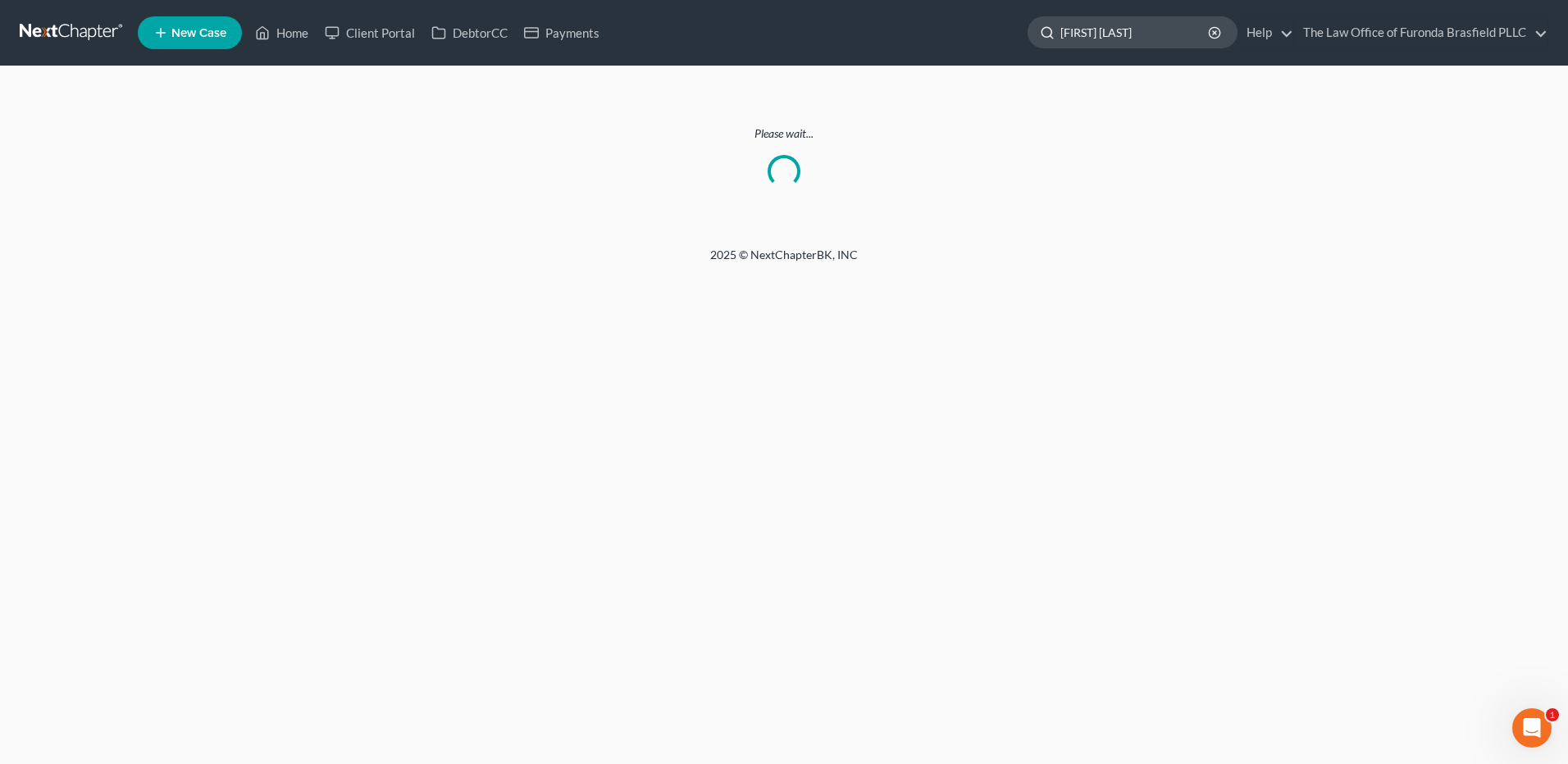 click on "[FIRST] [LAST]" 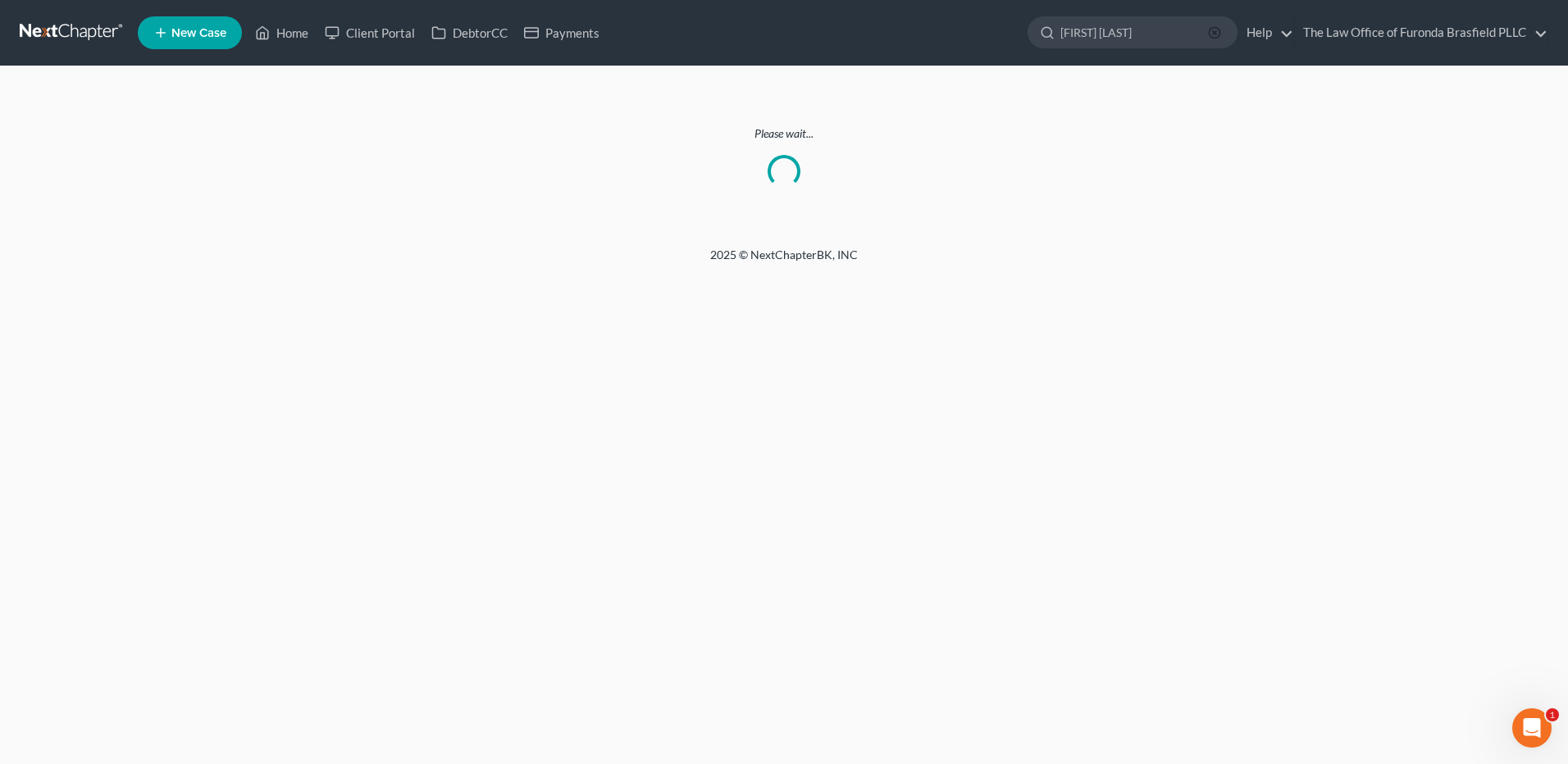 click 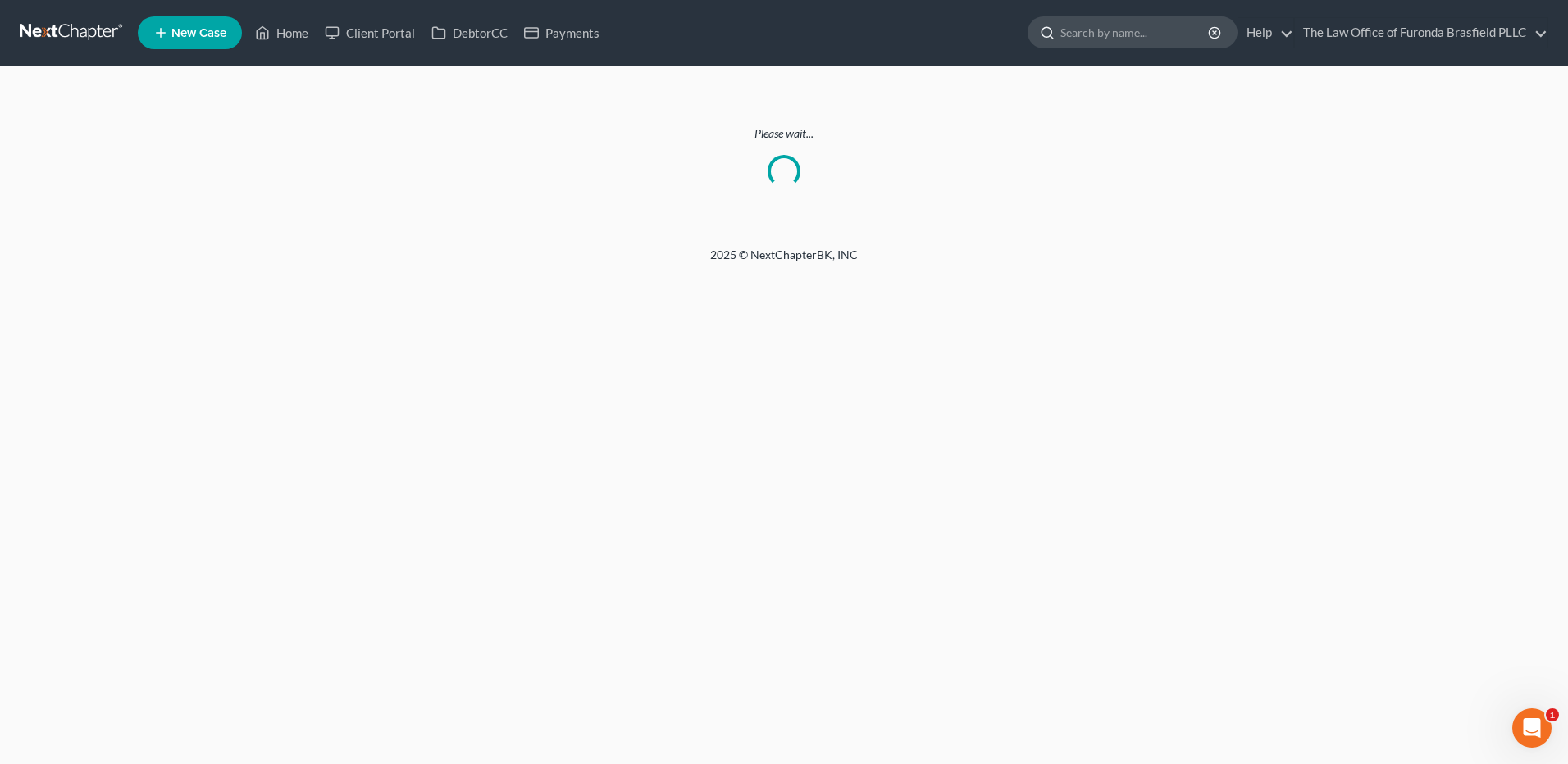 click 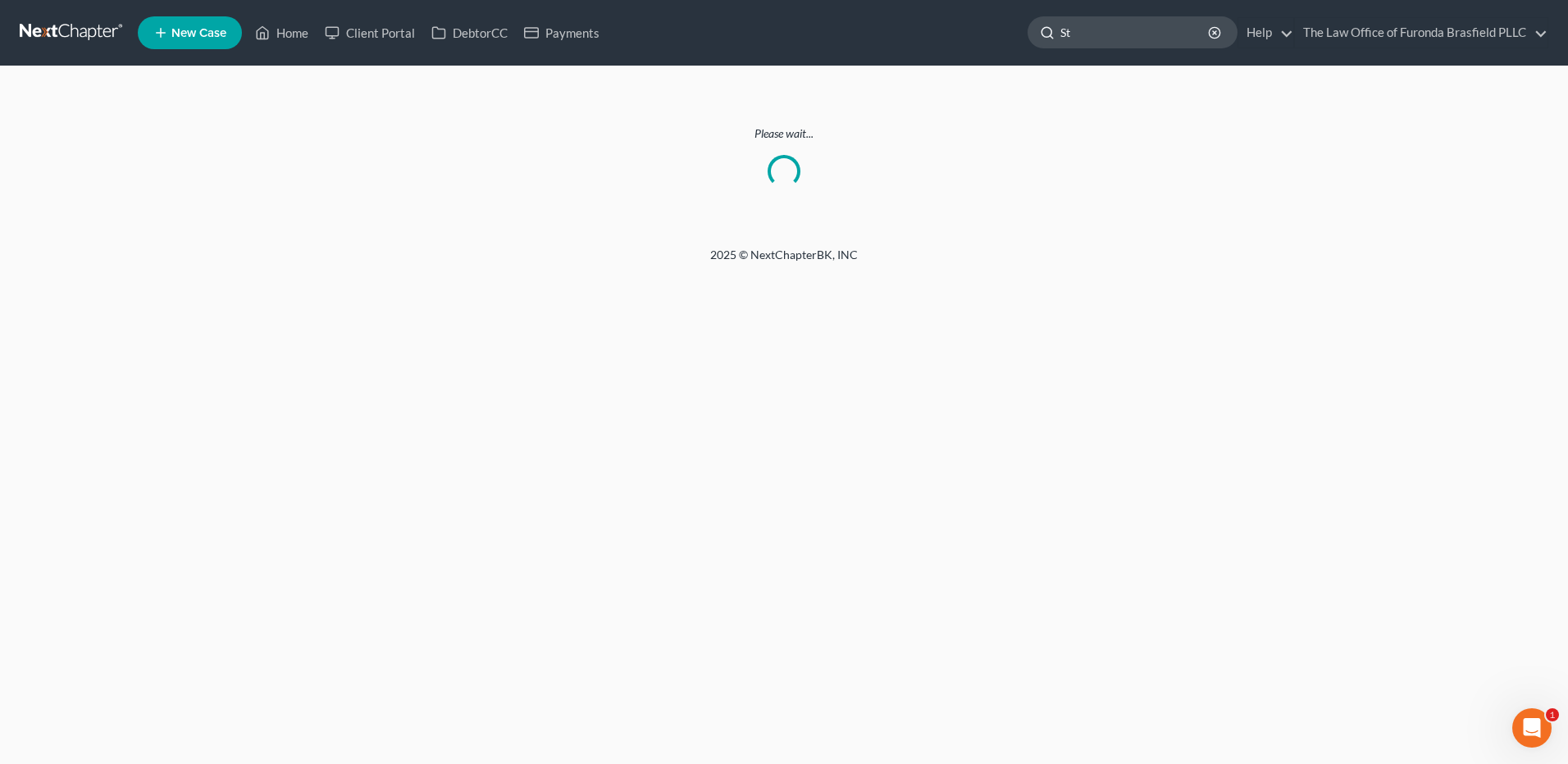 type on "S" 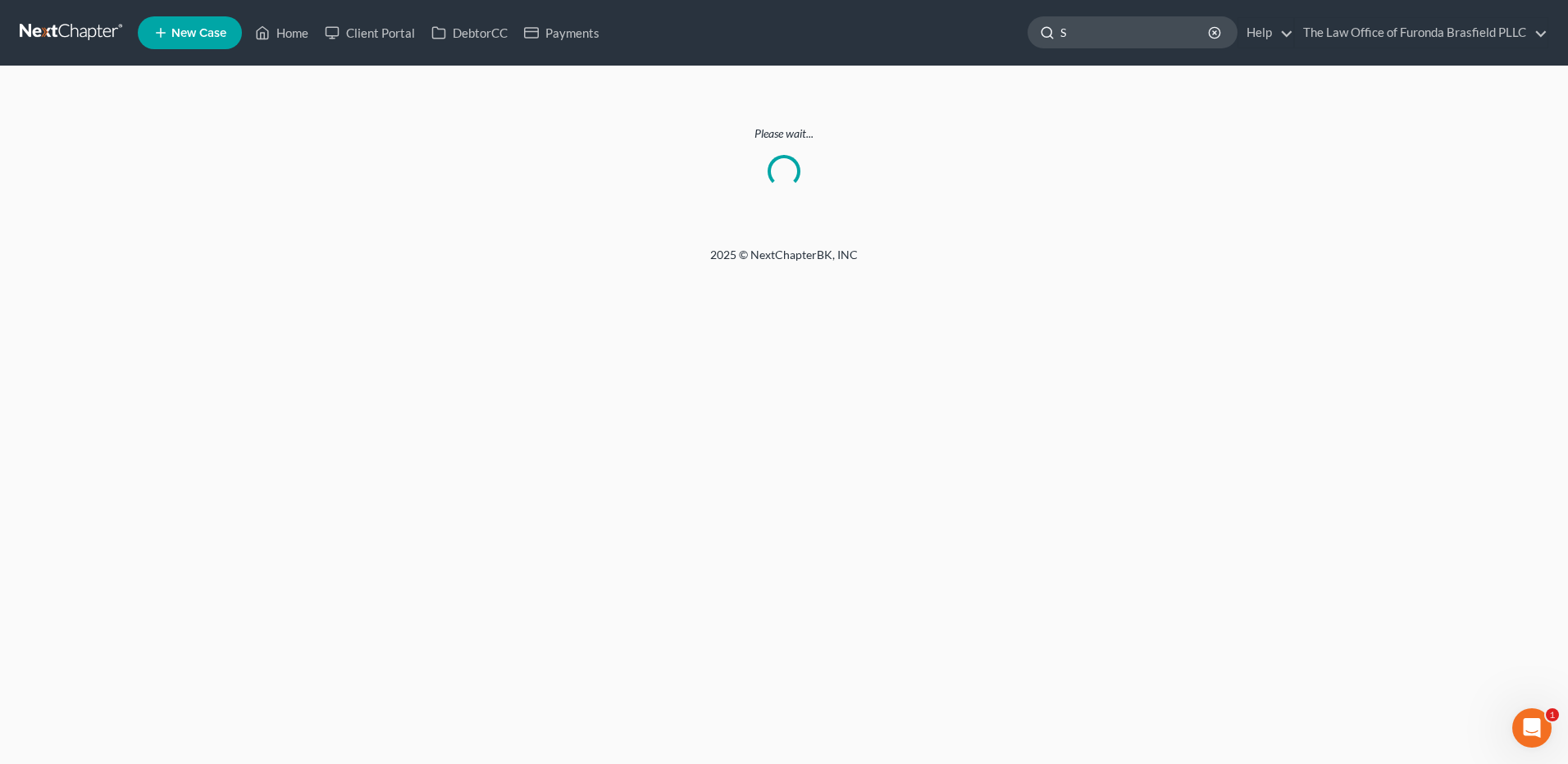 type 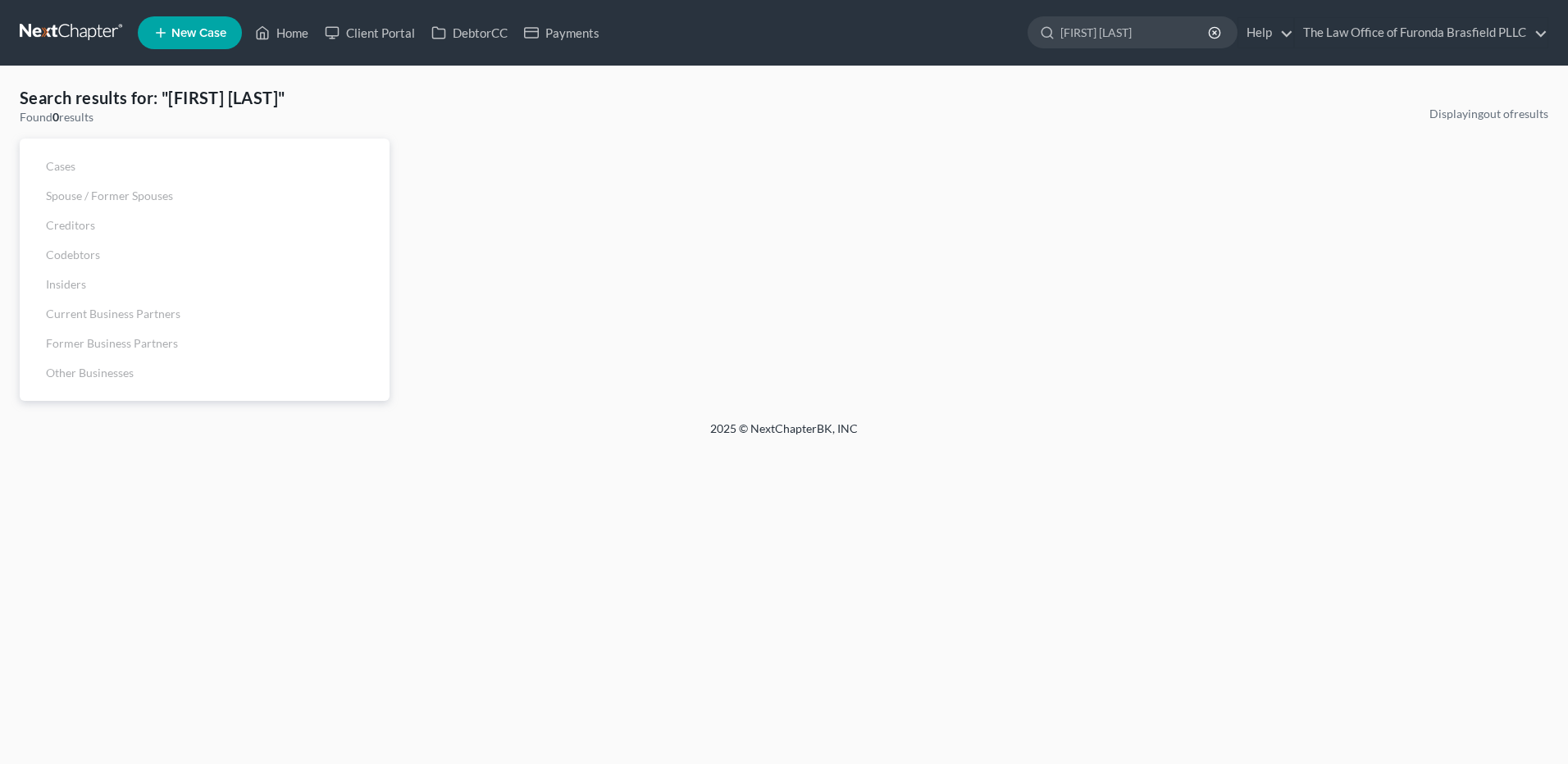 scroll, scrollTop: 0, scrollLeft: 0, axis: both 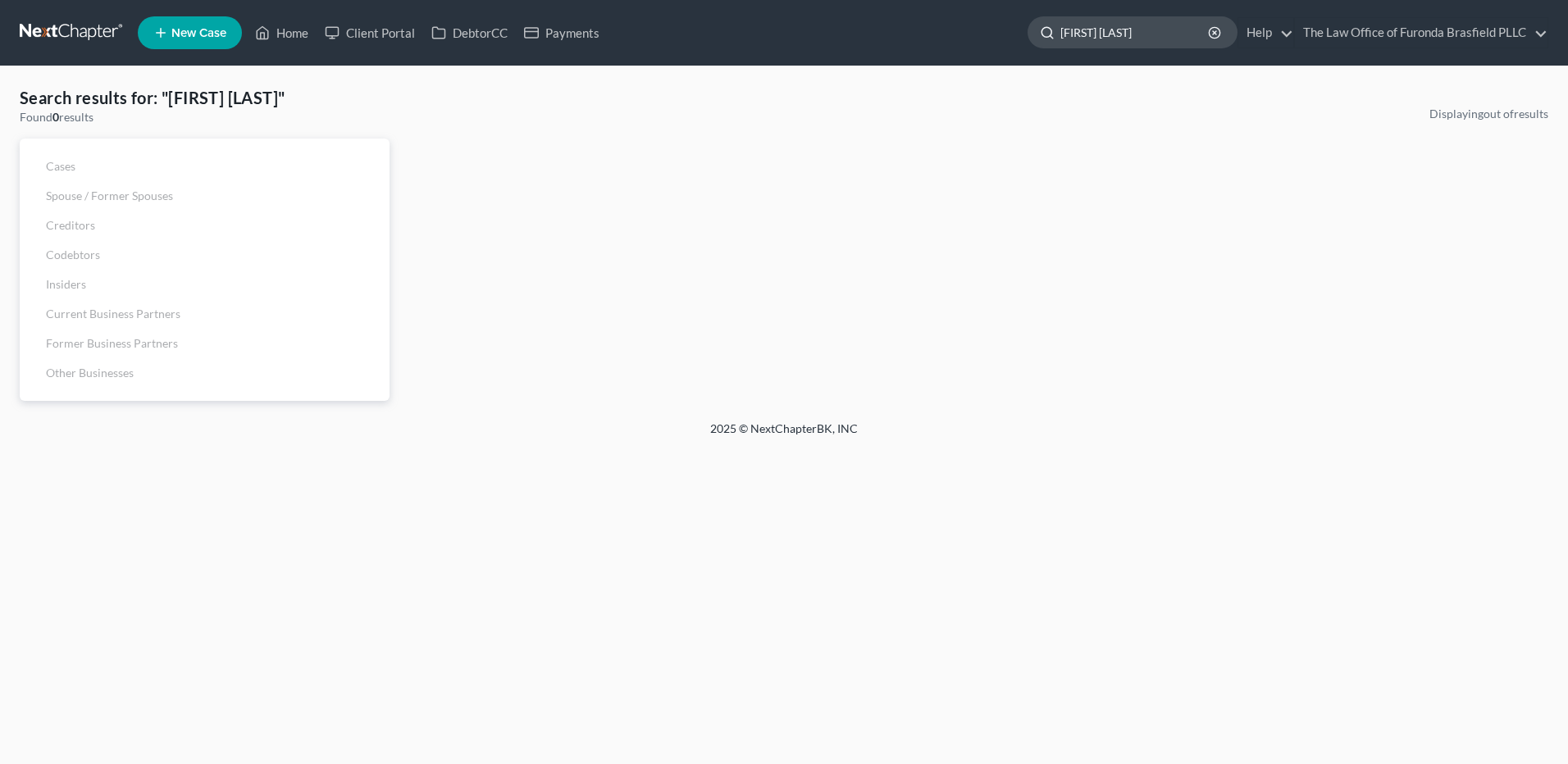 click on "[FIRST] [LAST]" 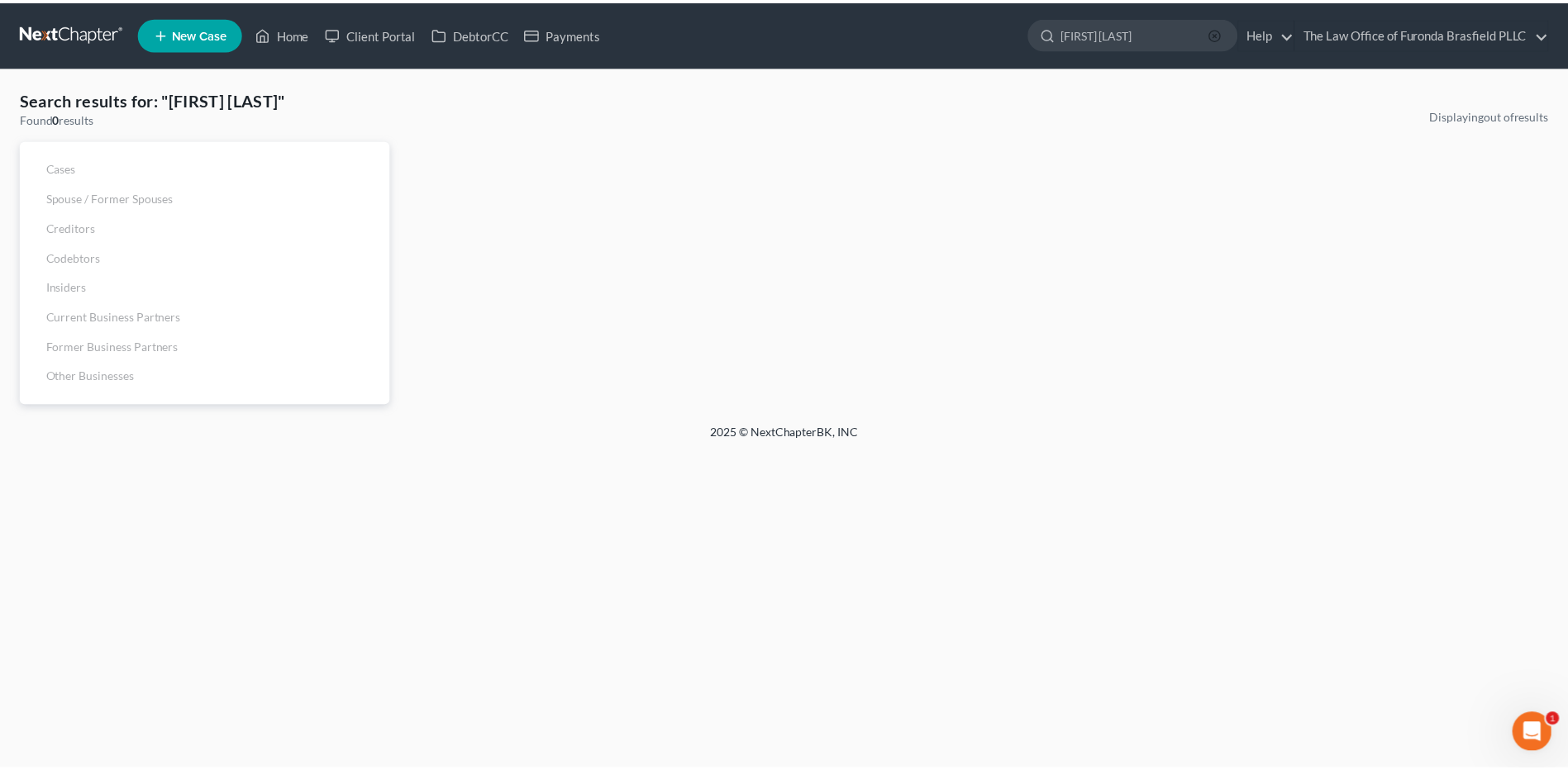 scroll, scrollTop: 0, scrollLeft: 0, axis: both 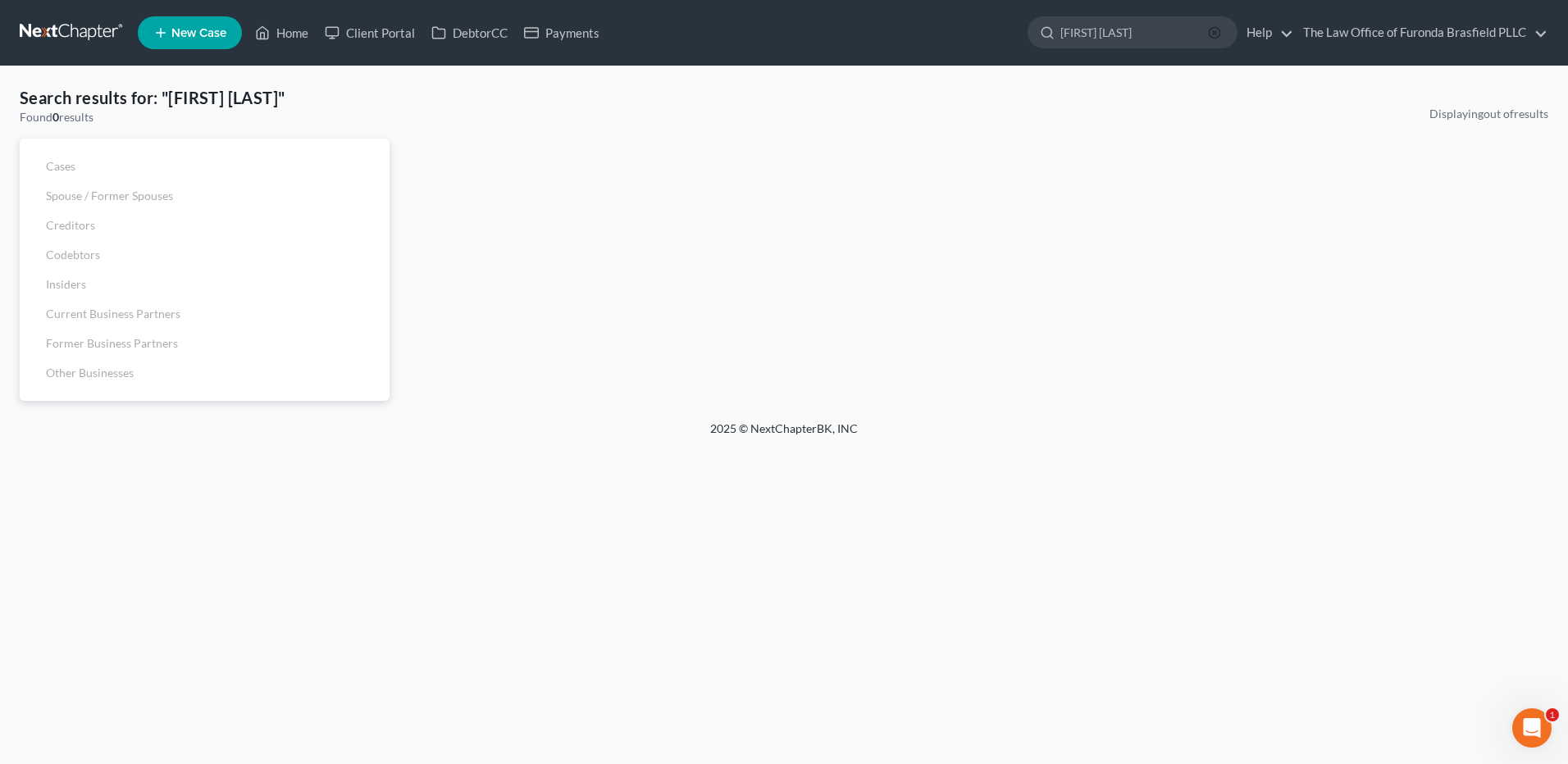 click 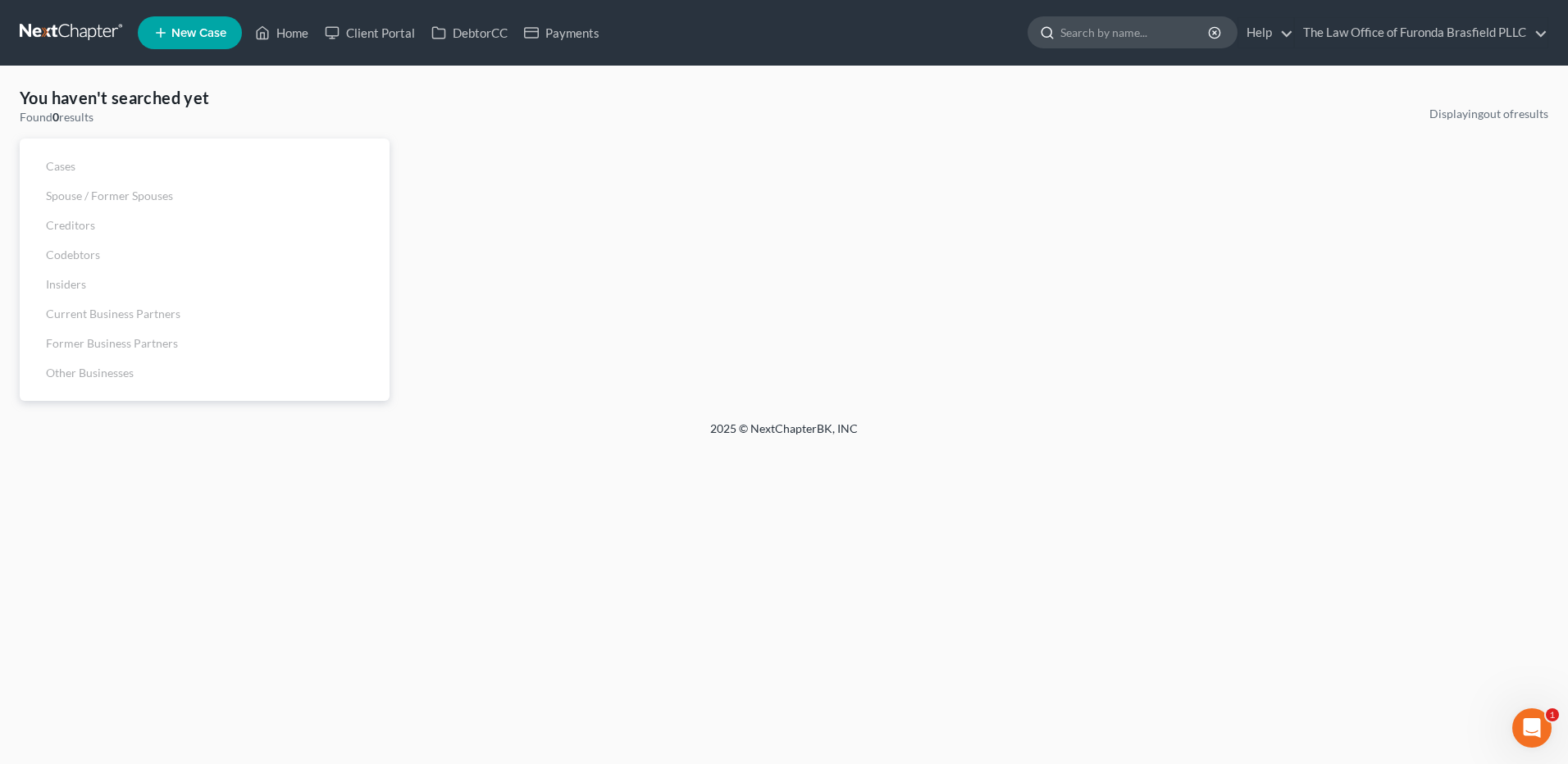 click 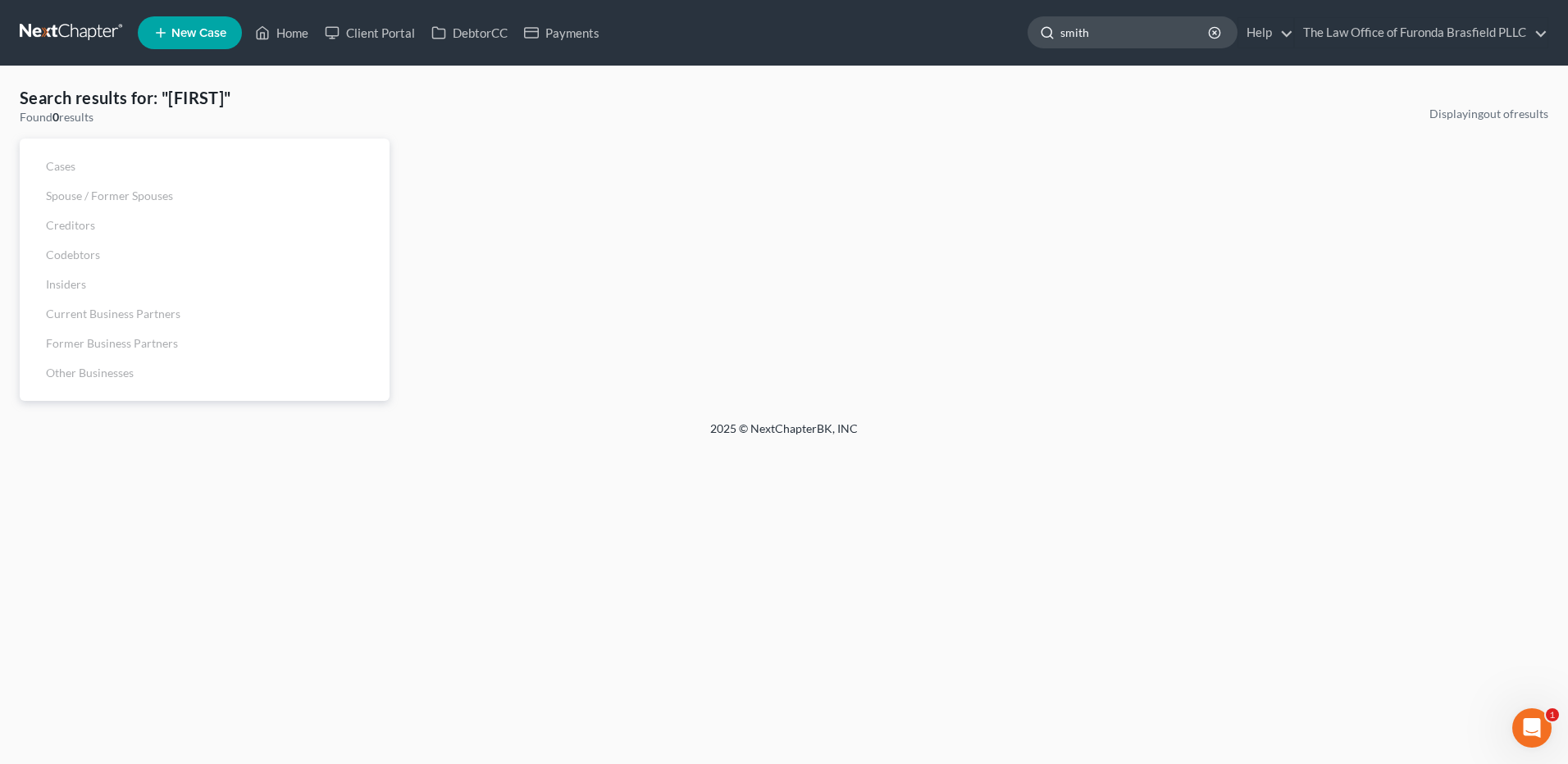type on "smith" 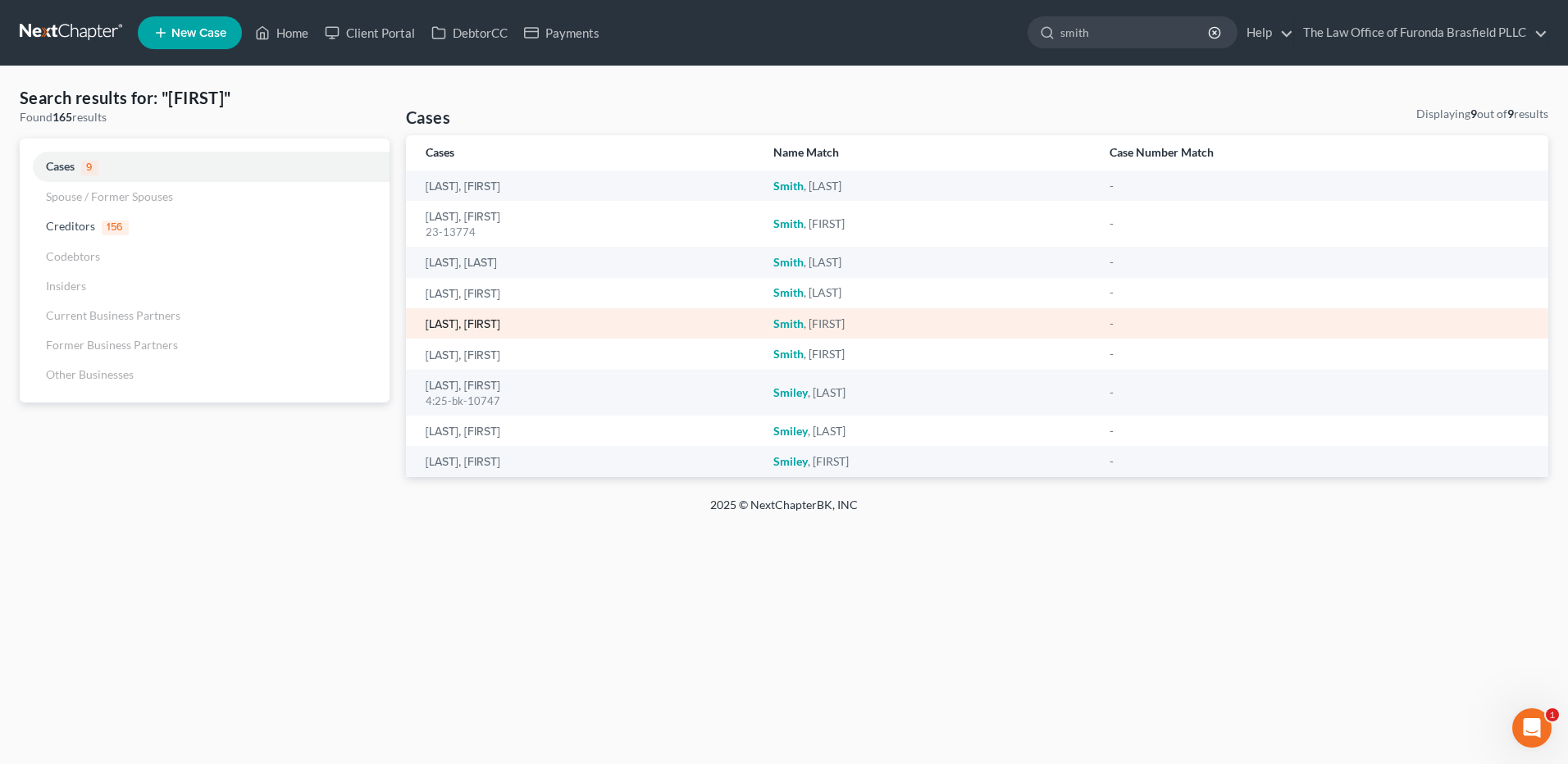 click on "[LAST], [FIRST]" at bounding box center [463, 325] 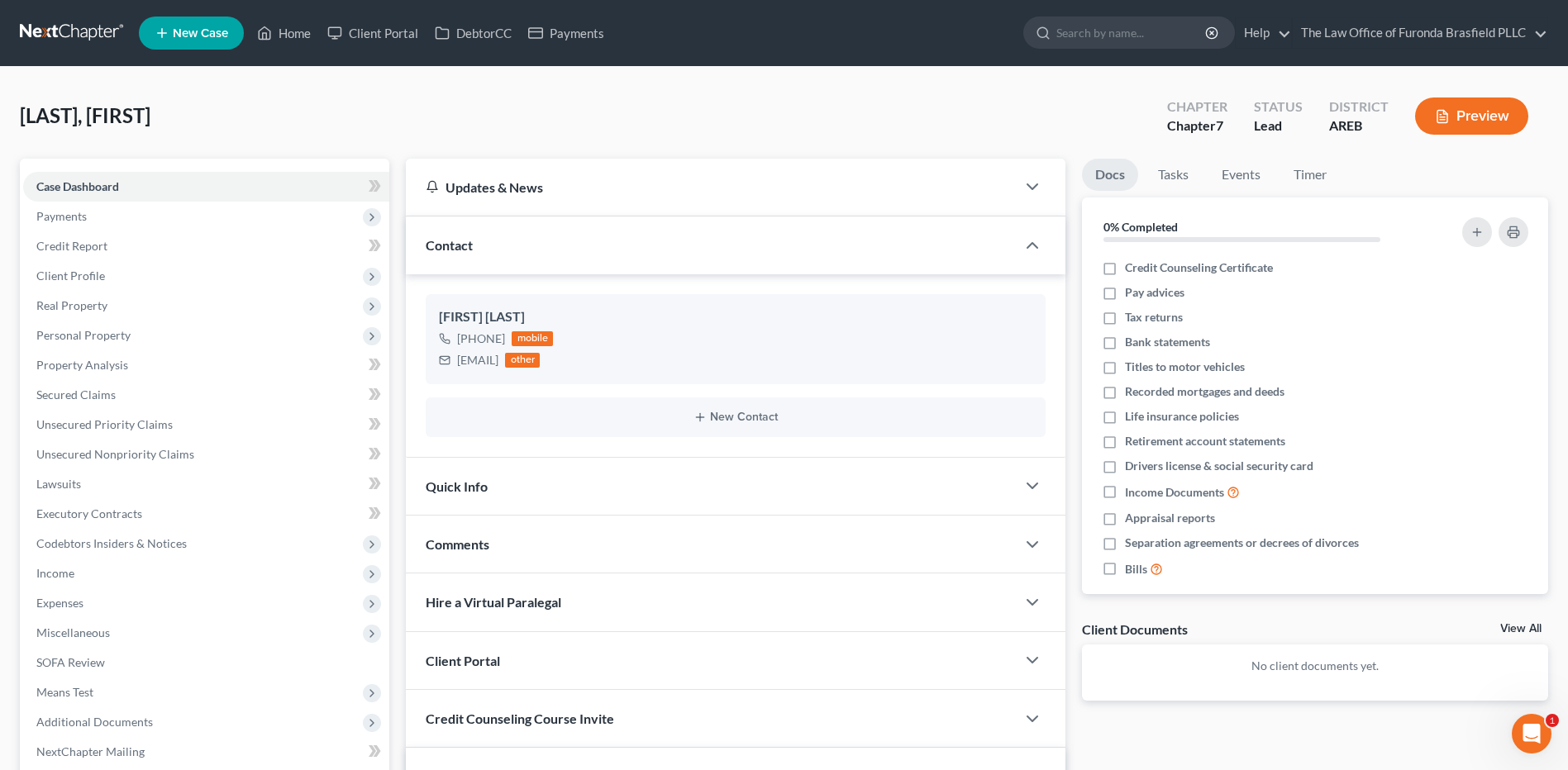 scroll, scrollTop: 83, scrollLeft: 0, axis: vertical 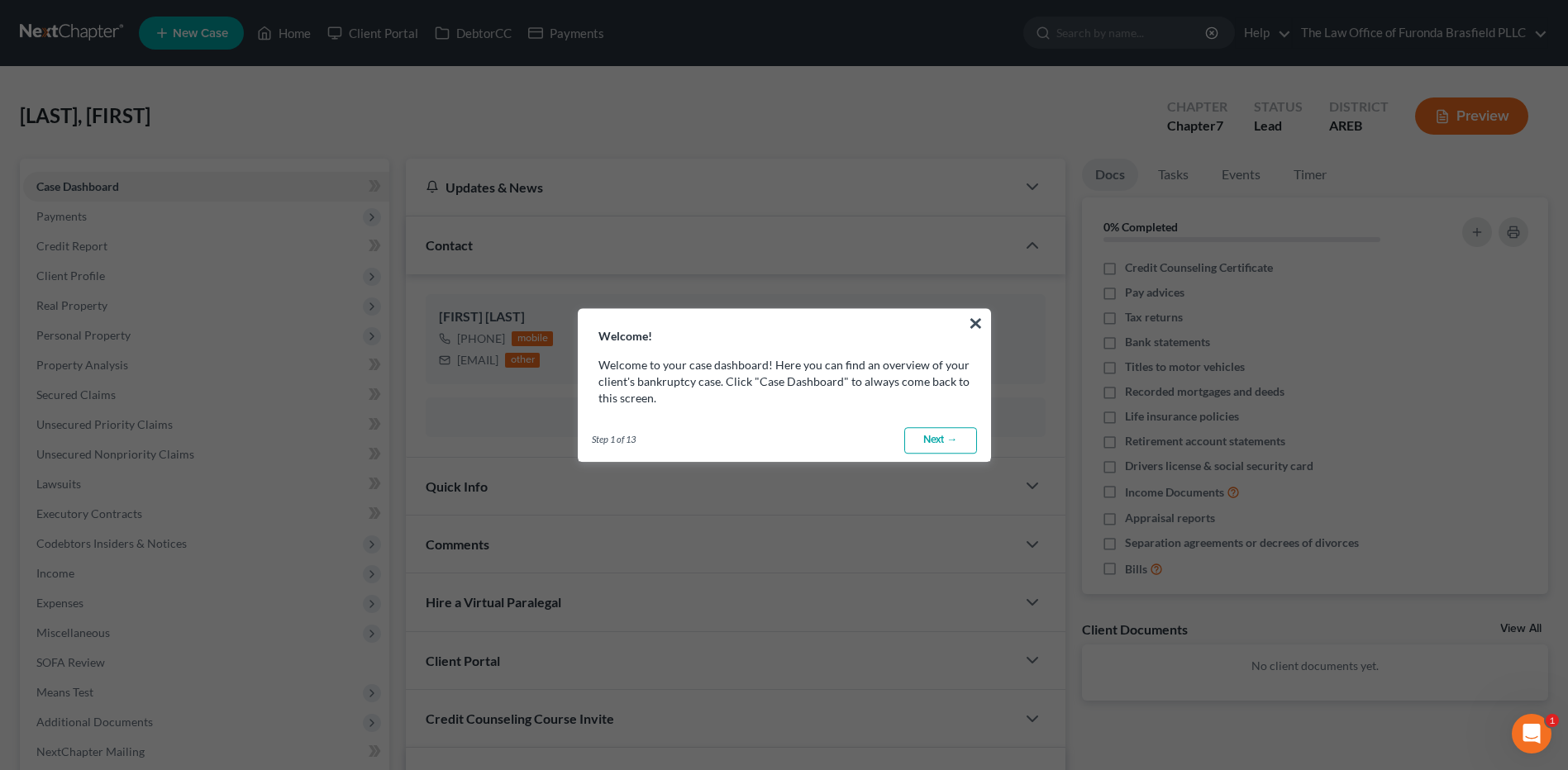 click on "Next →" at bounding box center [941, 440] 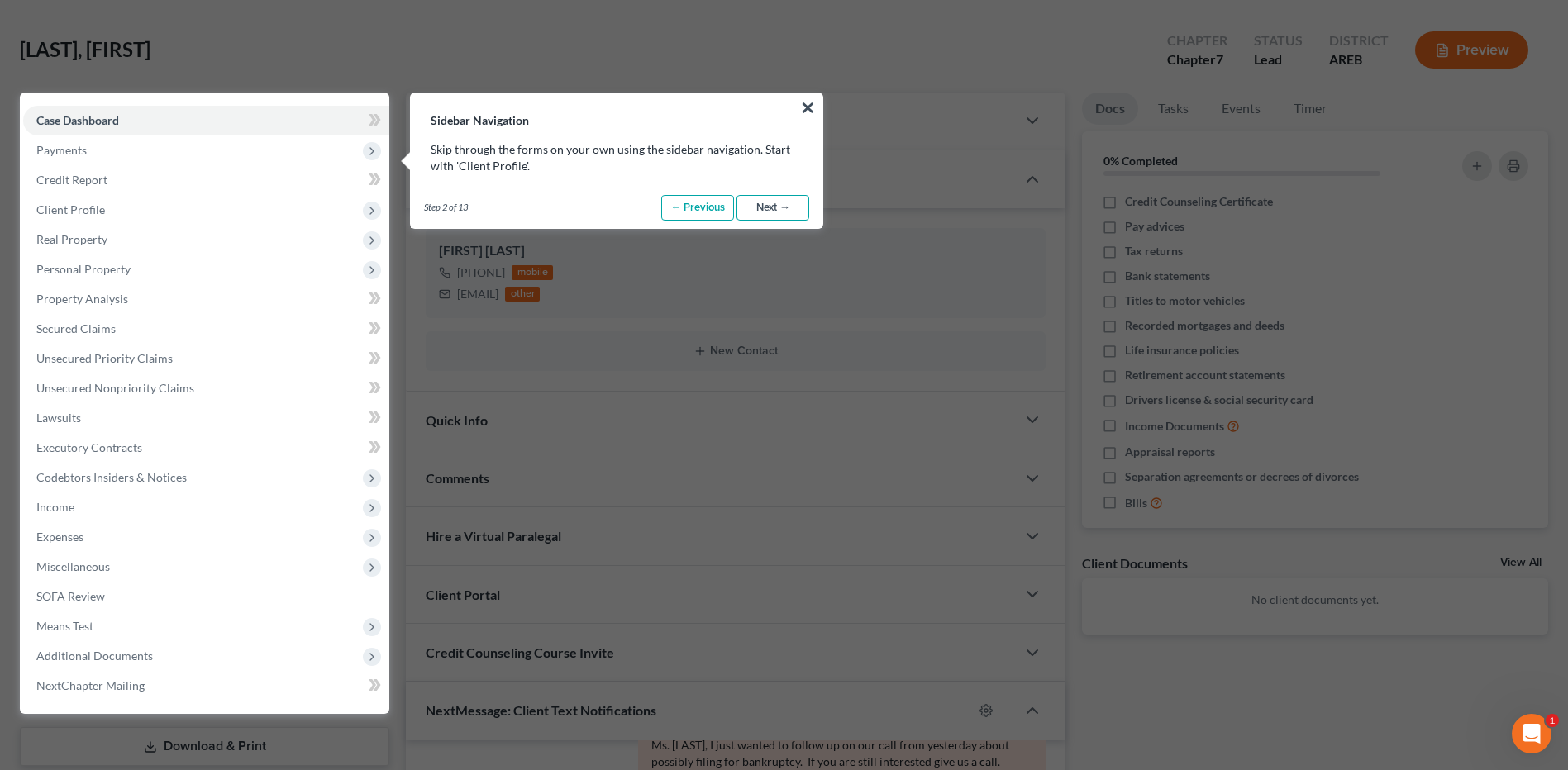 scroll, scrollTop: 75, scrollLeft: 0, axis: vertical 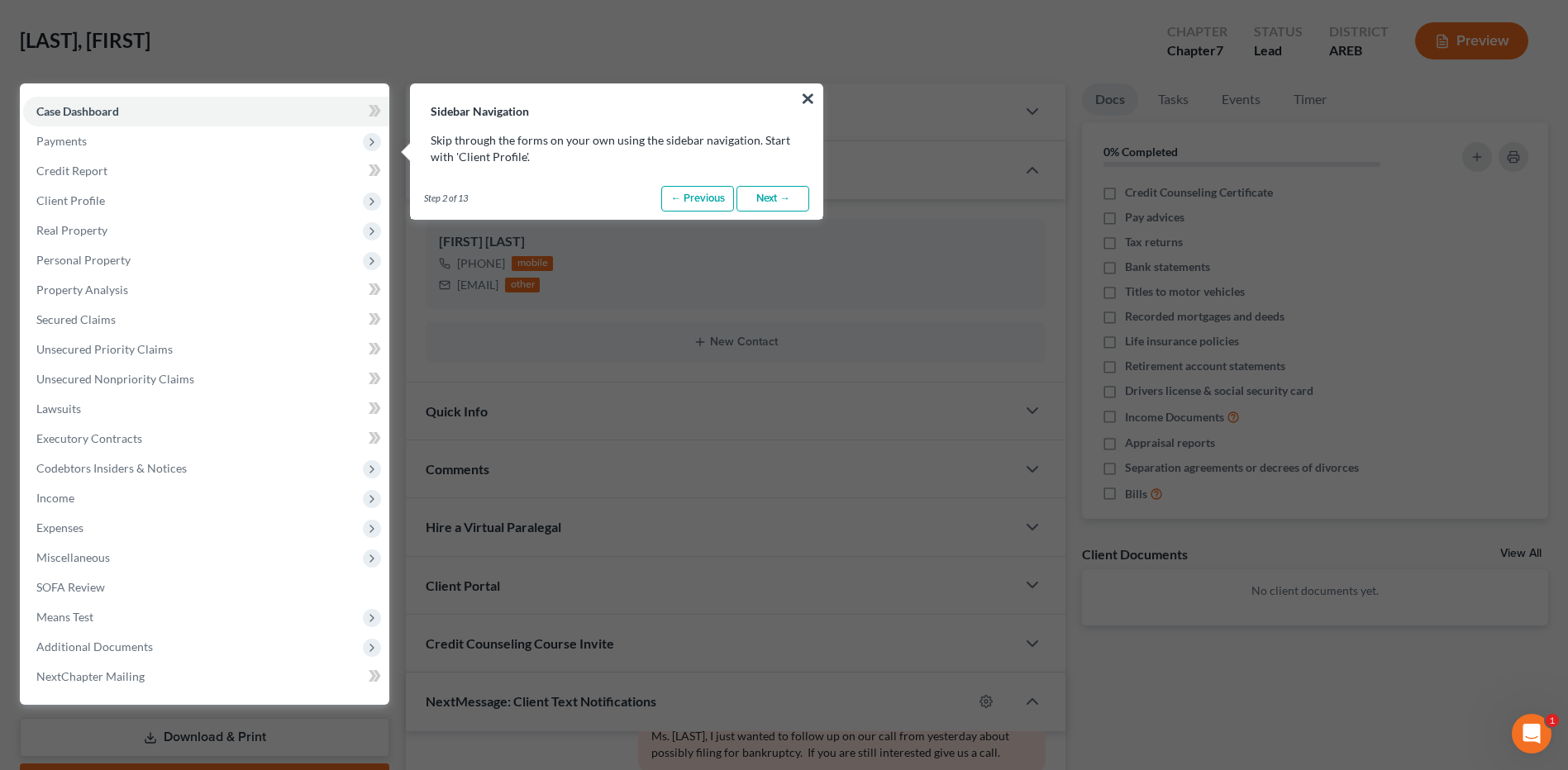 click on "Next →" at bounding box center [773, 199] 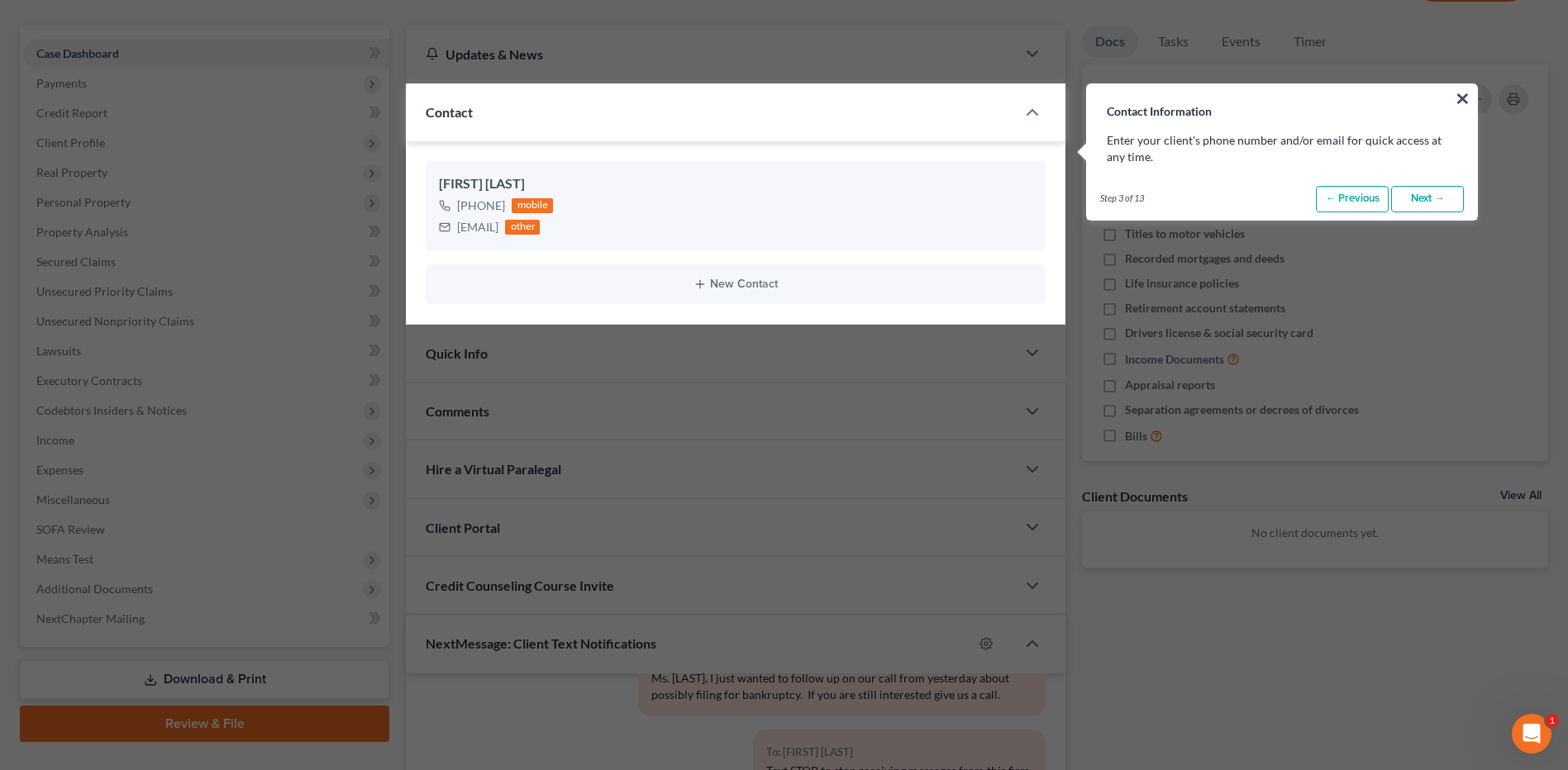 scroll, scrollTop: 134, scrollLeft: 0, axis: vertical 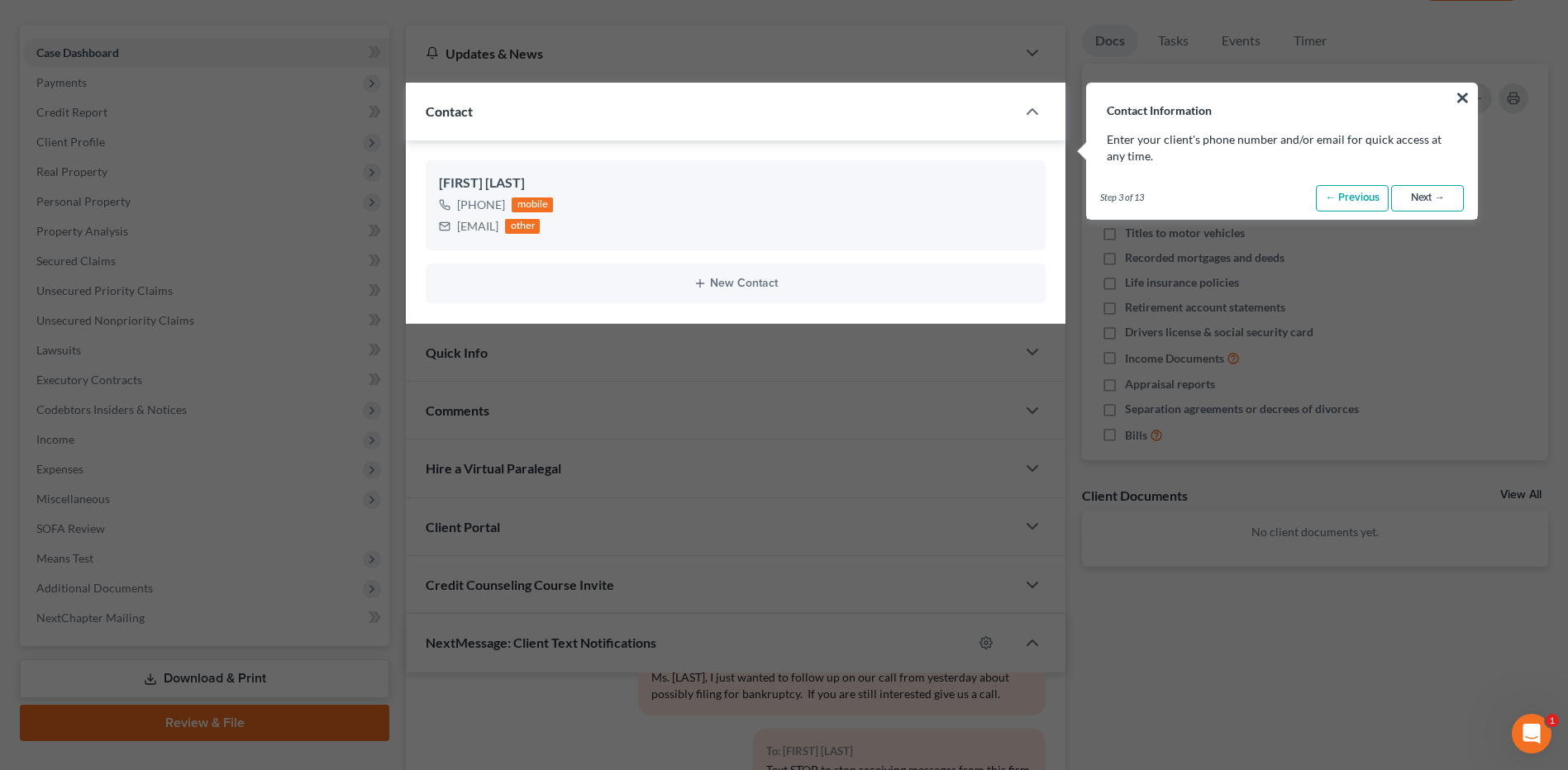 click on "Next →" at bounding box center (1427, 198) 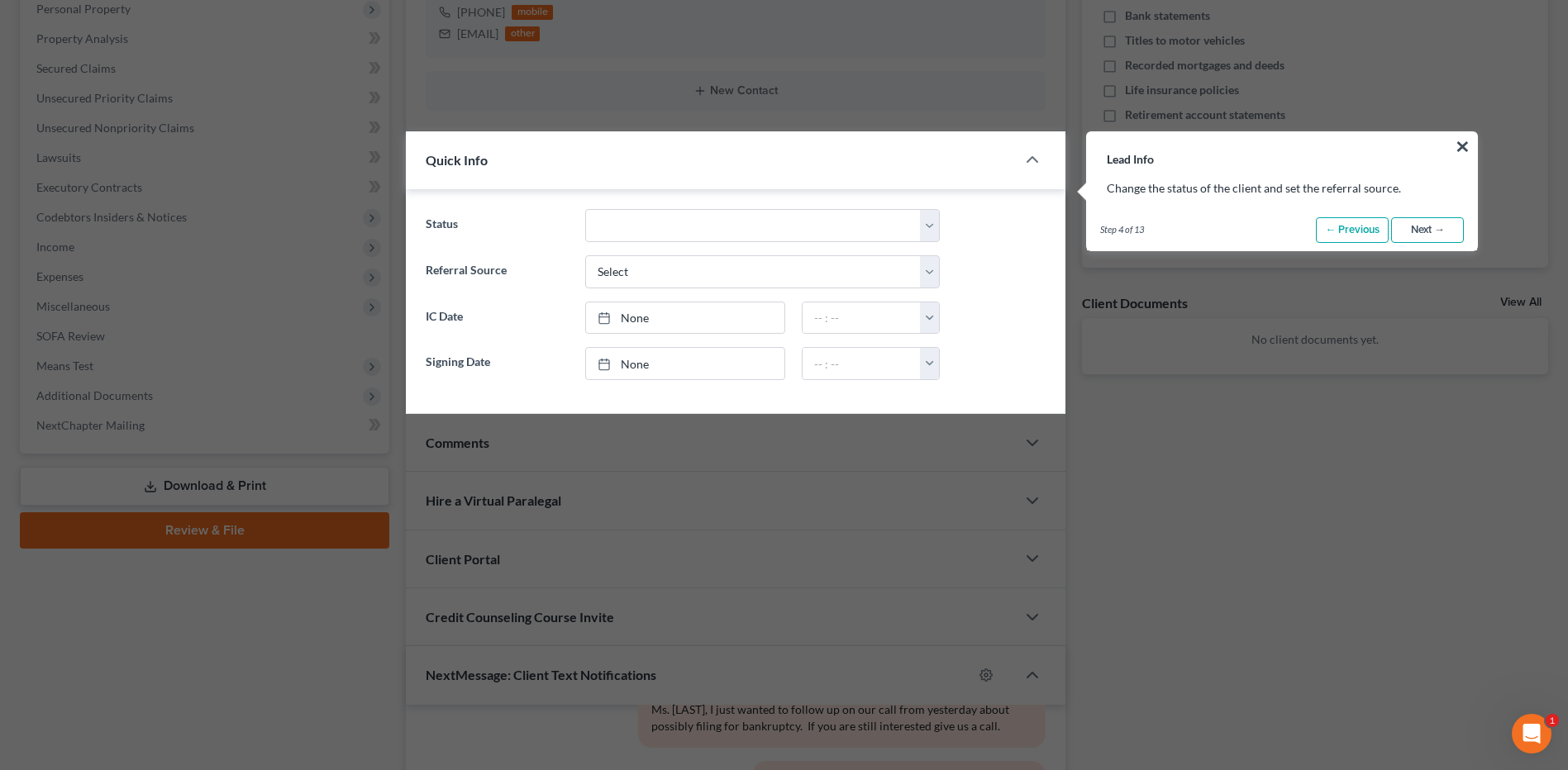 scroll, scrollTop: 374, scrollLeft: 0, axis: vertical 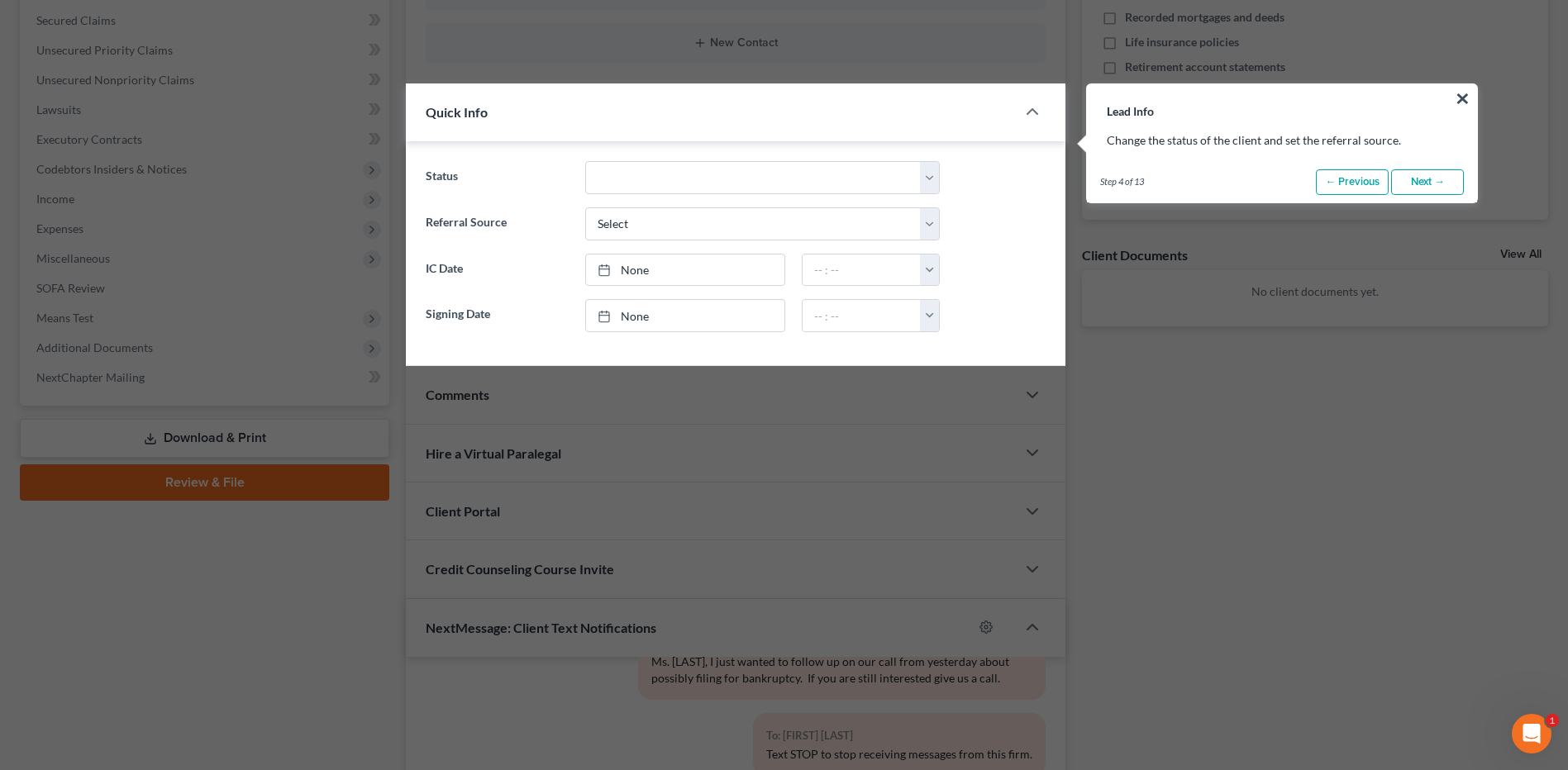 click on "Next →" at bounding box center (1427, 183) 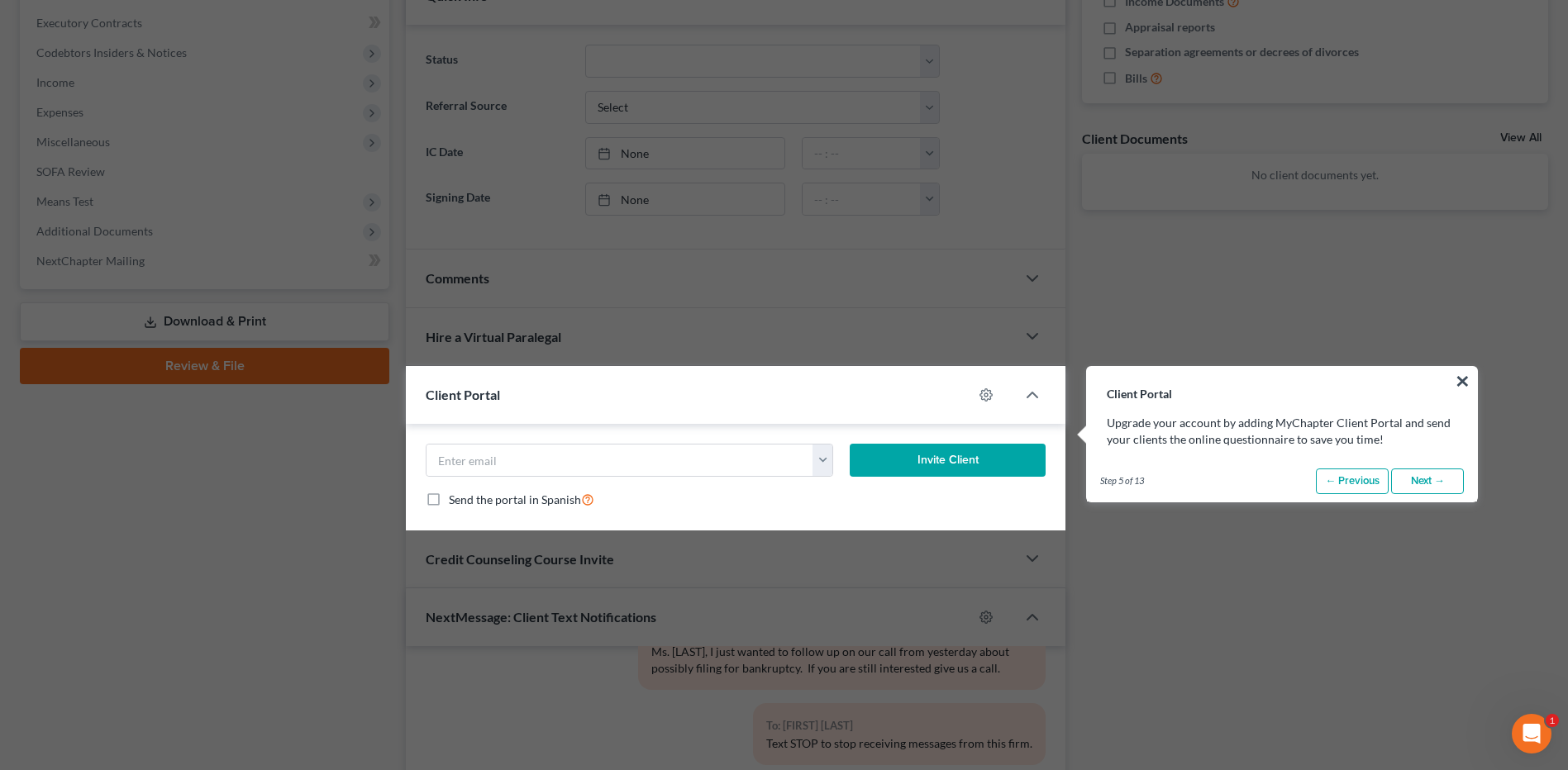 scroll, scrollTop: 773, scrollLeft: 0, axis: vertical 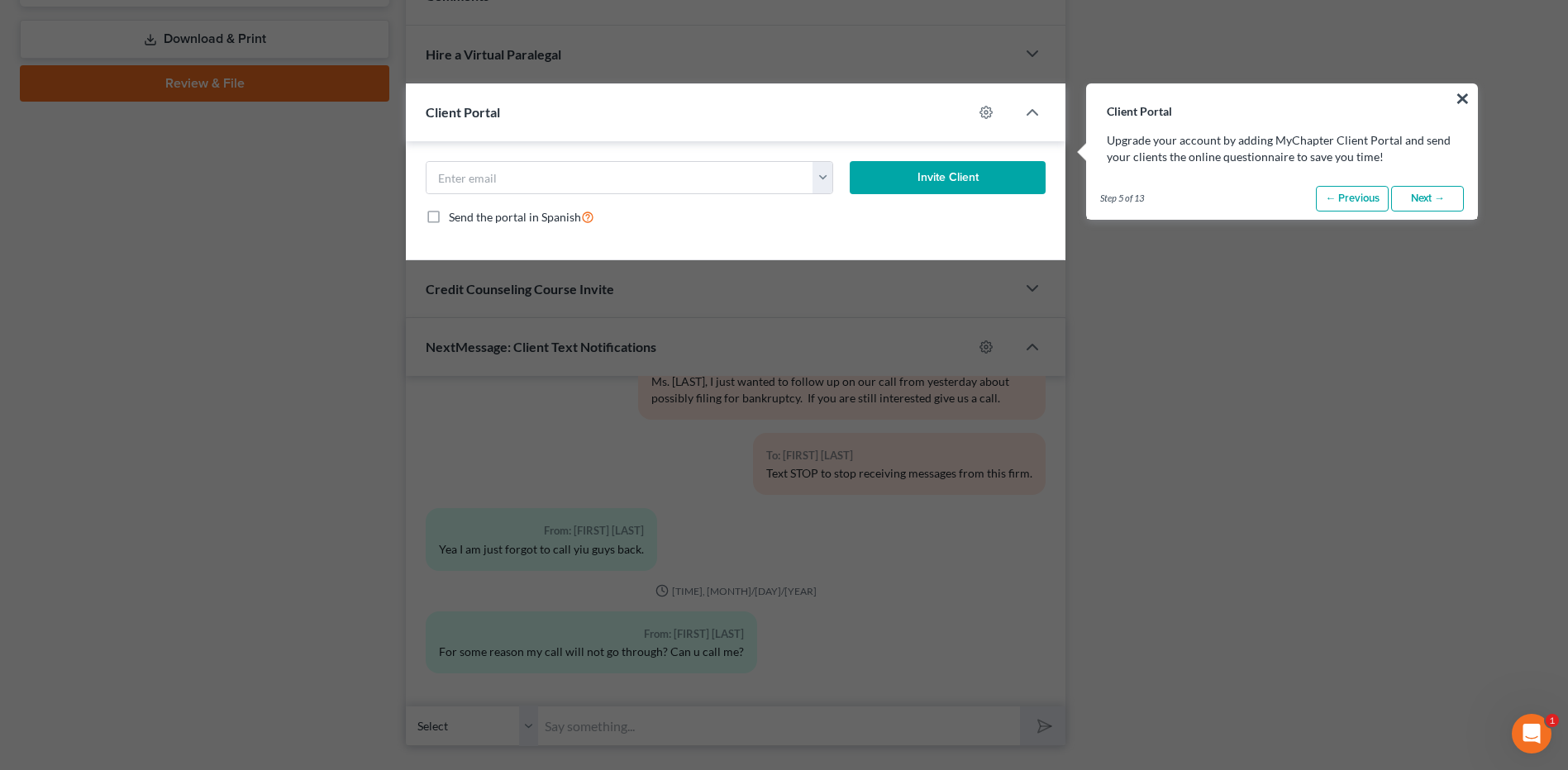 click on "Next →" at bounding box center (1427, 199) 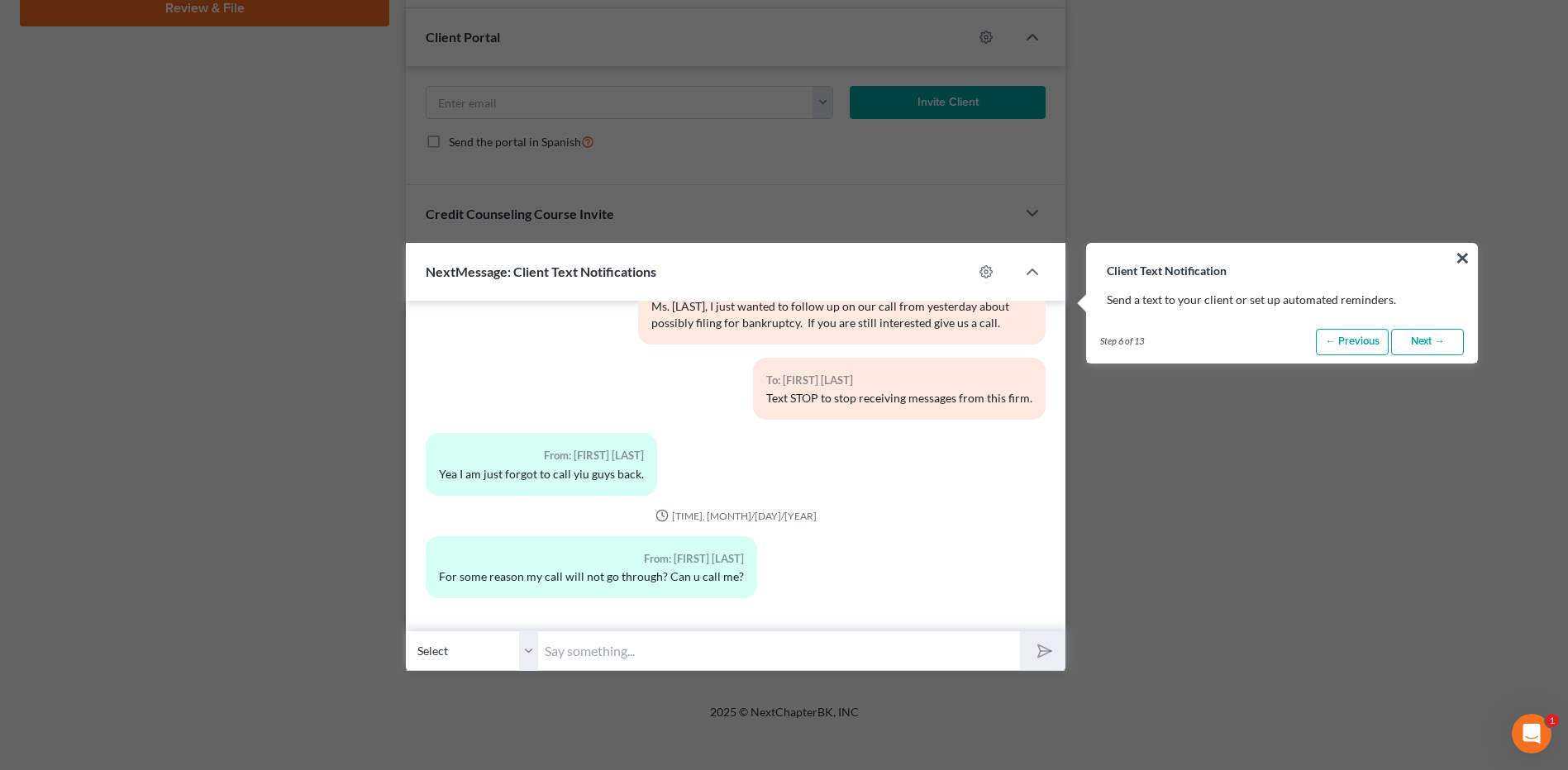 scroll, scrollTop: 1009, scrollLeft: 0, axis: vertical 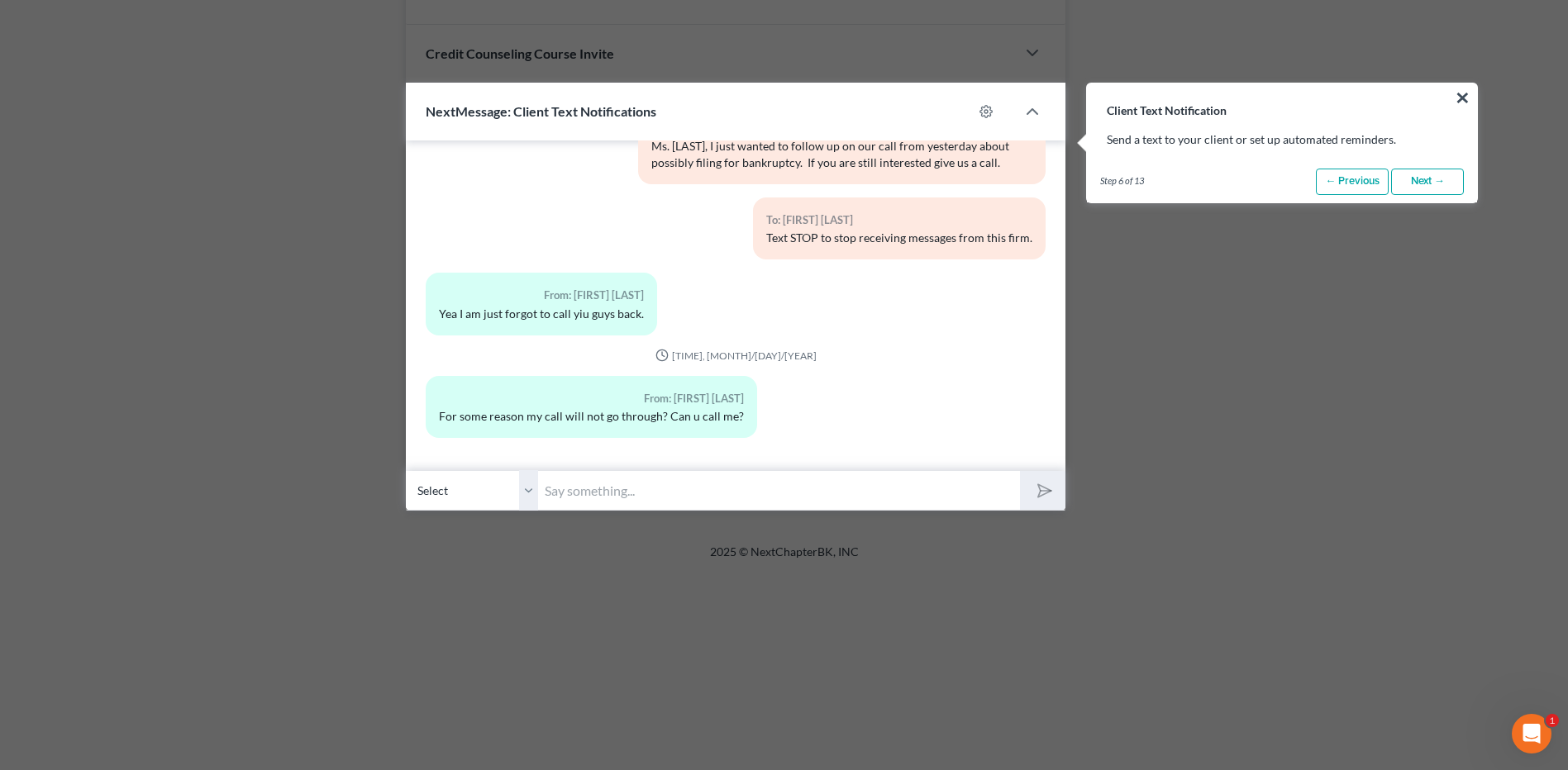 click at bounding box center [779, 490] 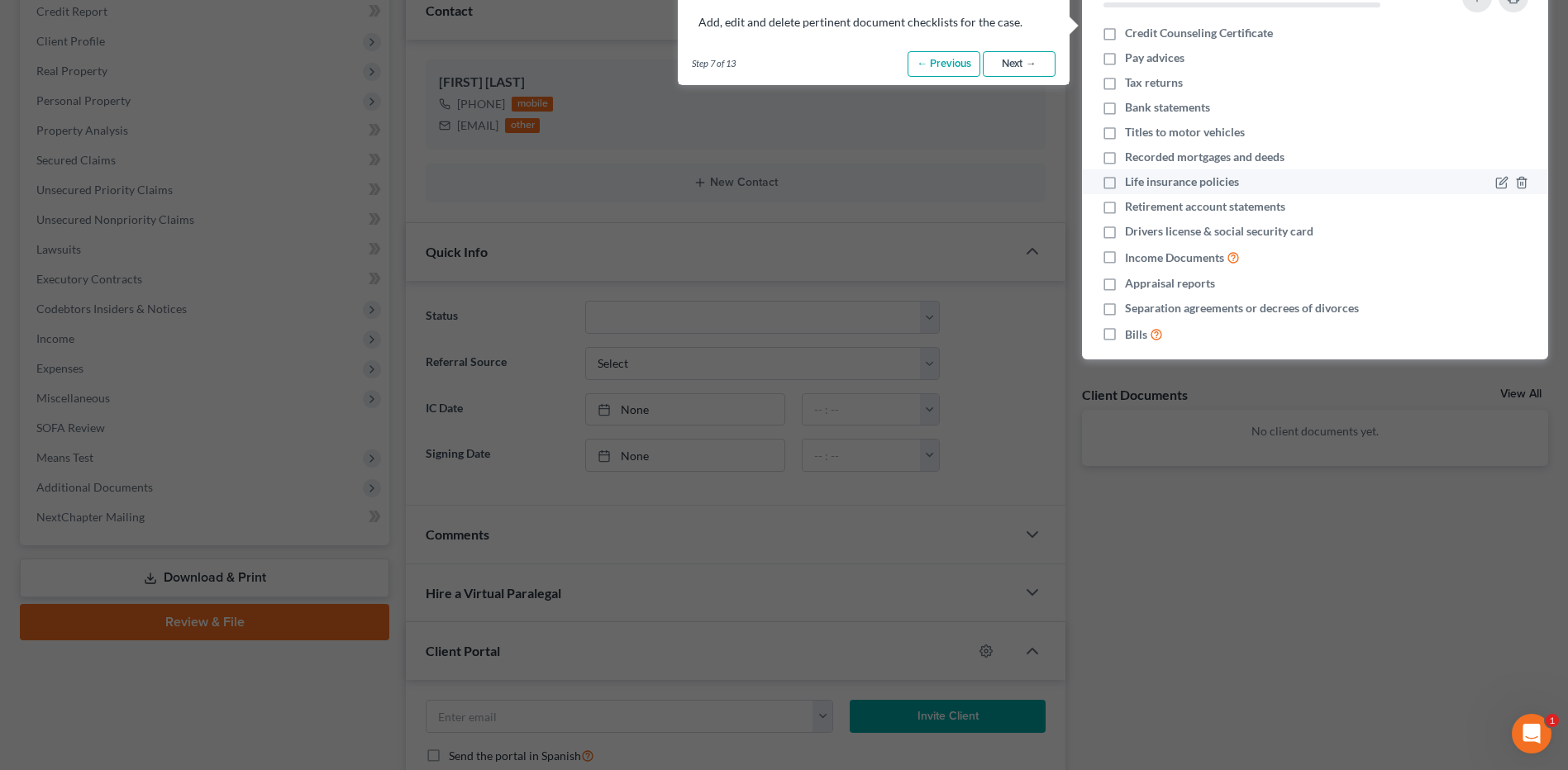 scroll, scrollTop: 116, scrollLeft: 0, axis: vertical 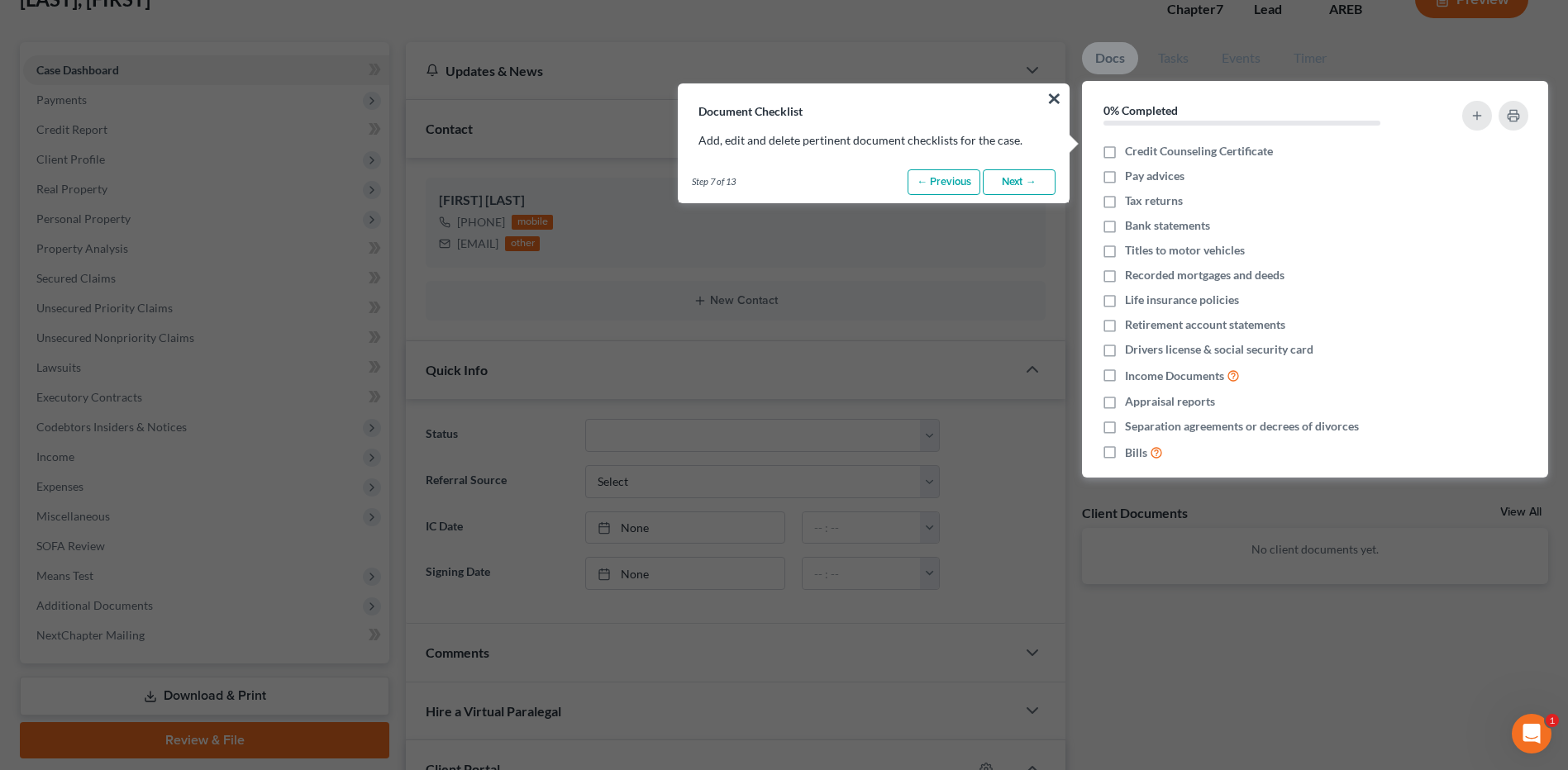 click on "Step 7 of 13
← Previous
Next →
Done" at bounding box center [874, 183] 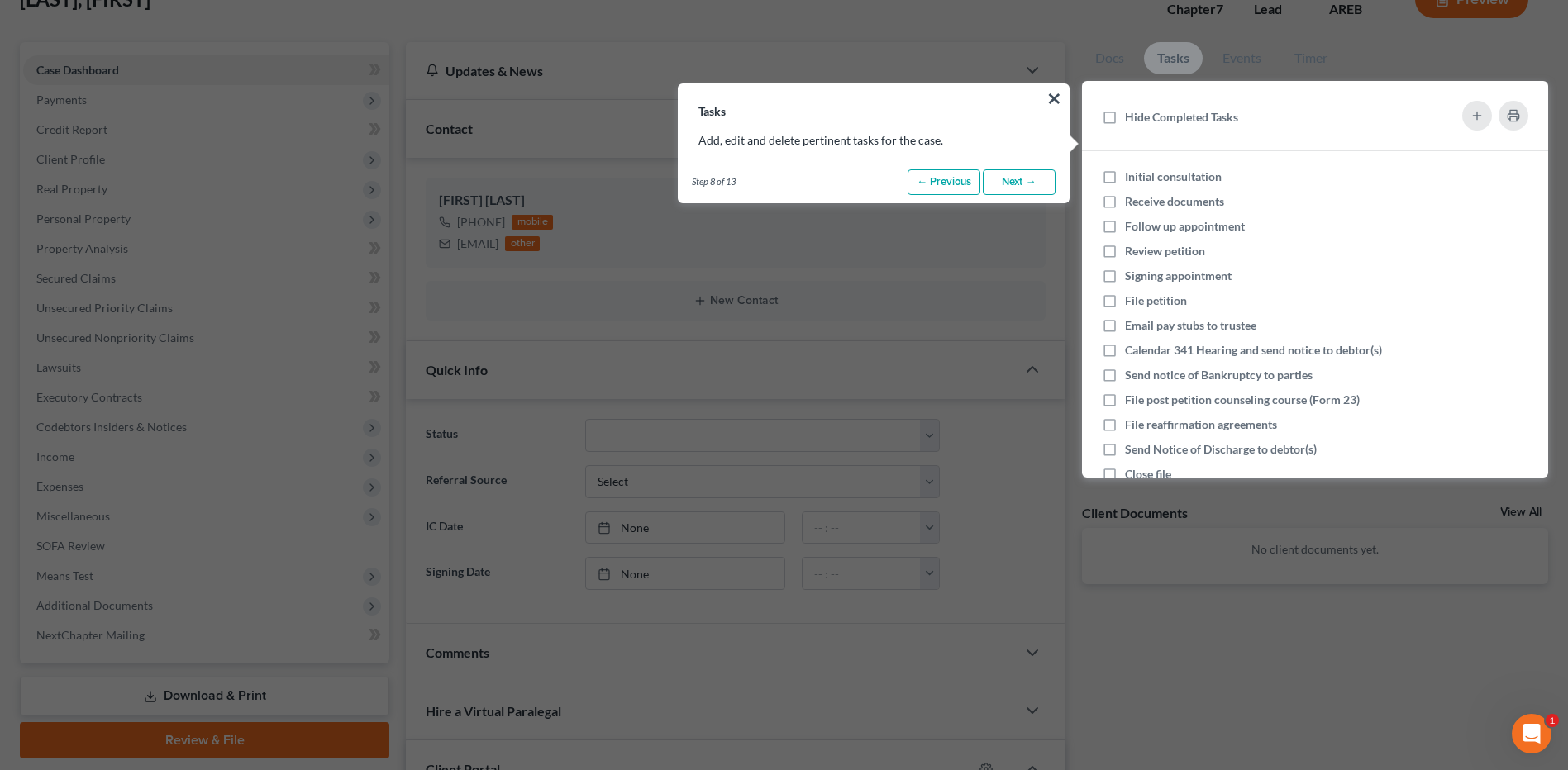 click on "Next →" at bounding box center (1019, 183) 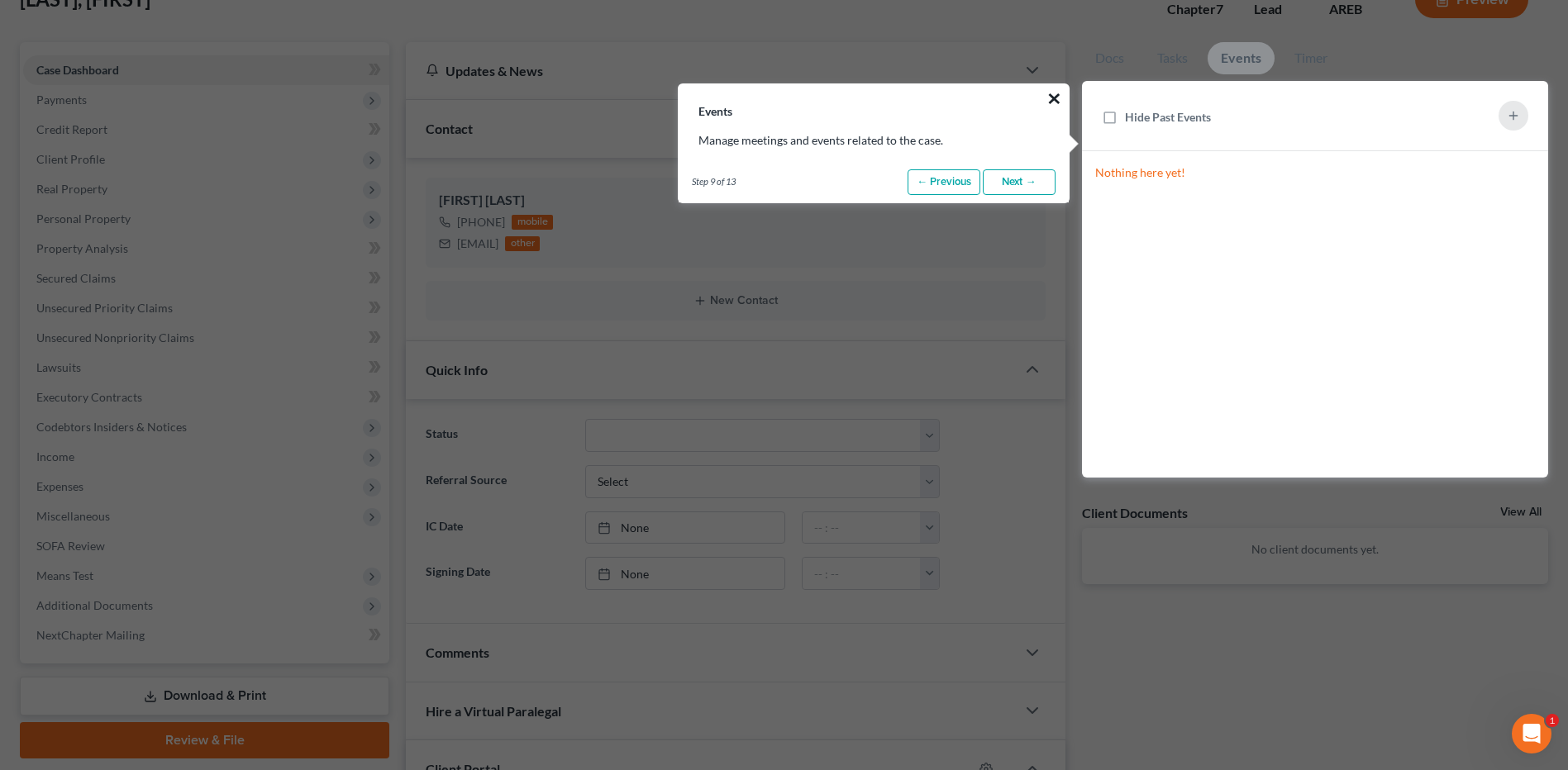 click on "×" at bounding box center [1054, 98] 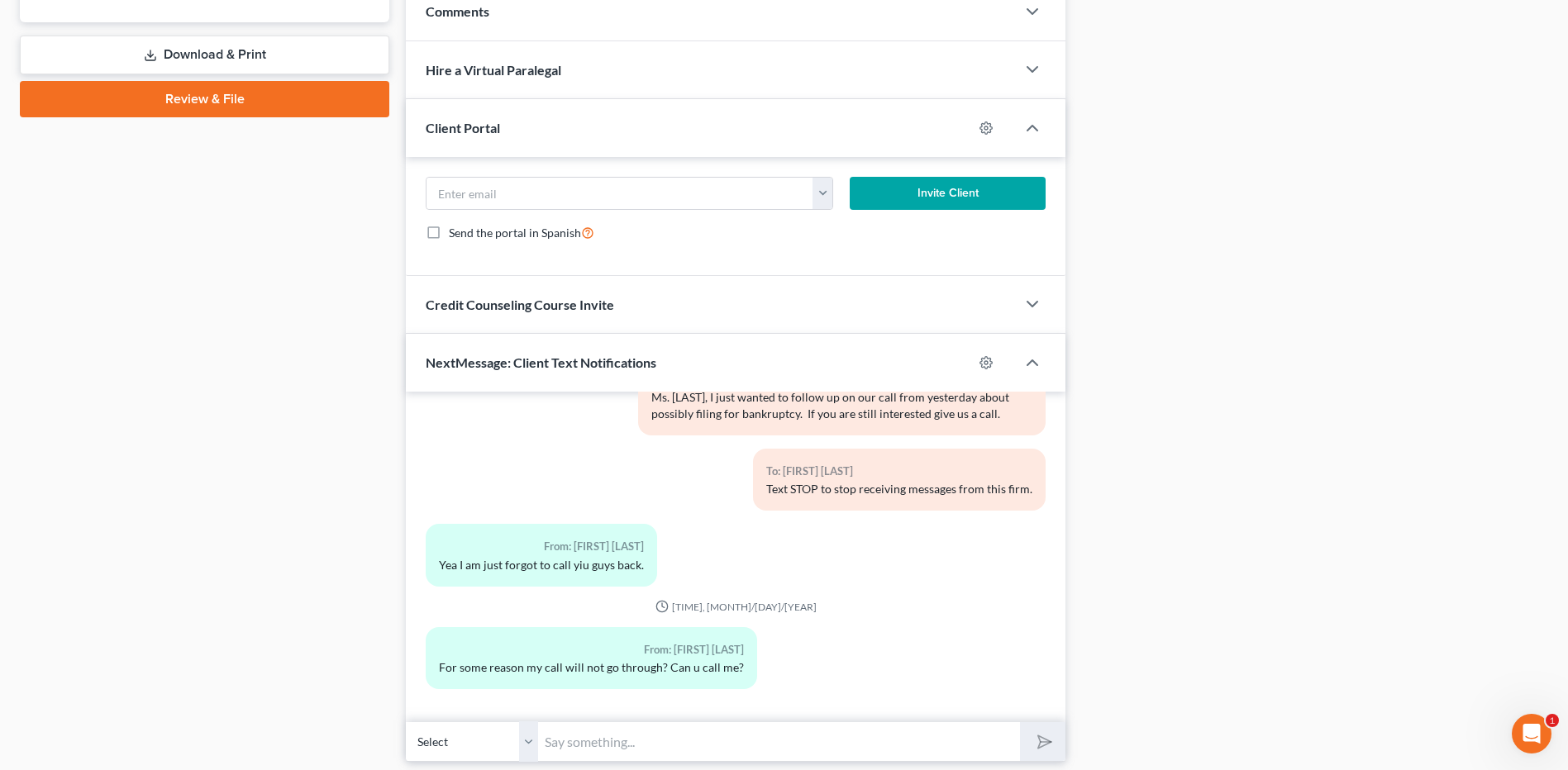 scroll, scrollTop: 812, scrollLeft: 0, axis: vertical 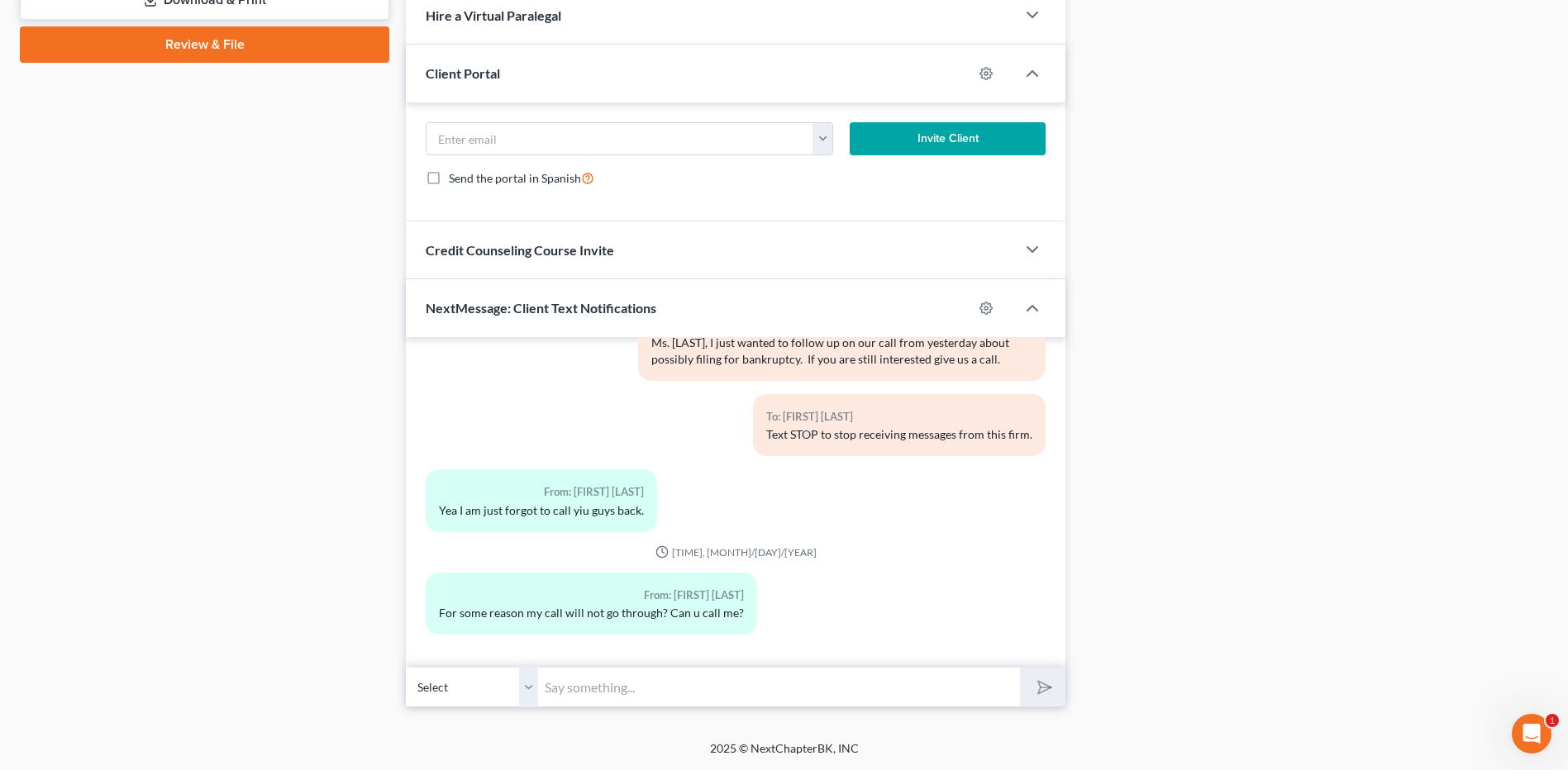 click at bounding box center [779, 687] 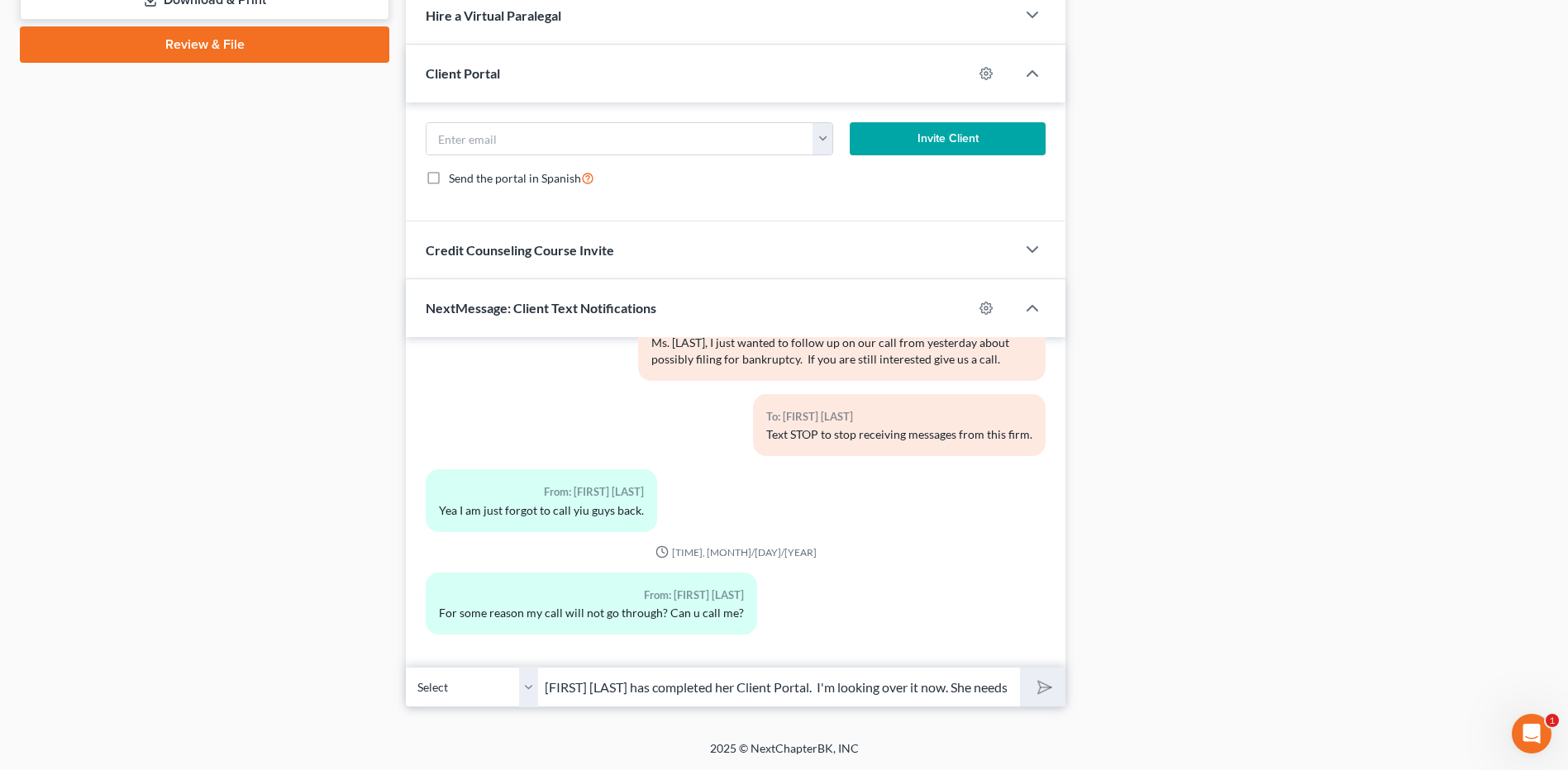 scroll, scrollTop: 0, scrollLeft: 456, axis: horizontal 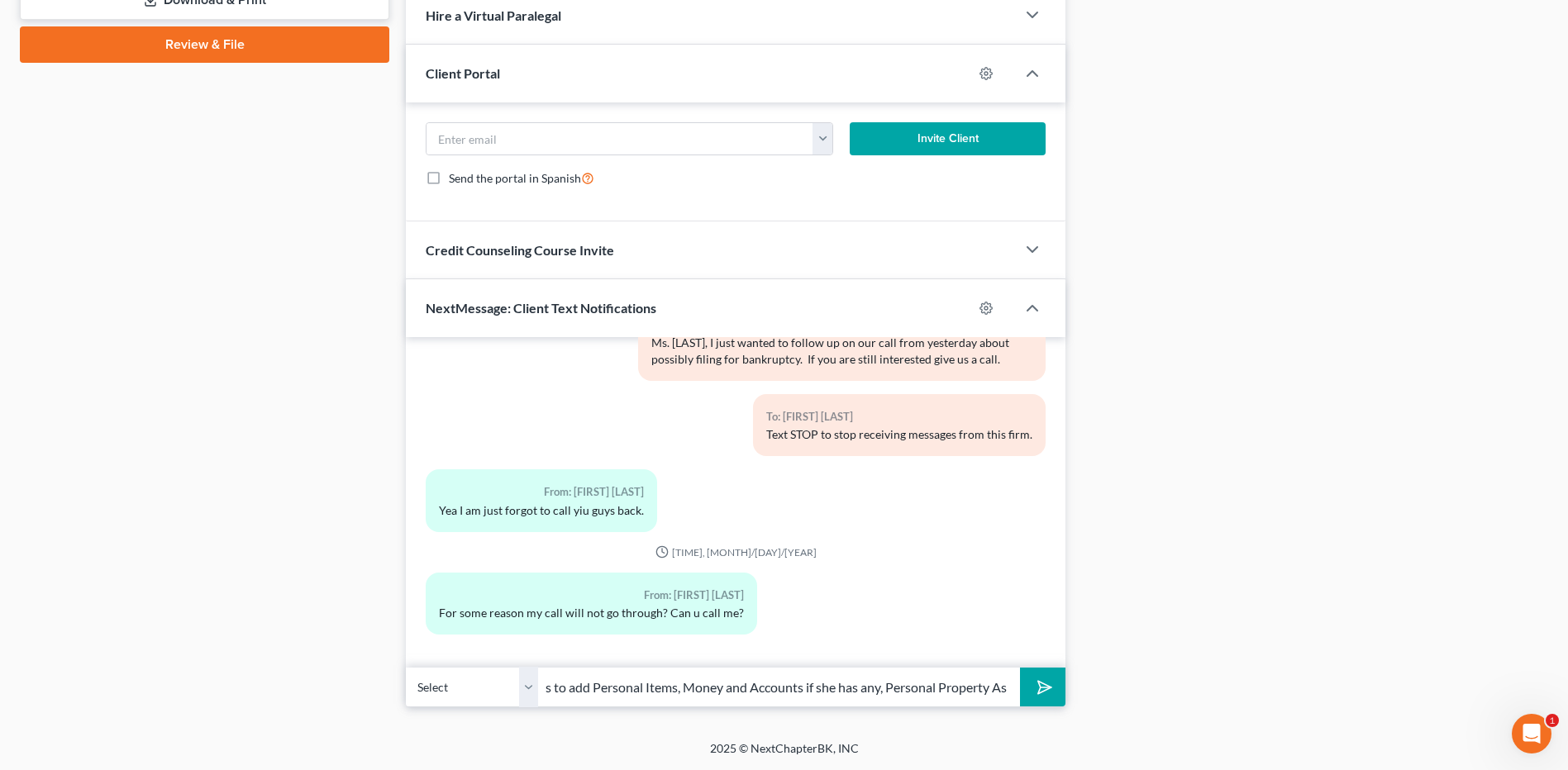 click on "[FIRST] [LAST] has completed her Client Portal.  I'm looking over it now. She needs to add Personal Items, Money and Accounts if she has any, Personal Property As" at bounding box center [779, 687] 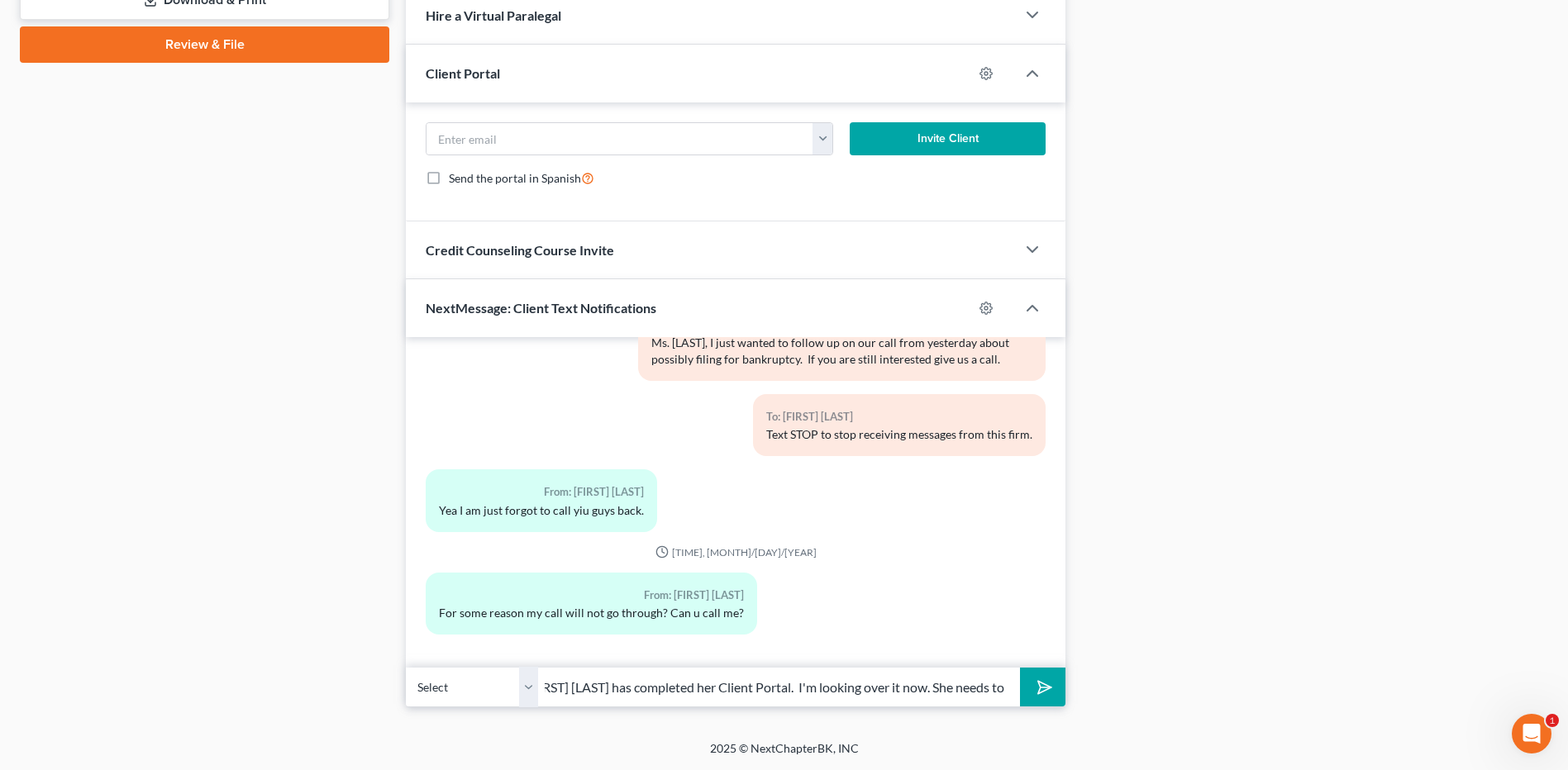 scroll, scrollTop: 0, scrollLeft: 0, axis: both 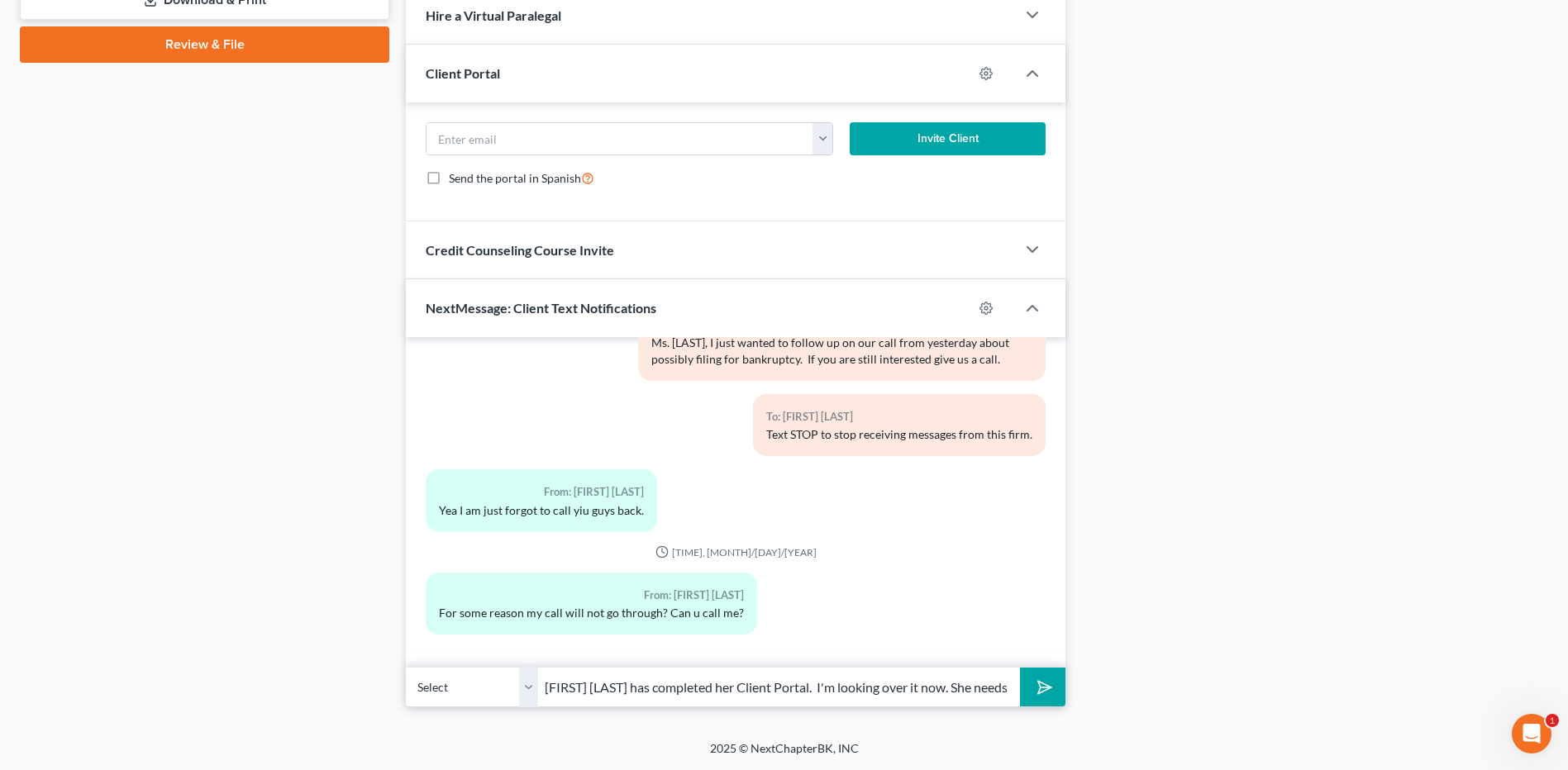 drag, startPoint x: 727, startPoint y: 685, endPoint x: 535, endPoint y: 683, distance: 192.01042 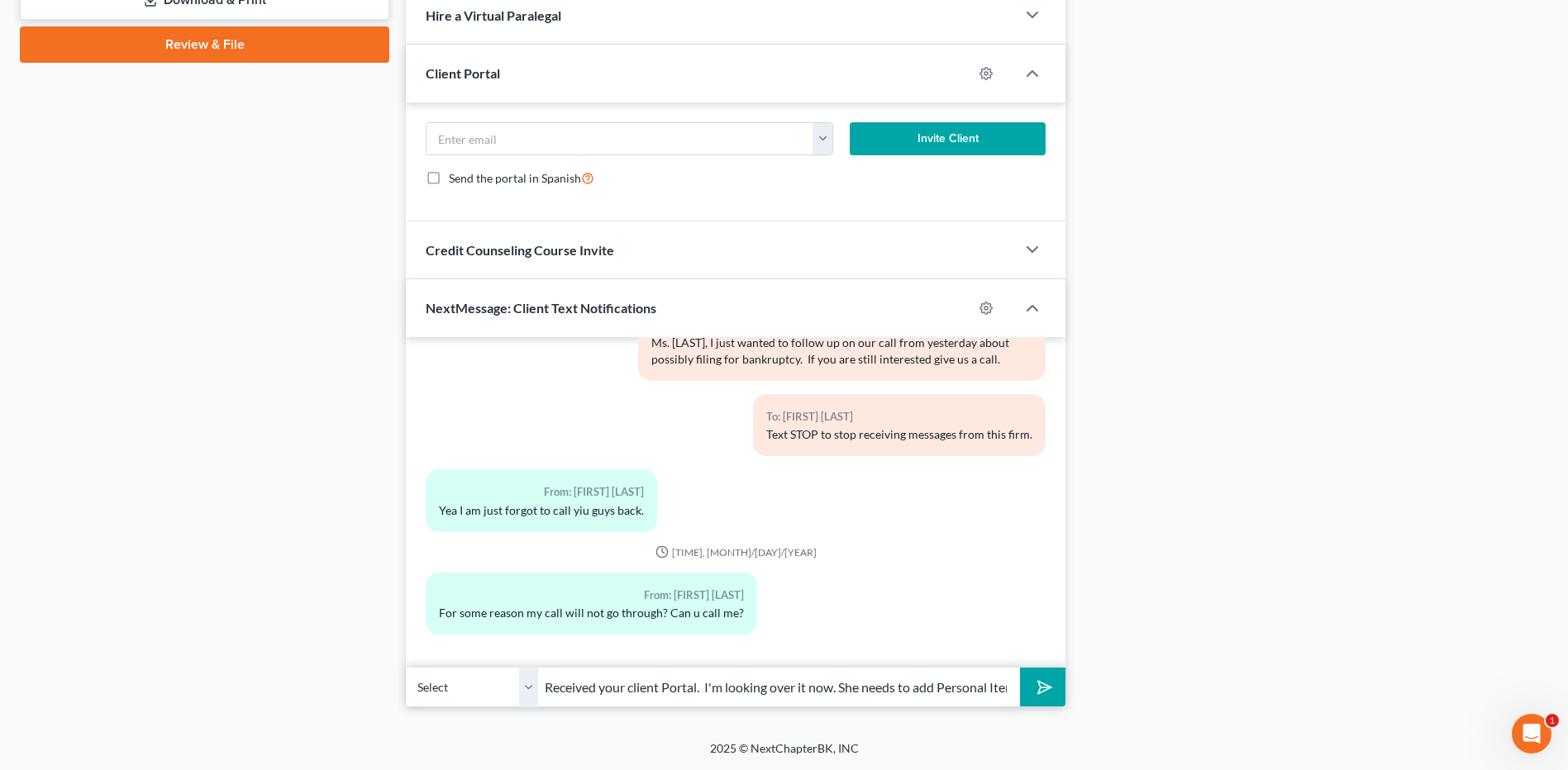 click on "Received your client Portal.  I'm looking over it now. She needs to add Personal Items, Money and Accounts if she has any, Personal Property As" at bounding box center (779, 687) 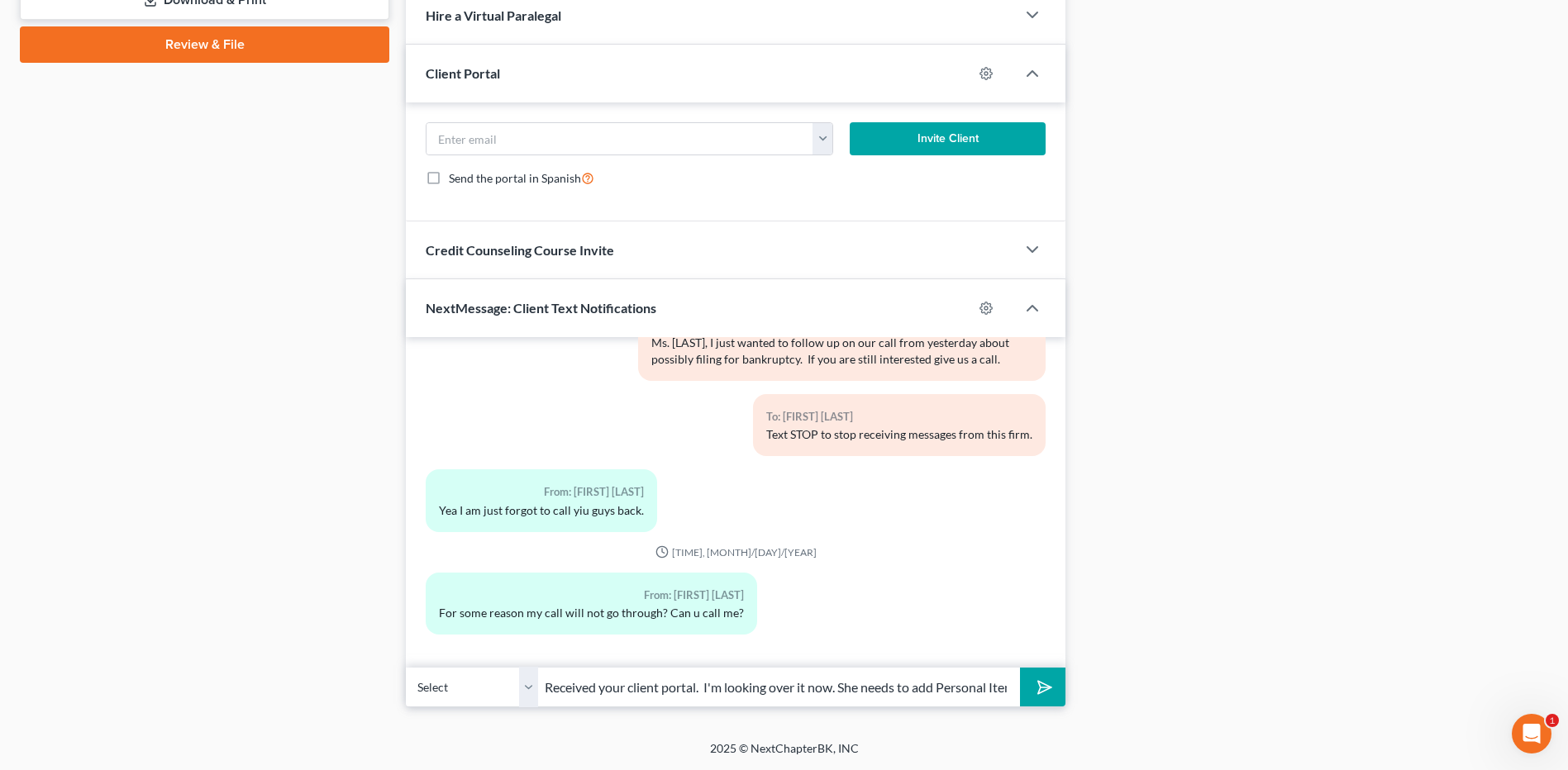 drag, startPoint x: 836, startPoint y: 687, endPoint x: 708, endPoint y: 696, distance: 128.31602 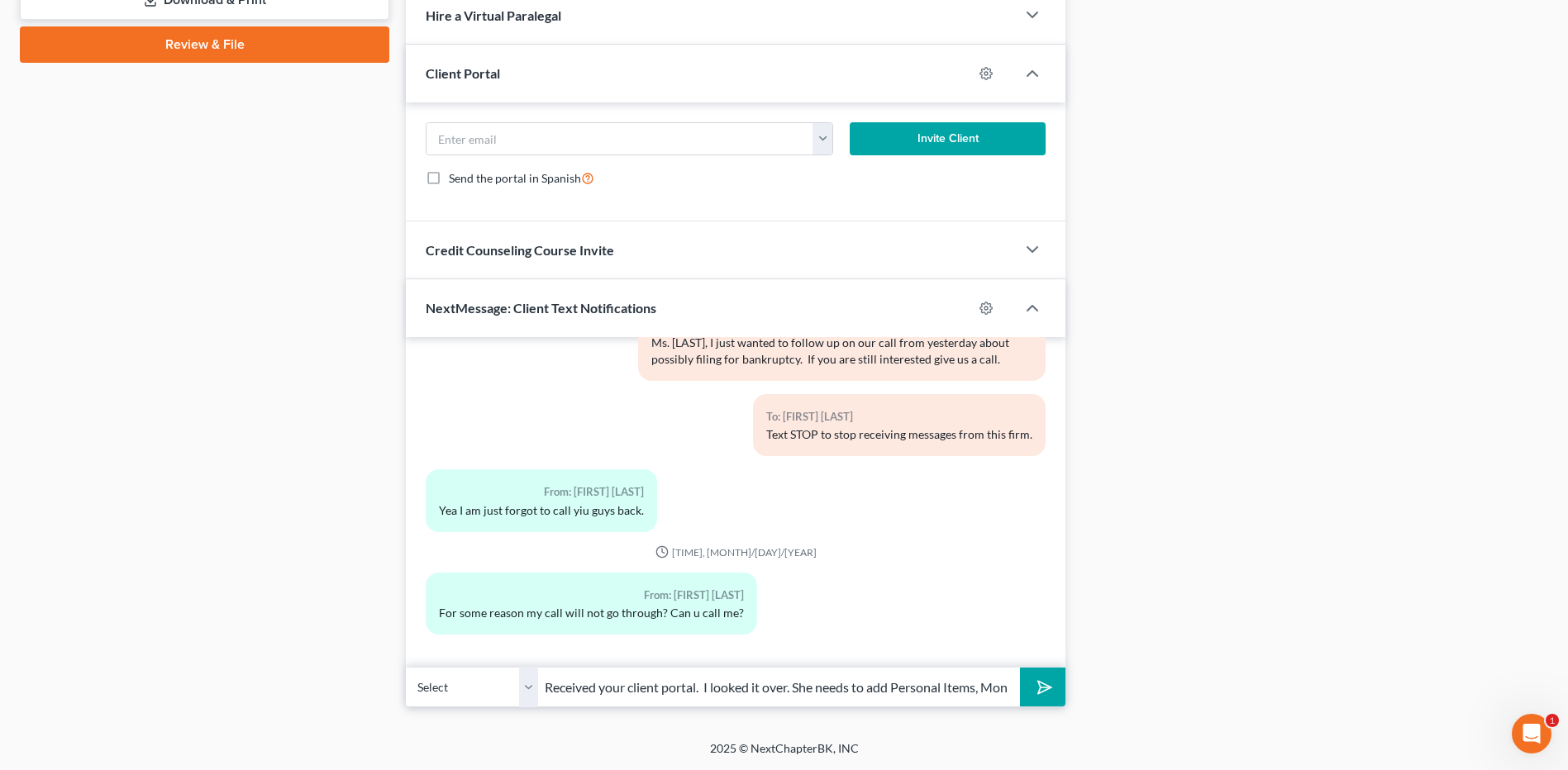 drag, startPoint x: 814, startPoint y: 689, endPoint x: 800, endPoint y: 685, distance: 14.56022 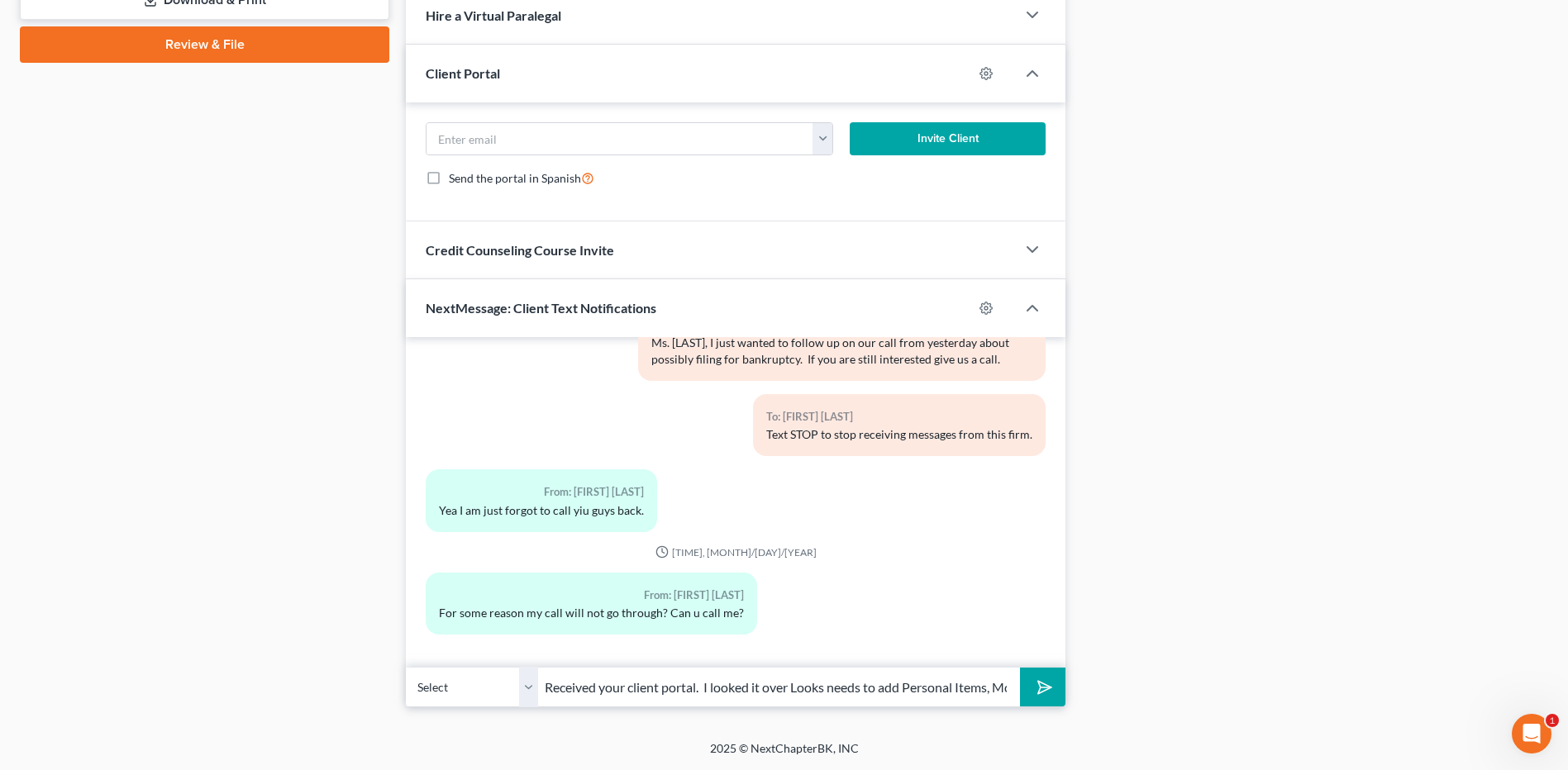 click on "Received your client portal.  I looked it over Looks needs to add Personal Items, Money and Accounts if she has any, Personal Property As" at bounding box center (779, 687) 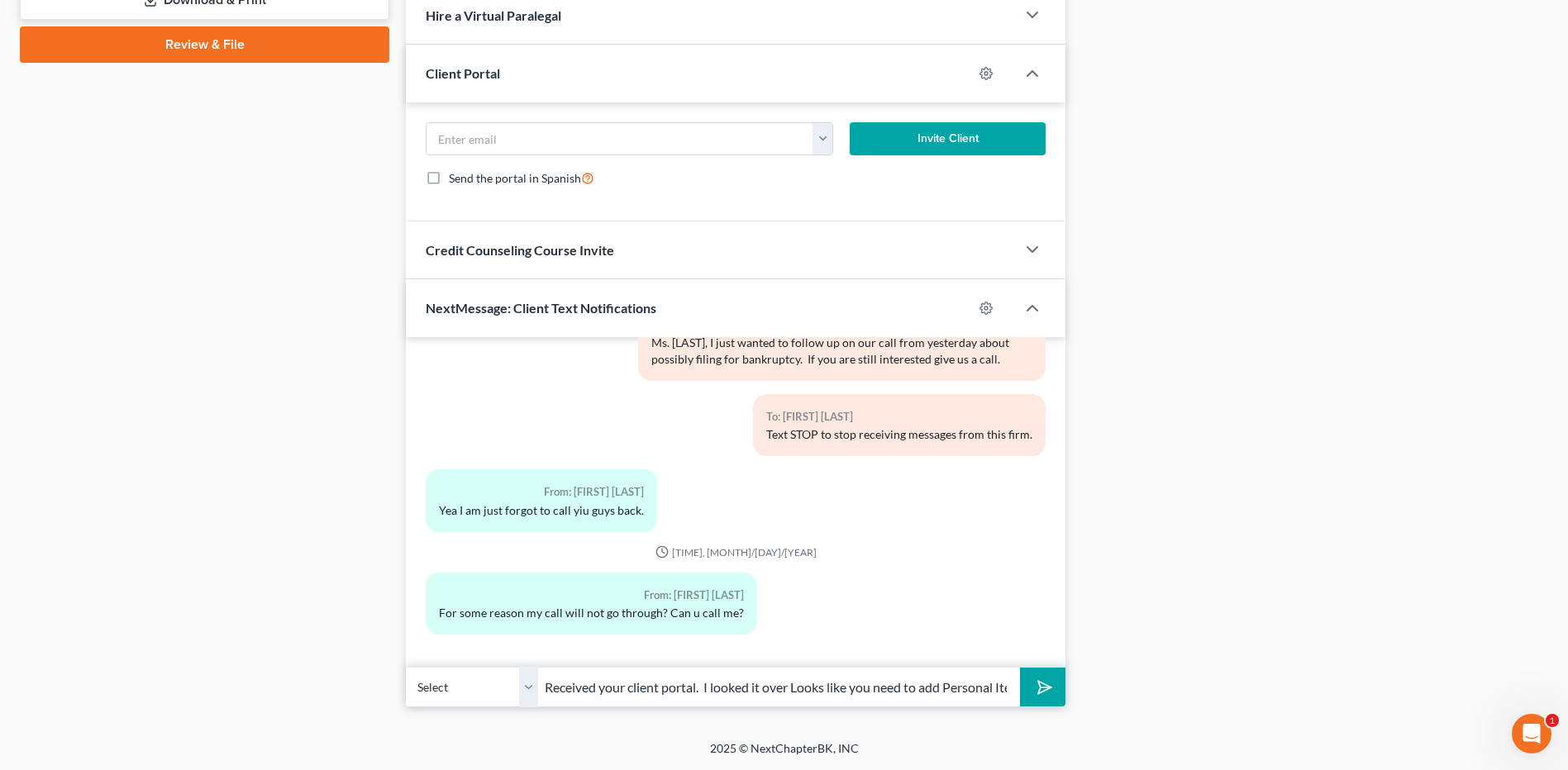 click on "Received your client portal.  I looked it over Looks like you need to add Personal Items, Money and Accounts if she has any, Personal Property As" at bounding box center [779, 687] 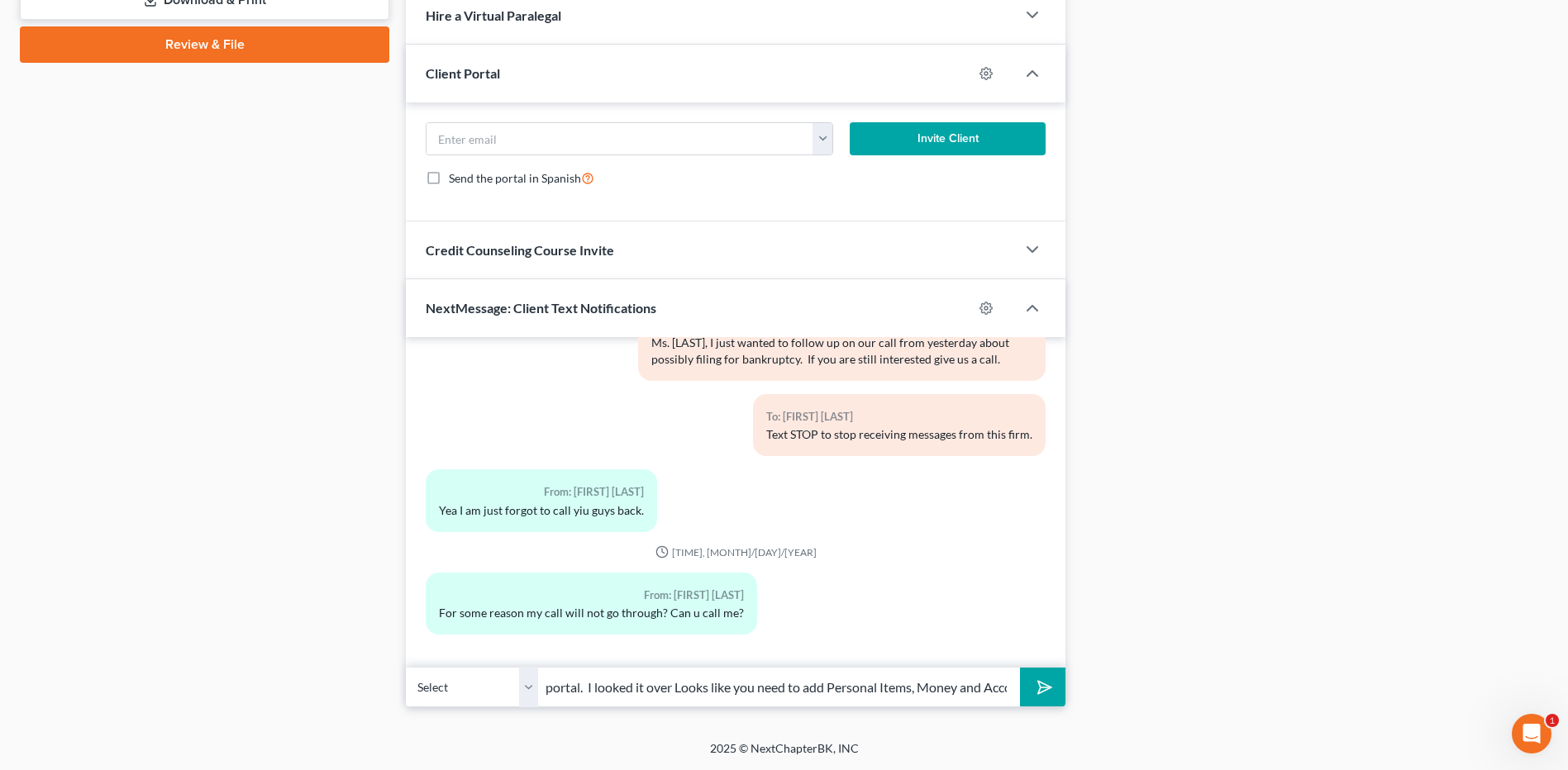 scroll, scrollTop: 0, scrollLeft: 122, axis: horizontal 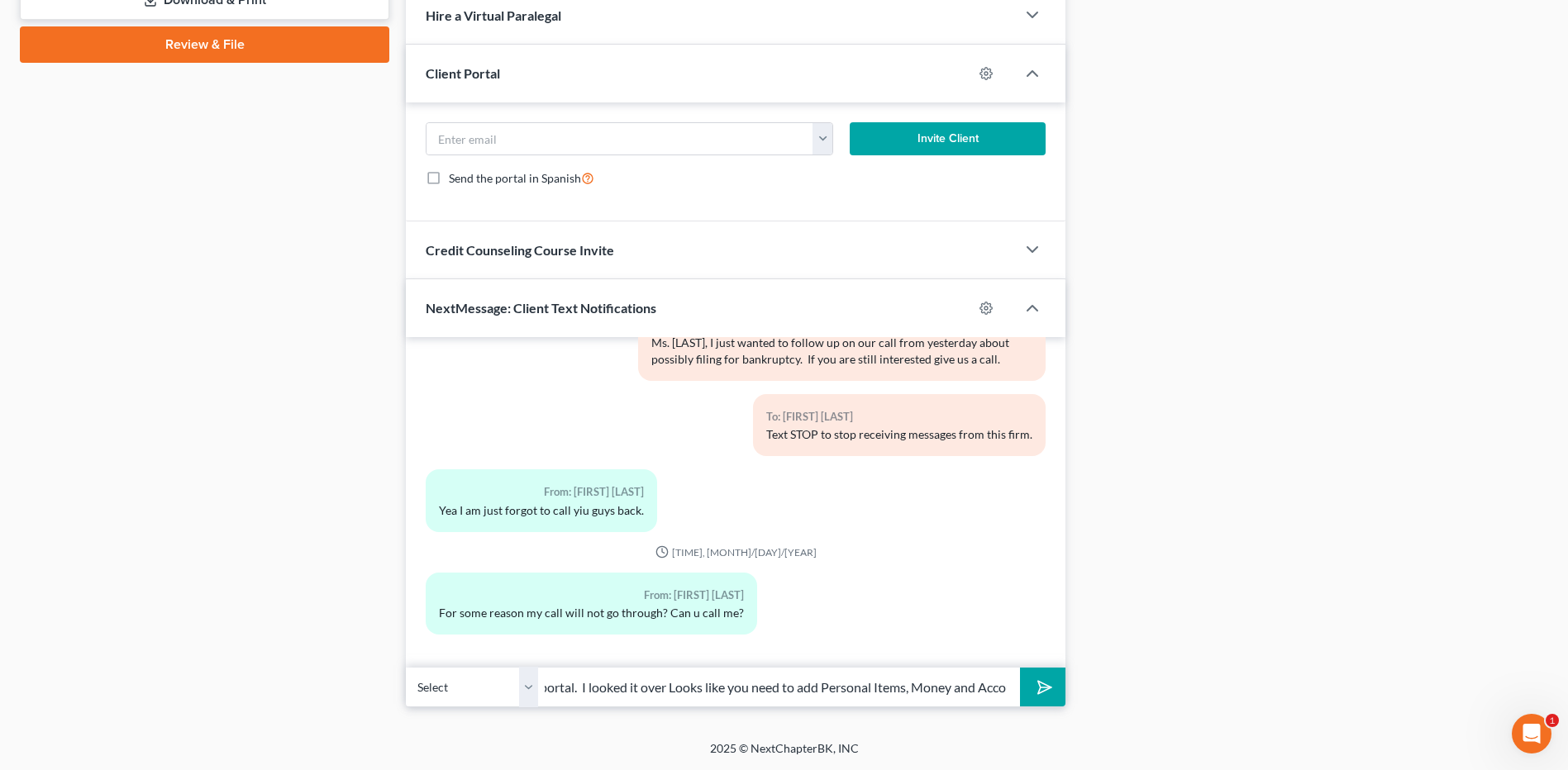 drag, startPoint x: 916, startPoint y: 687, endPoint x: 923, endPoint y: 677, distance: 12 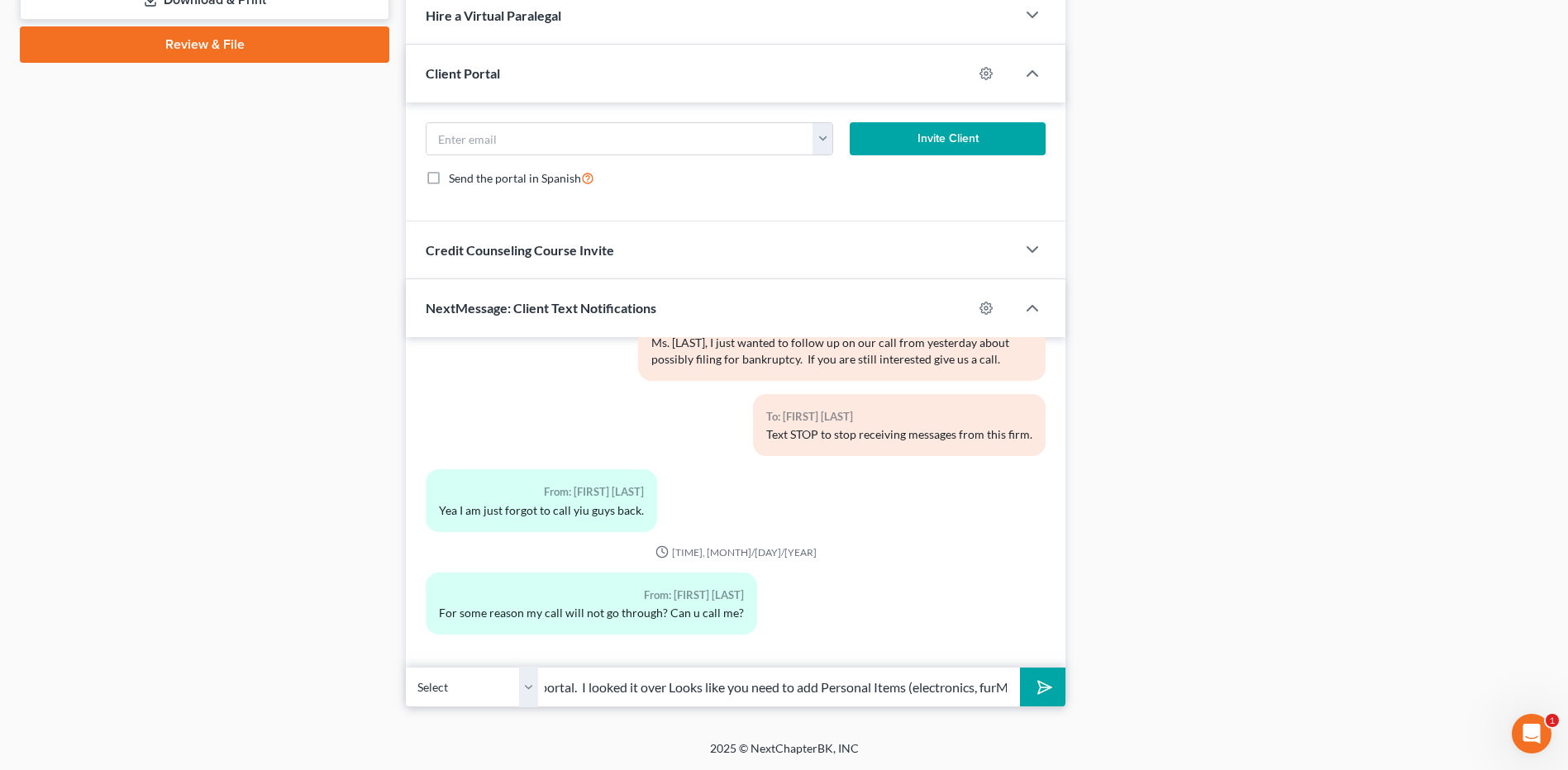 scroll, scrollTop: 0, scrollLeft: 440, axis: horizontal 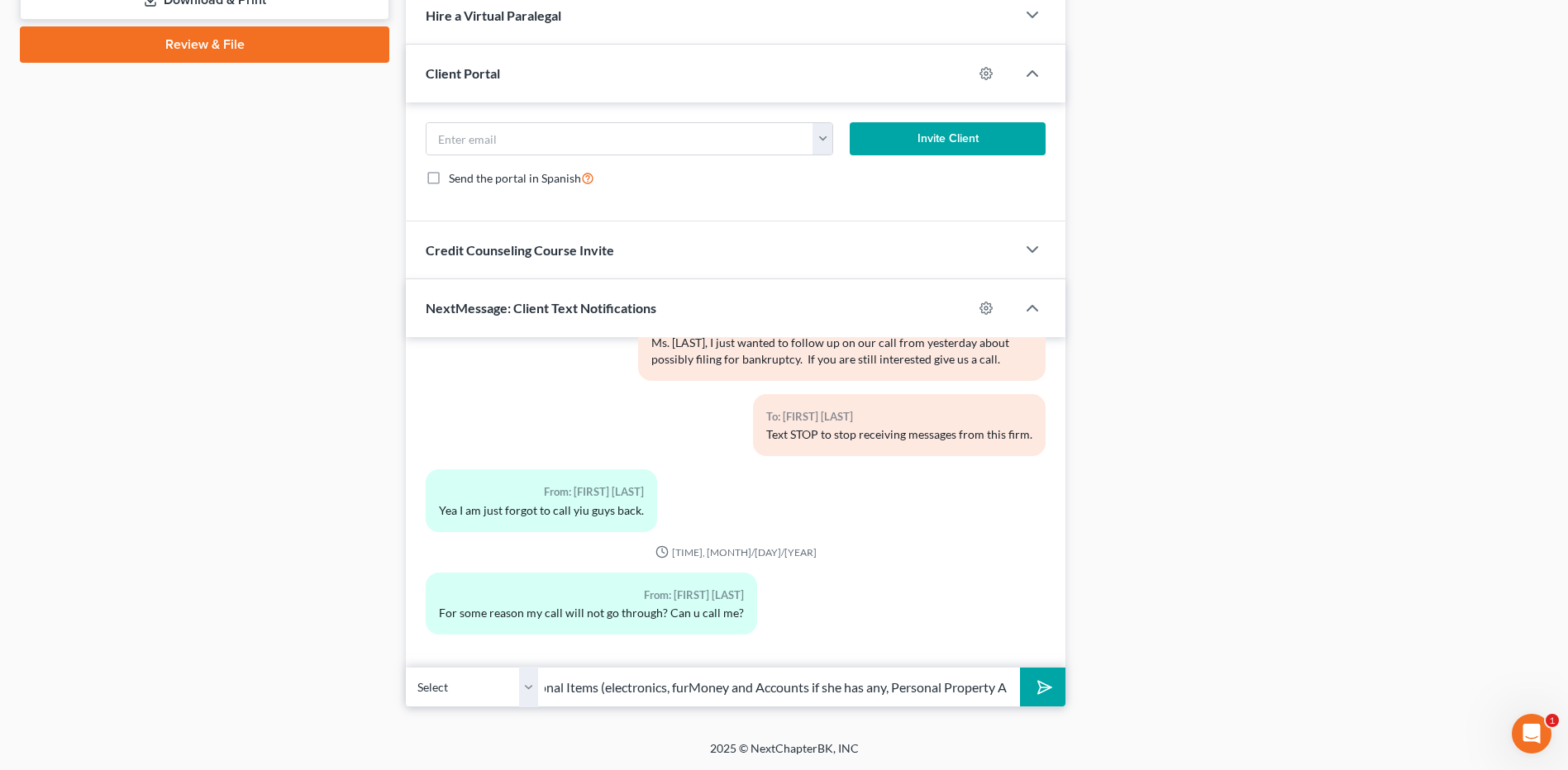 drag, startPoint x: 686, startPoint y: 688, endPoint x: 978, endPoint y: 714, distance: 293.15525 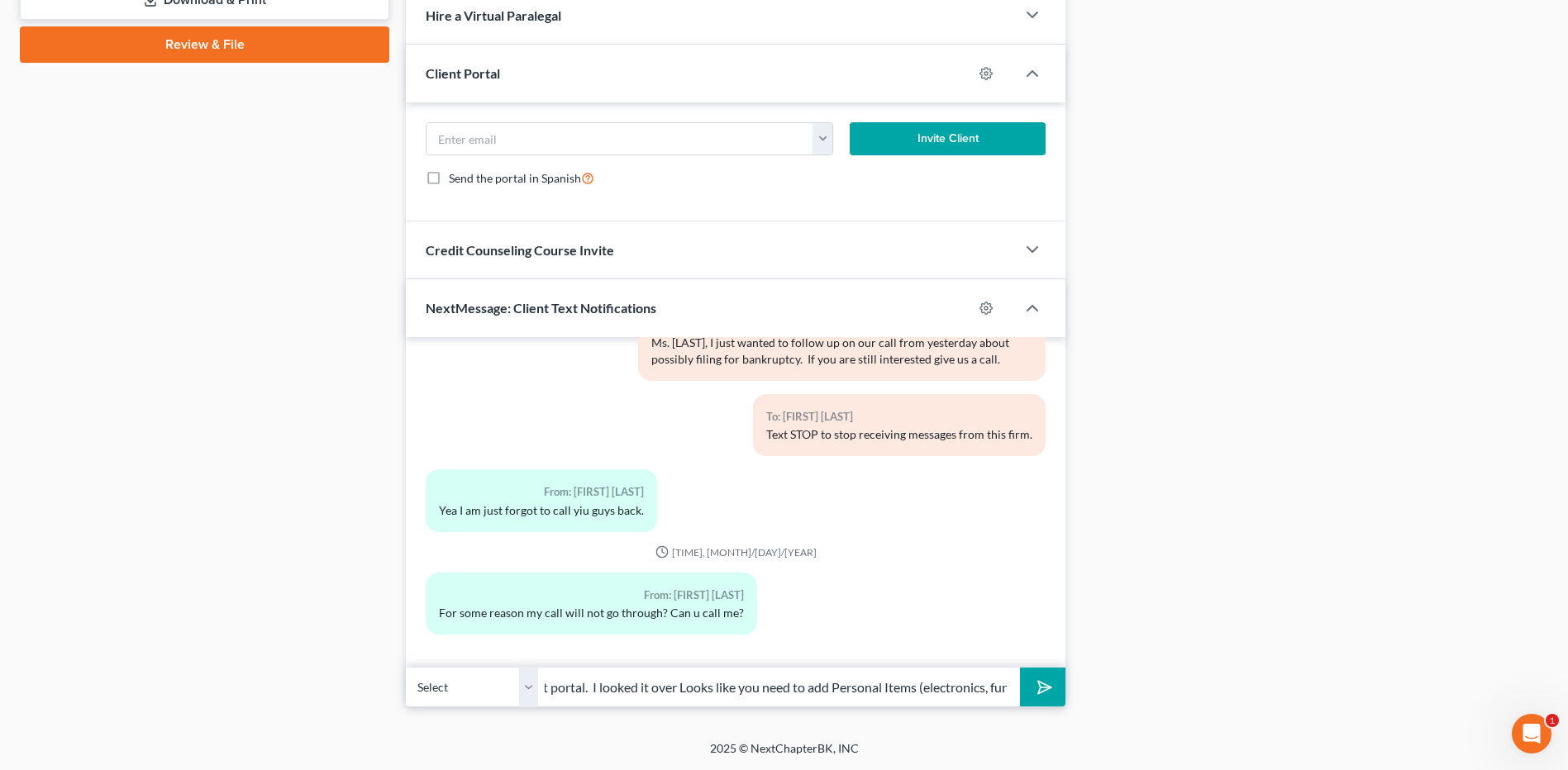 scroll, scrollTop: 0, scrollLeft: 119, axis: horizontal 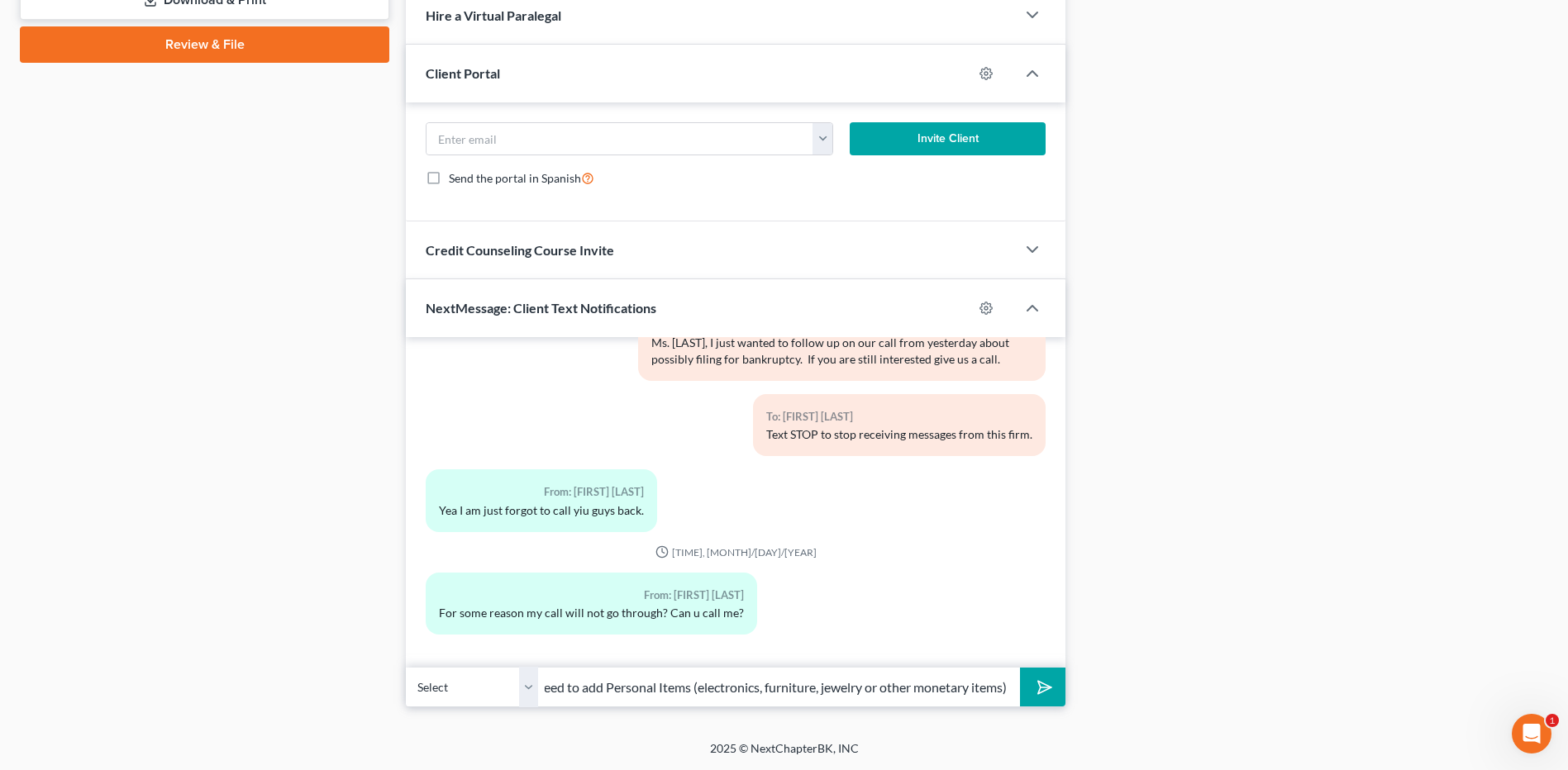 type on "Received your client portal.  I looked it over Looks like you need to add Personal Items (electronics, furniture, jewelry or other monetary items)" 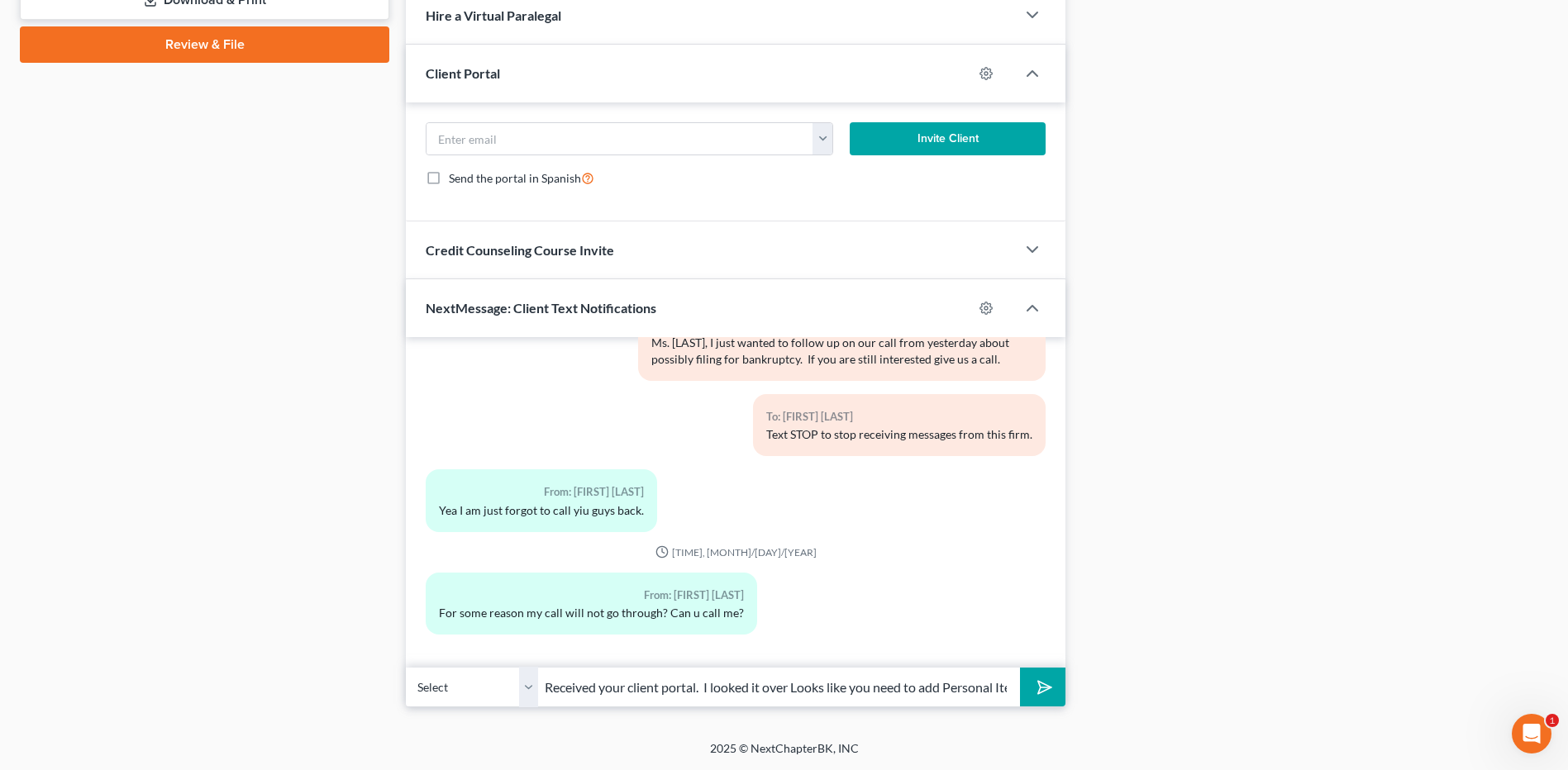 click 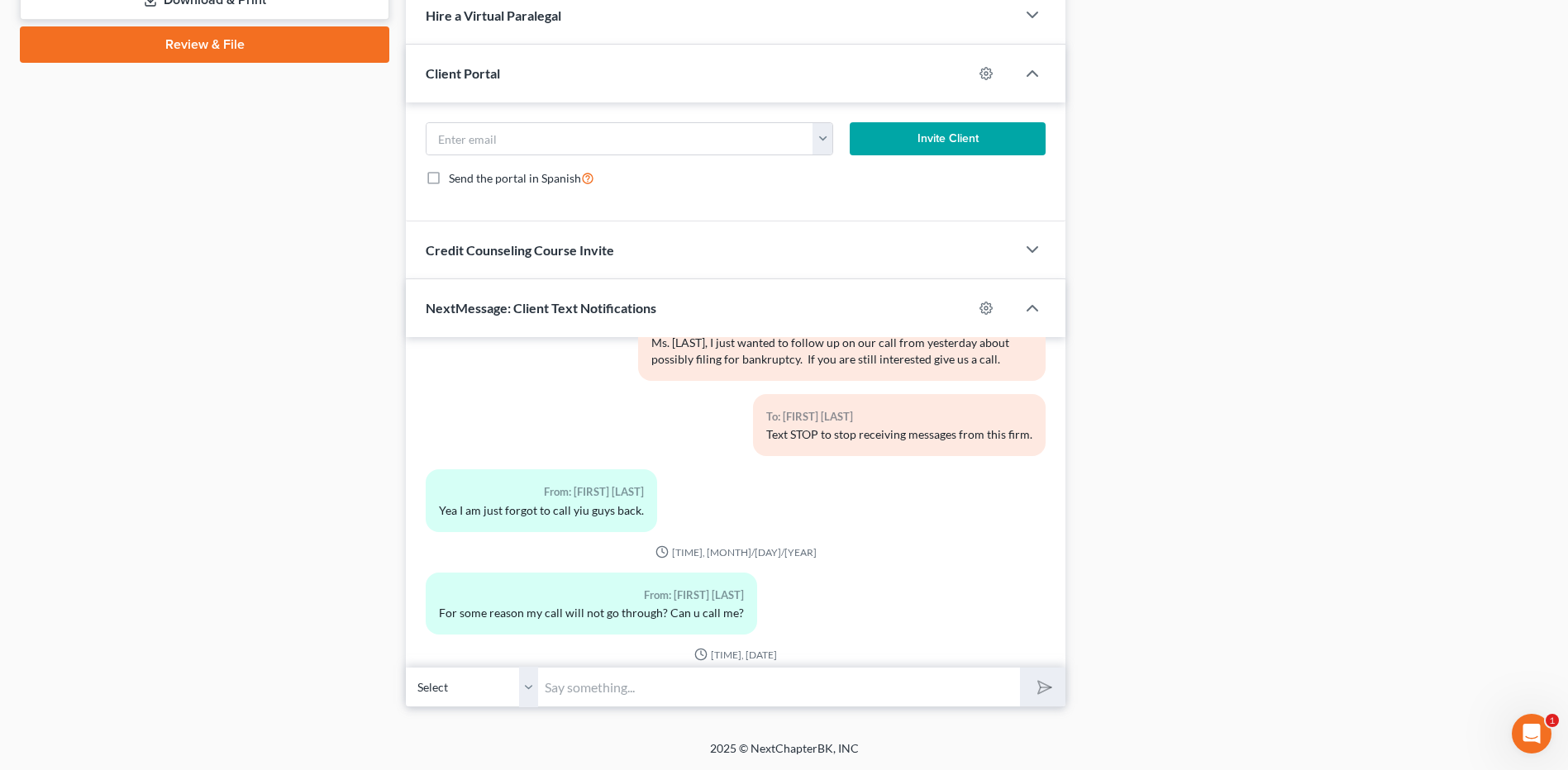 scroll, scrollTop: 202, scrollLeft: 0, axis: vertical 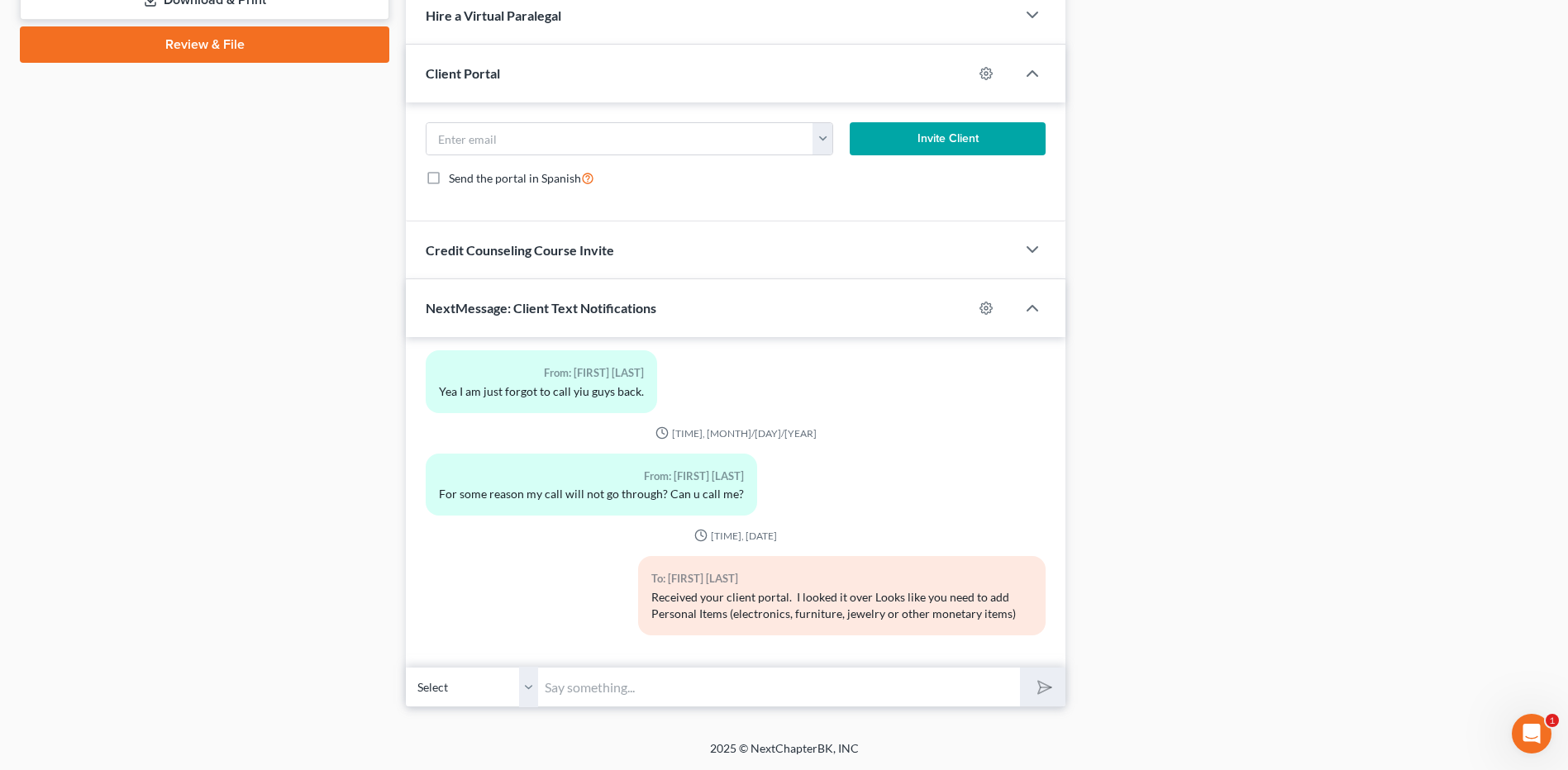 click at bounding box center (779, 687) 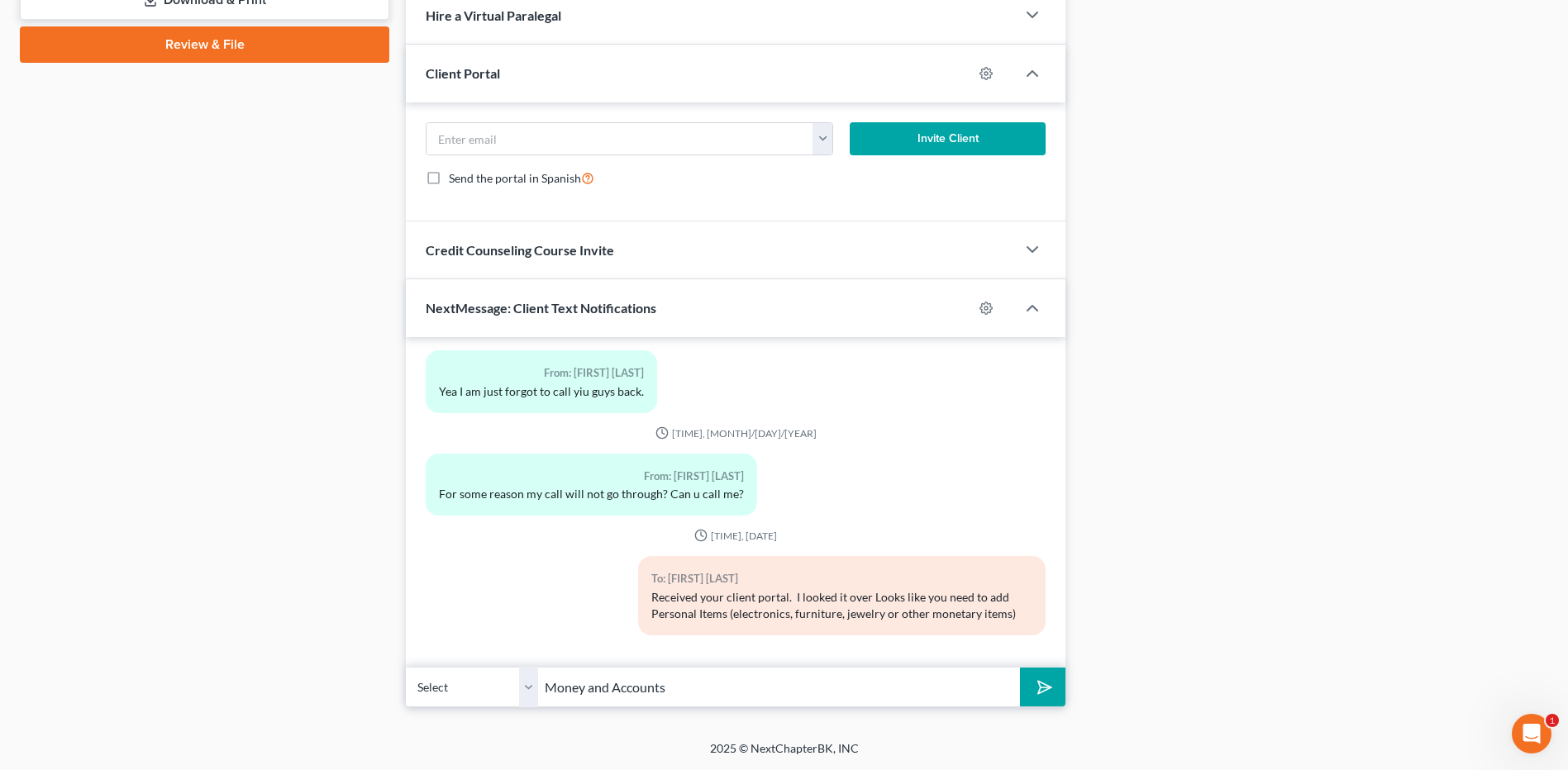 drag, startPoint x: 543, startPoint y: 688, endPoint x: 598, endPoint y: 711, distance: 59.615434 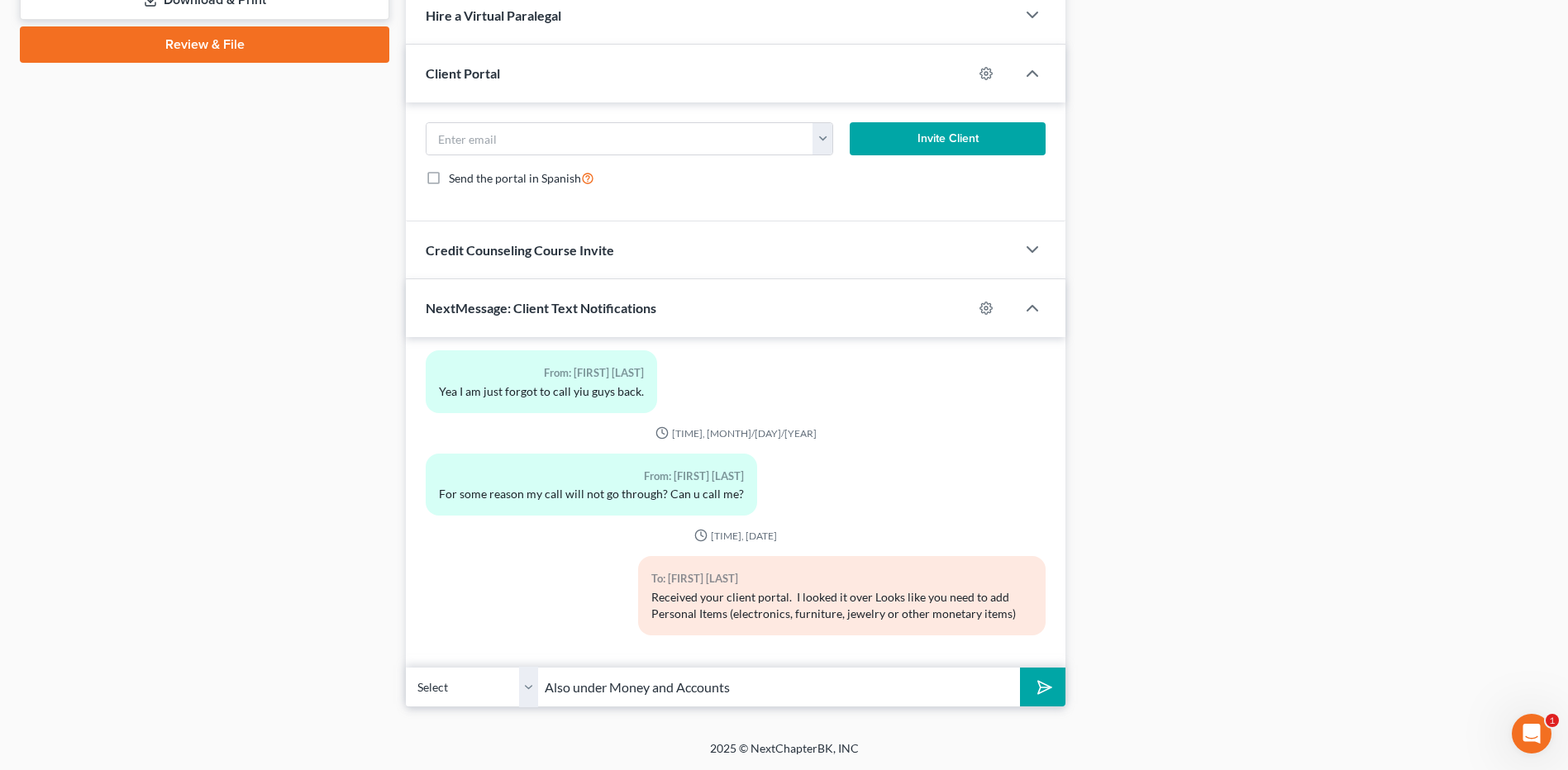 click on "Also under Money and Accounts" at bounding box center (779, 687) 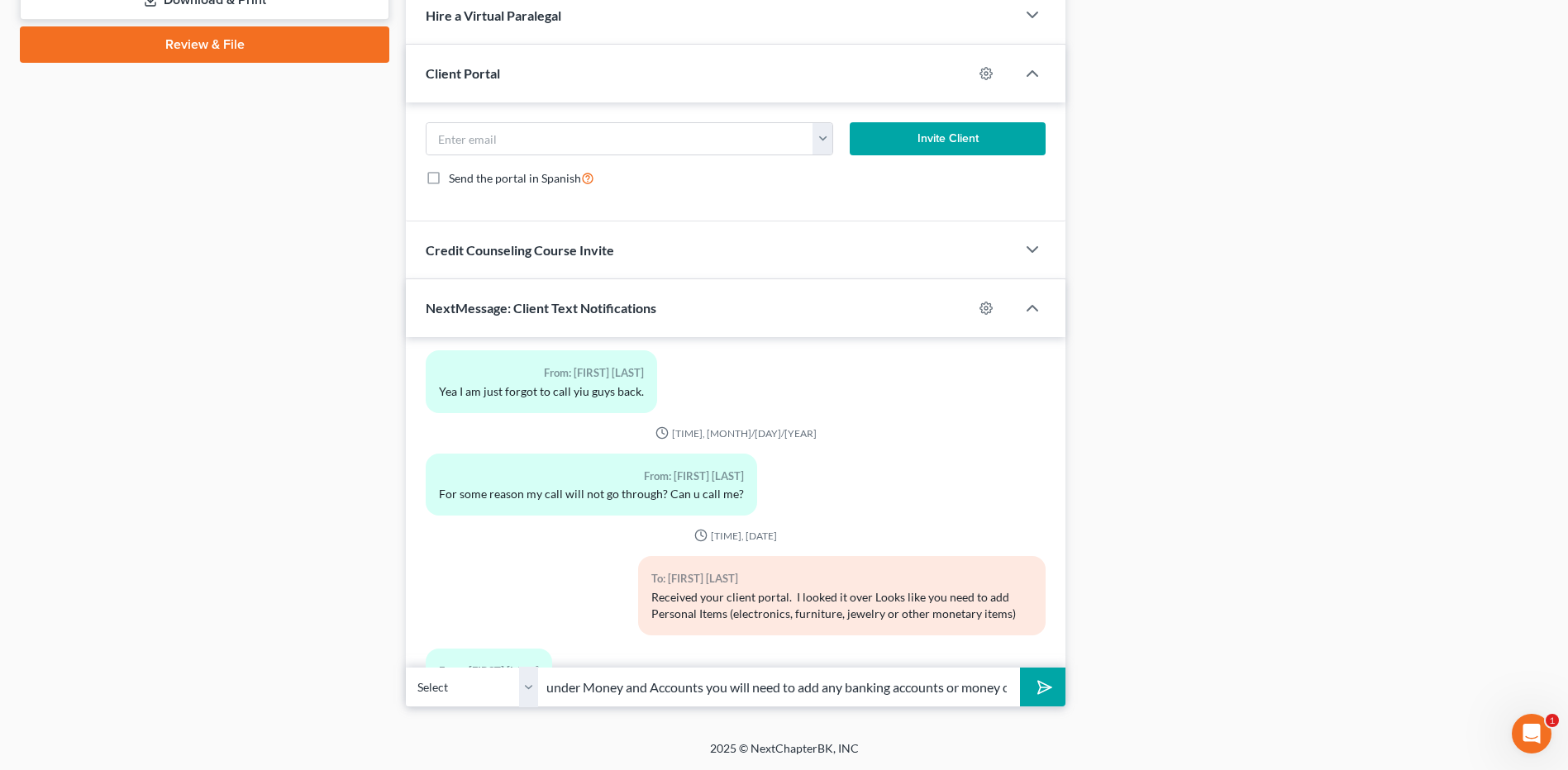 scroll, scrollTop: 0, scrollLeft: 41, axis: horizontal 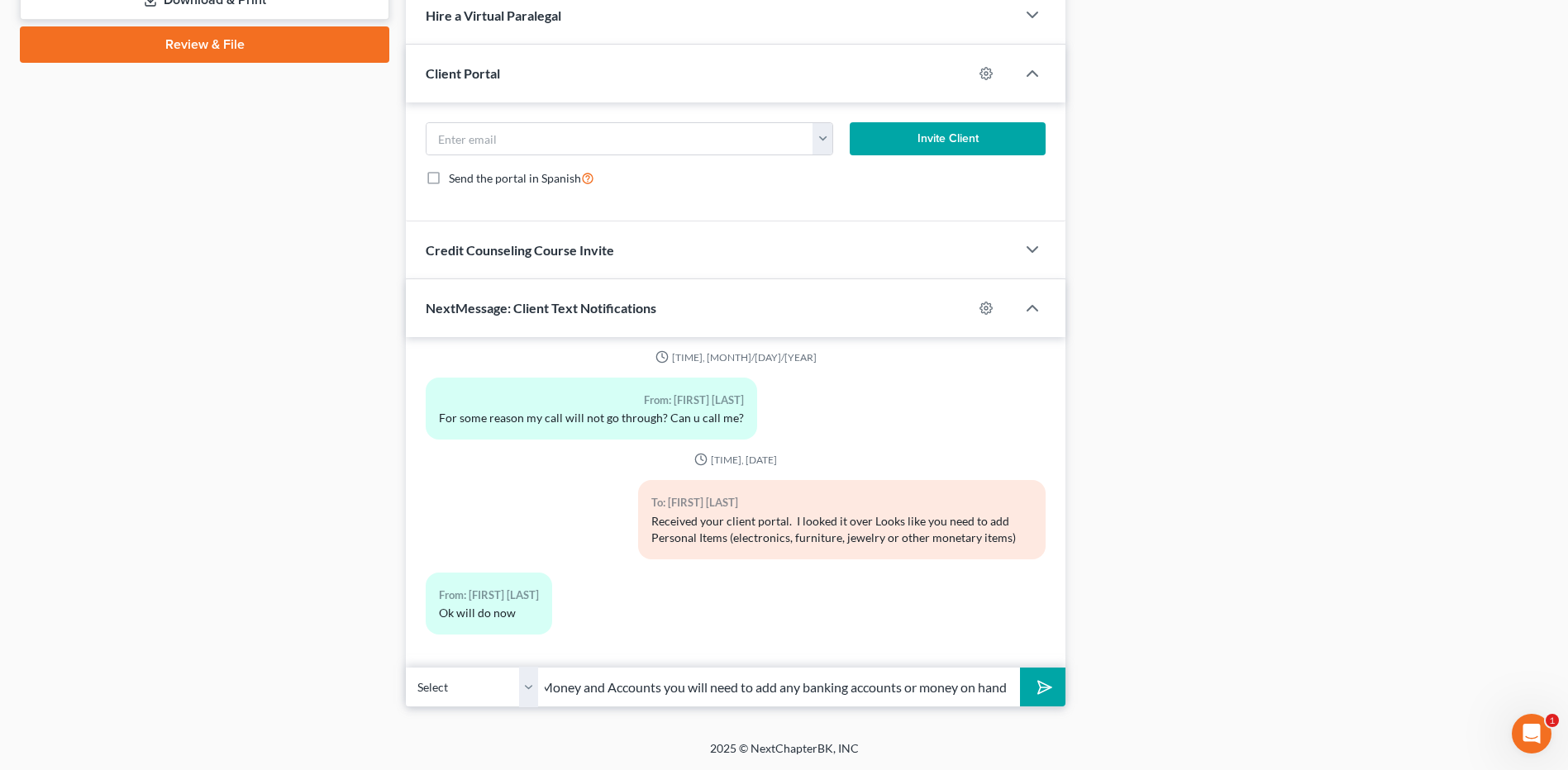 type on "Also under Money and Accounts you will need to add any banking accounts or money on hand" 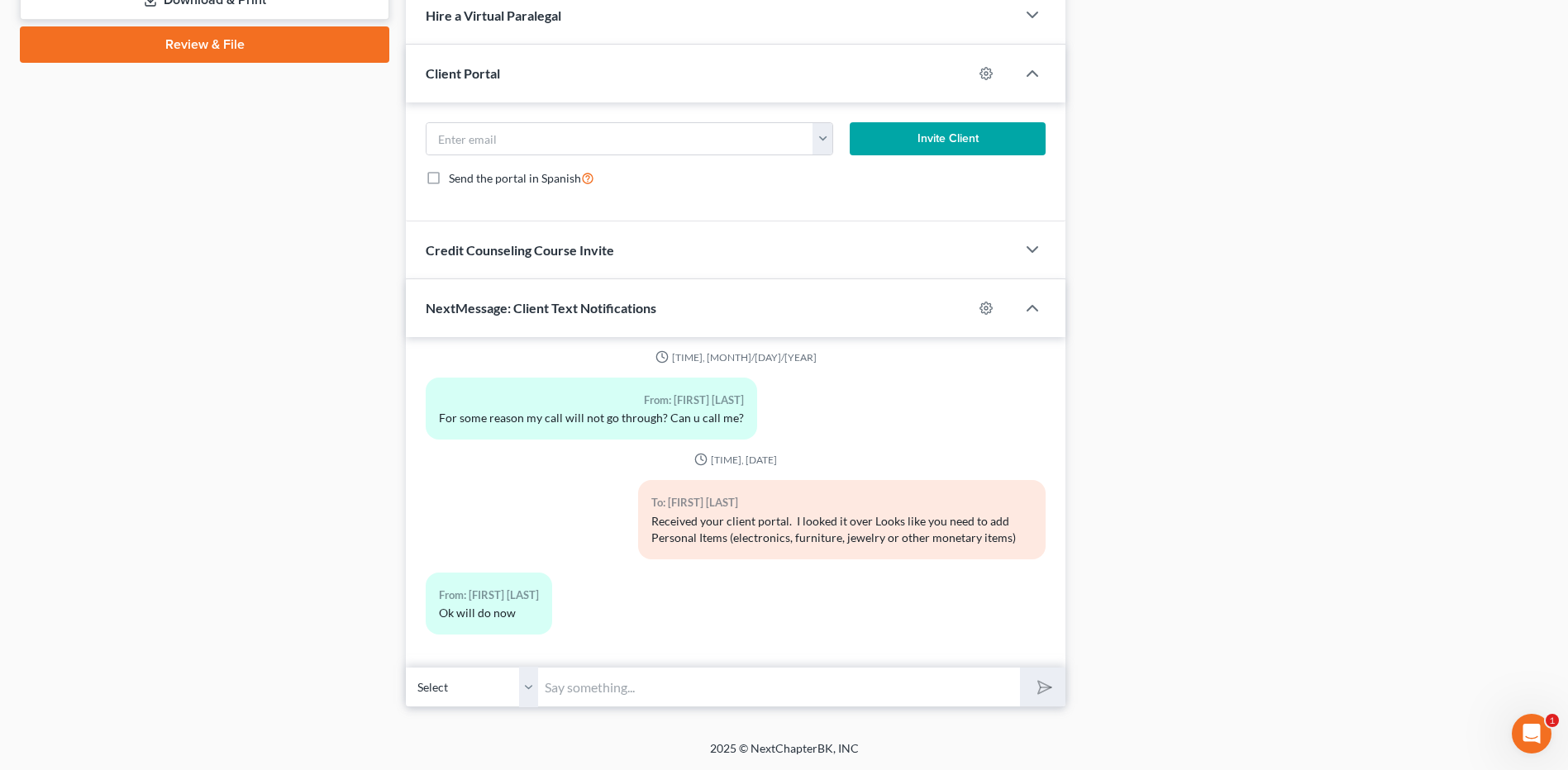 scroll, scrollTop: 0, scrollLeft: 0, axis: both 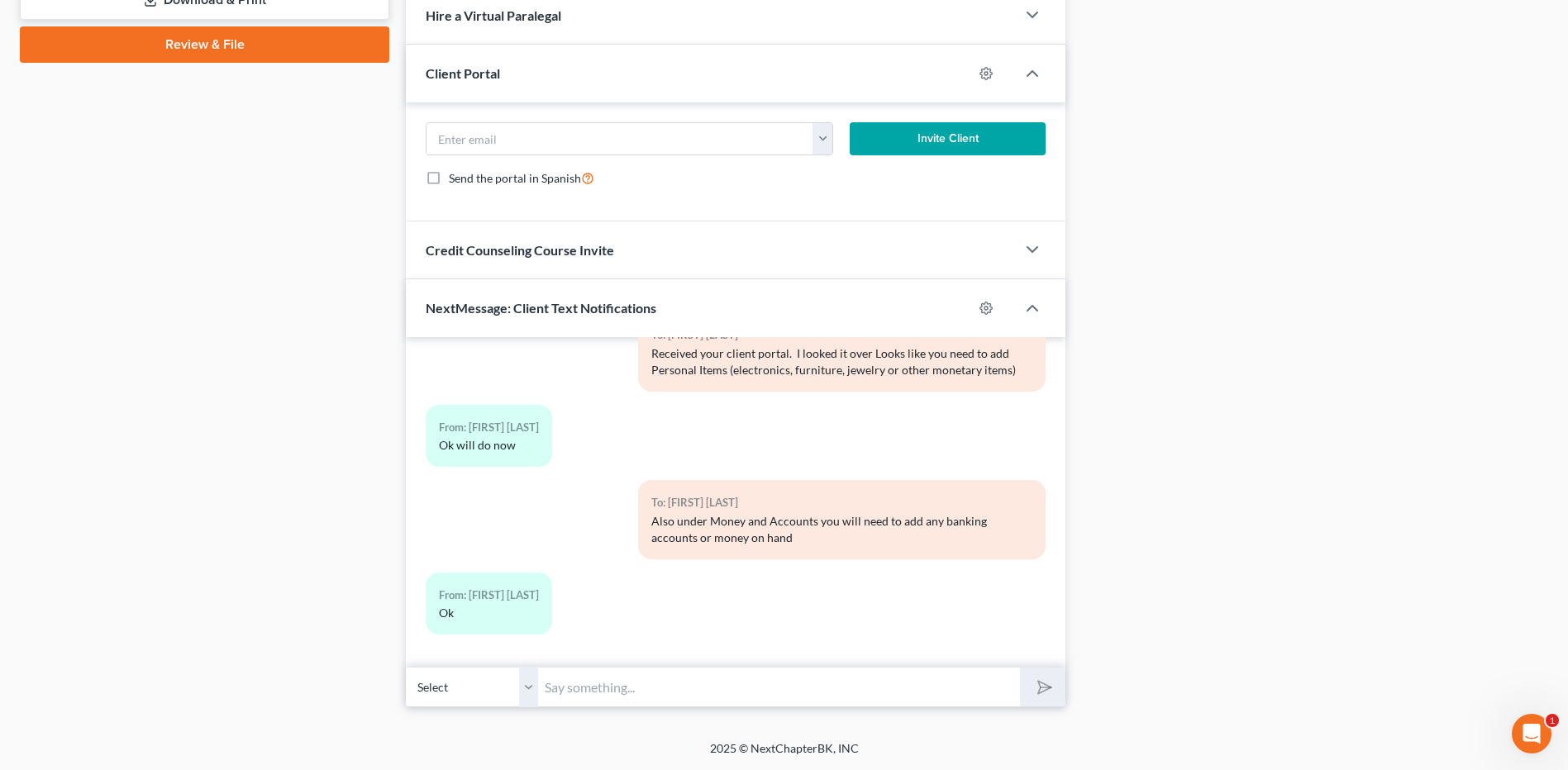 click at bounding box center (779, 687) 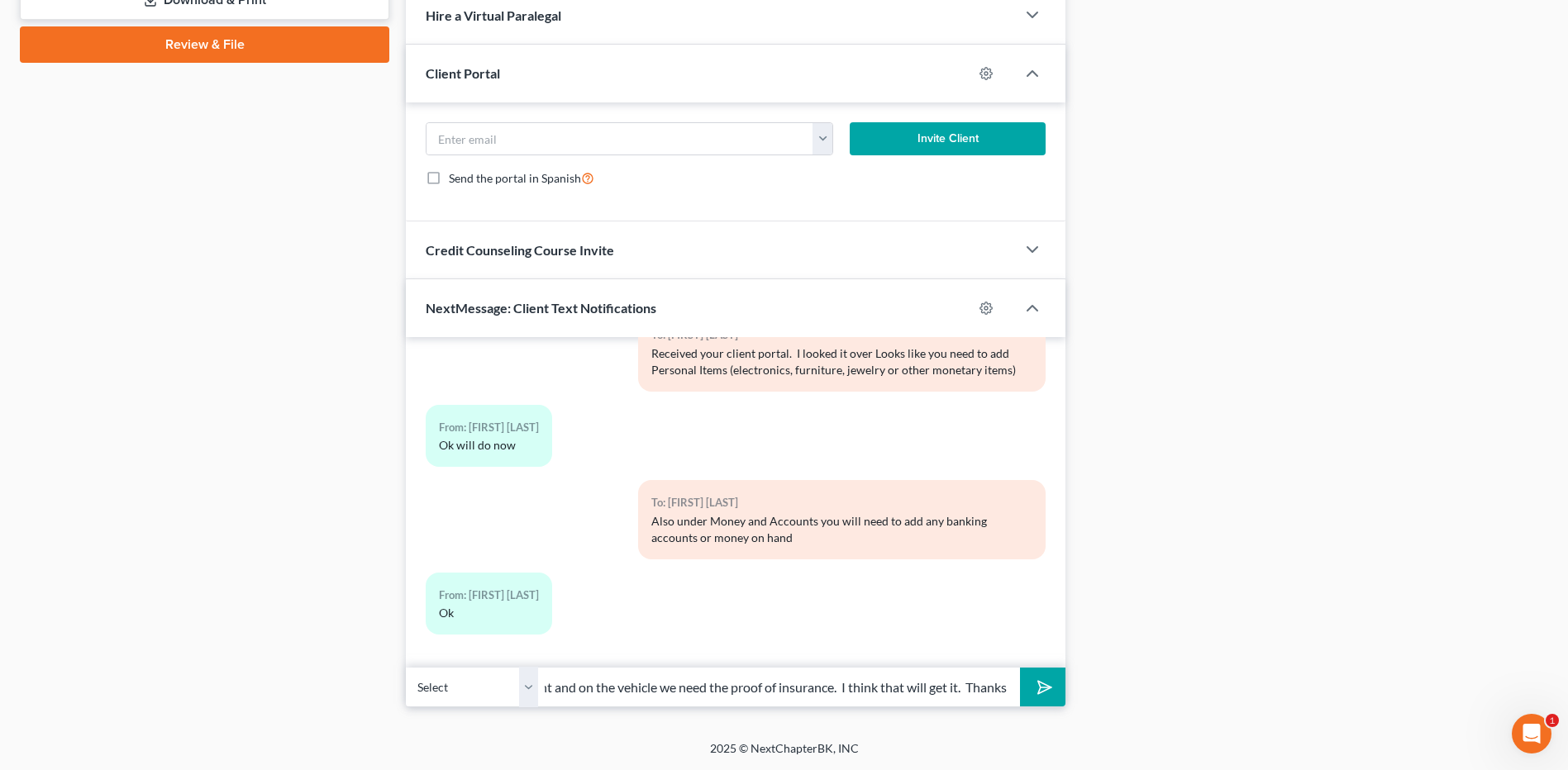 scroll, scrollTop: 0, scrollLeft: 396, axis: horizontal 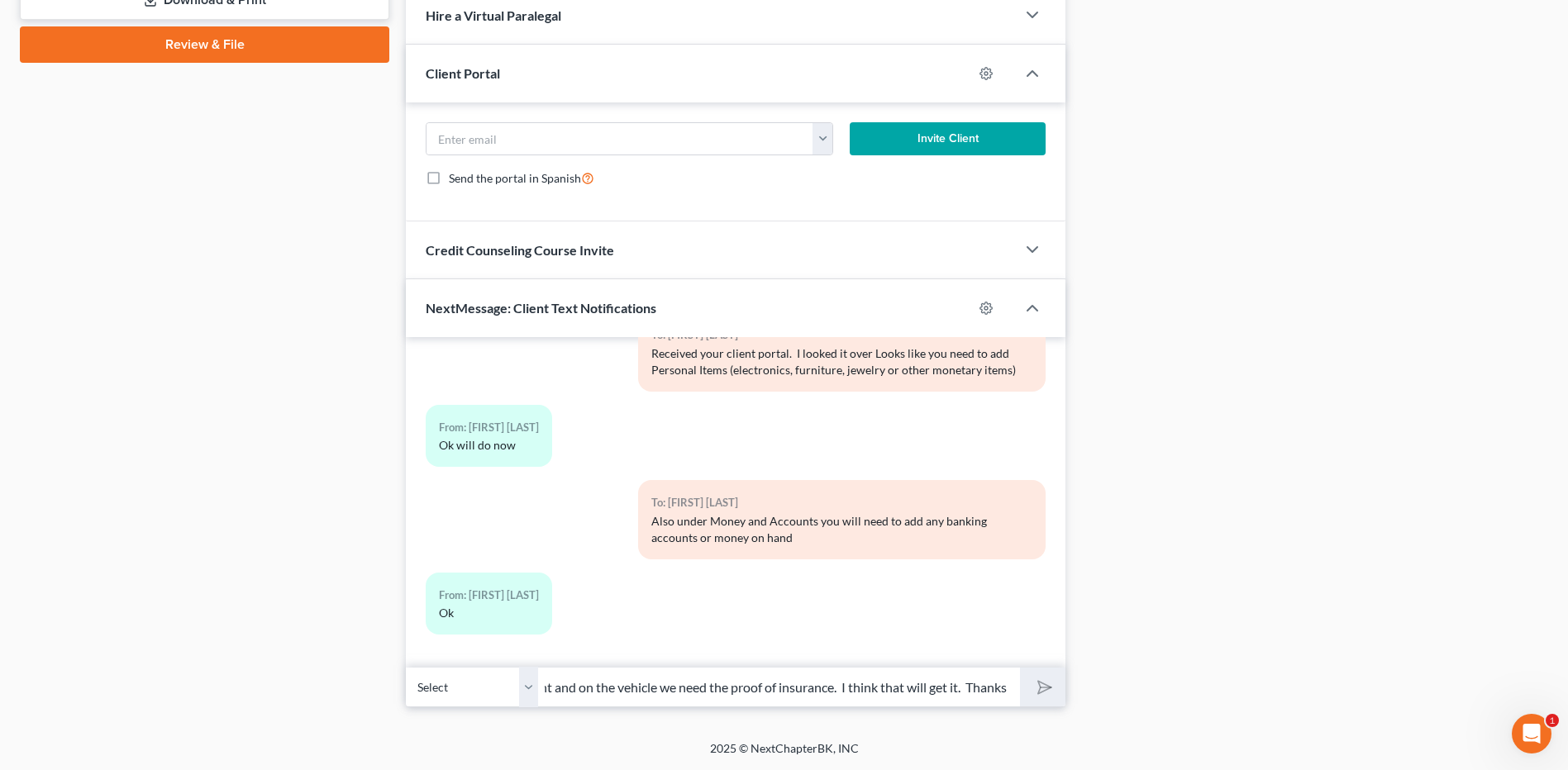 type 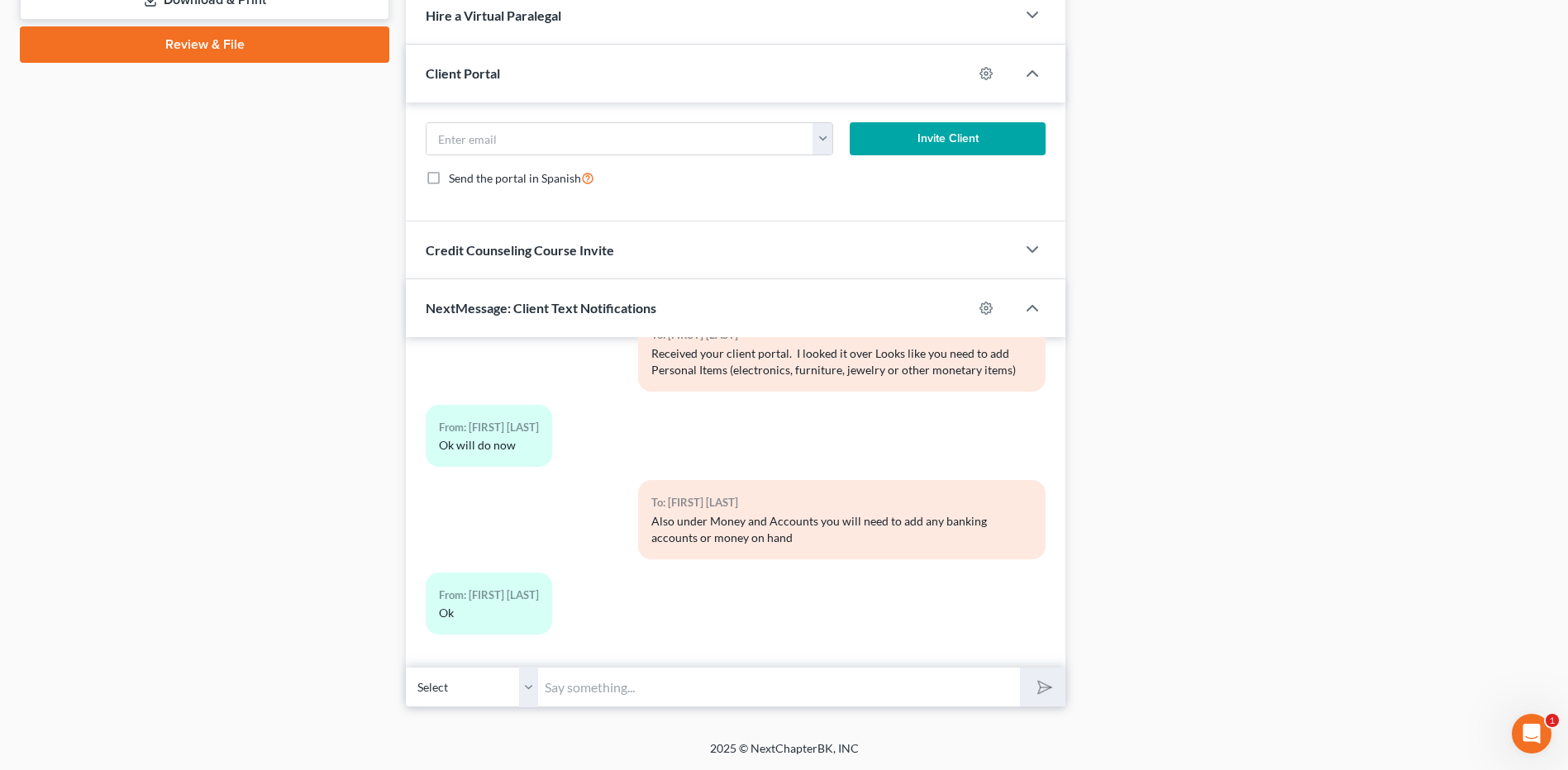 scroll, scrollTop: 0, scrollLeft: 0, axis: both 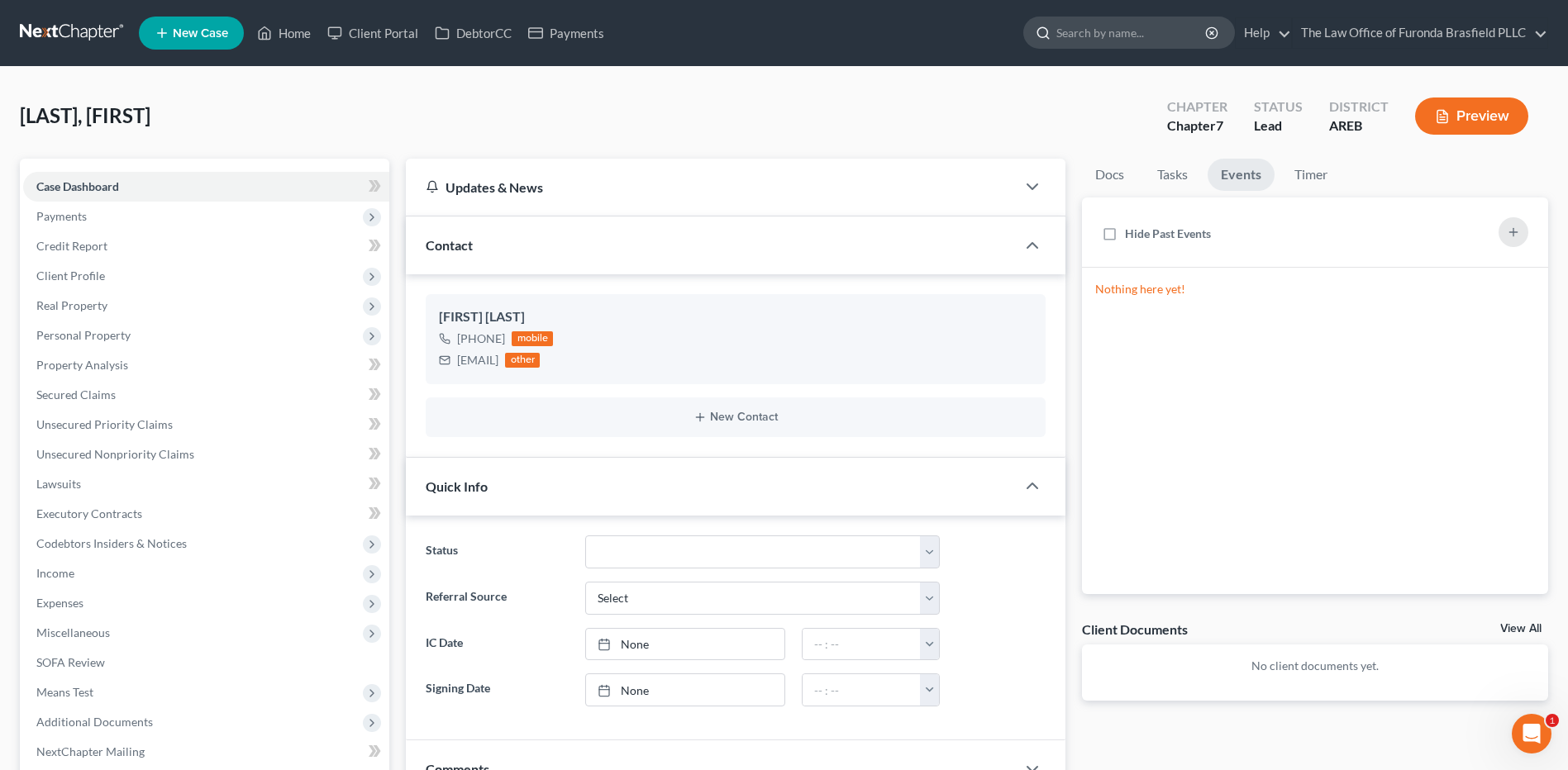 click at bounding box center (1132, 32) 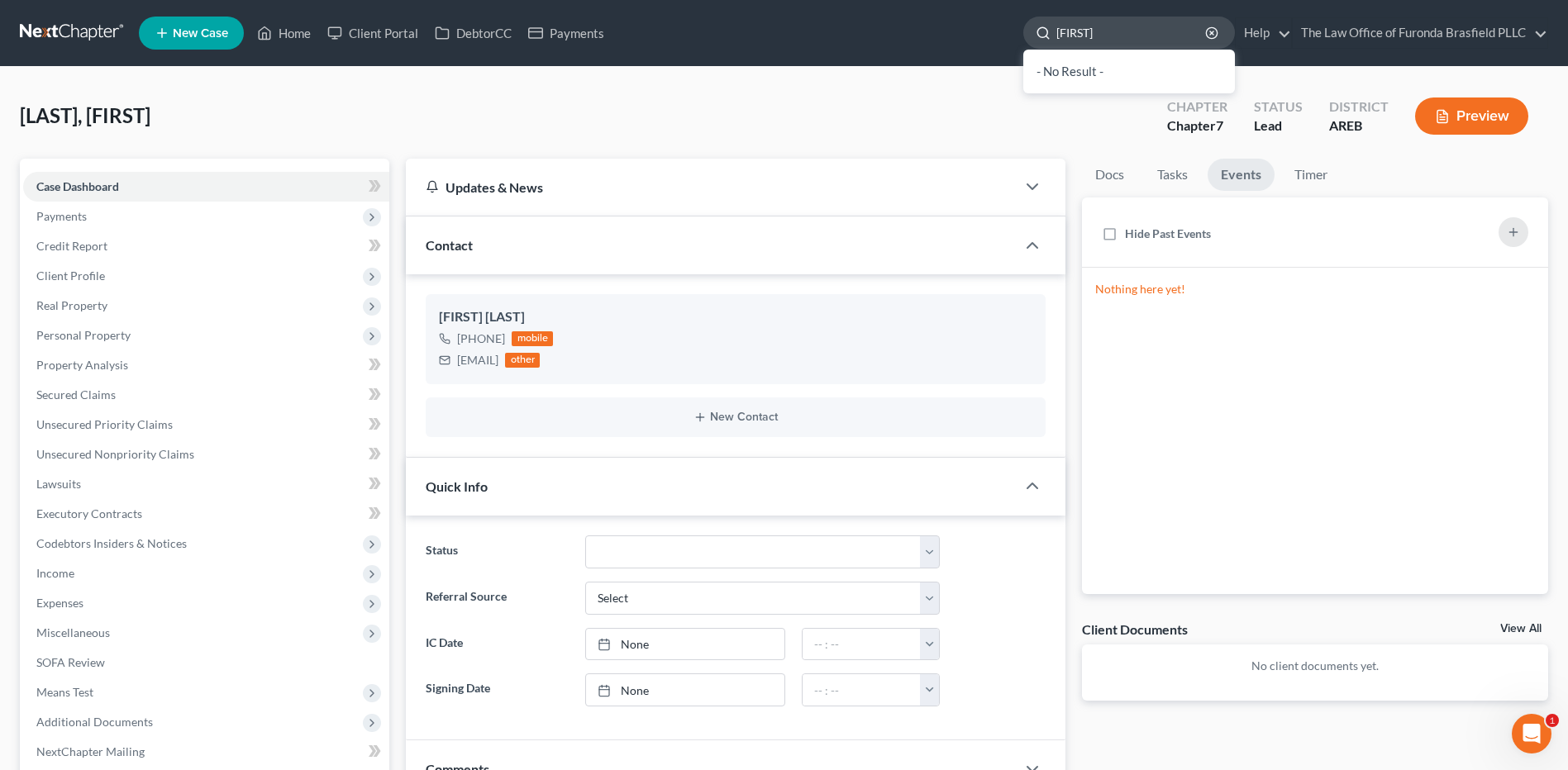 click on "[FIRST]" at bounding box center (1132, 32) 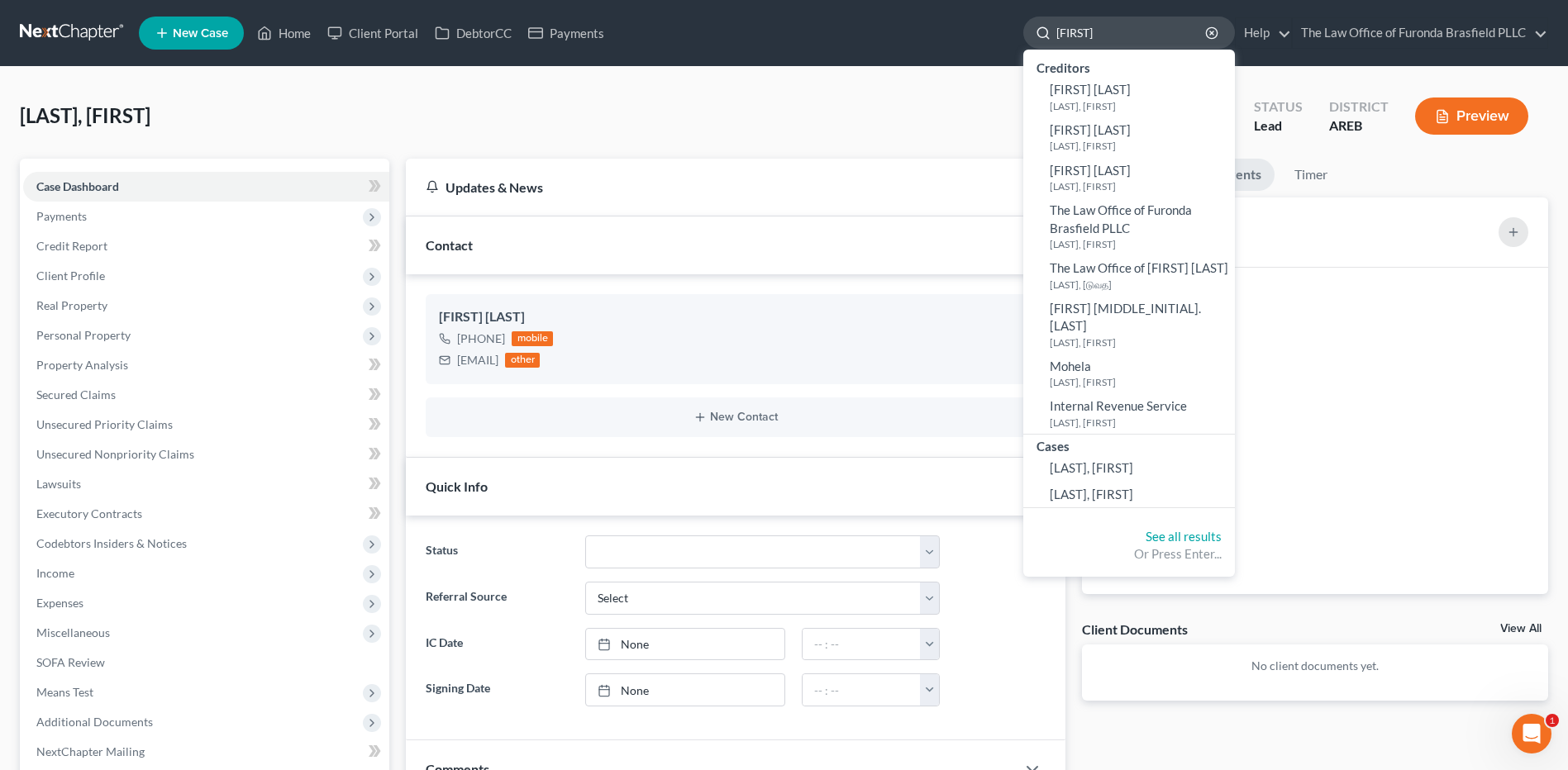 drag, startPoint x: 1123, startPoint y: 30, endPoint x: 1079, endPoint y: 21, distance: 44.911023 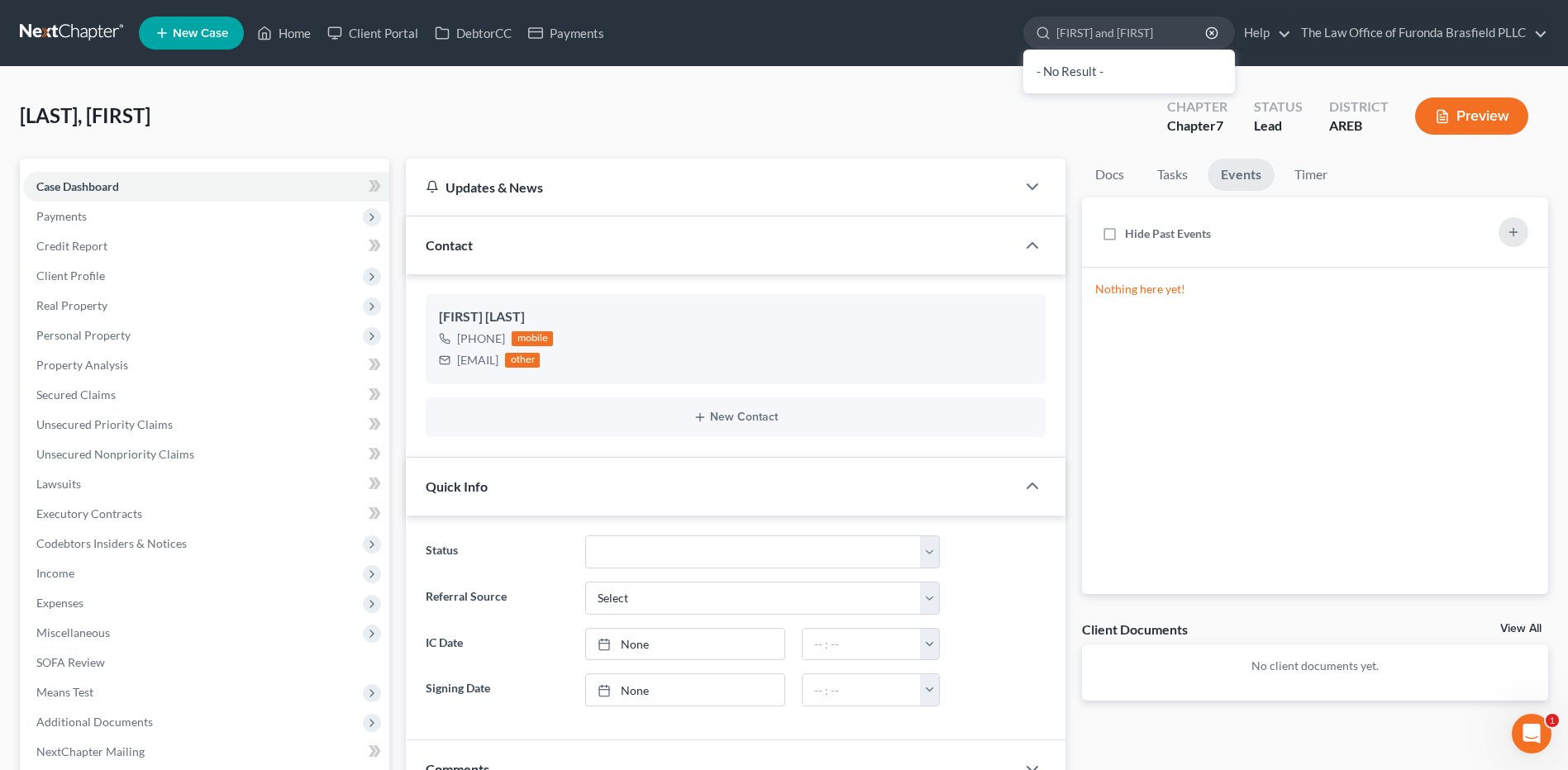 type on "[FIRST] and [FIRST]" 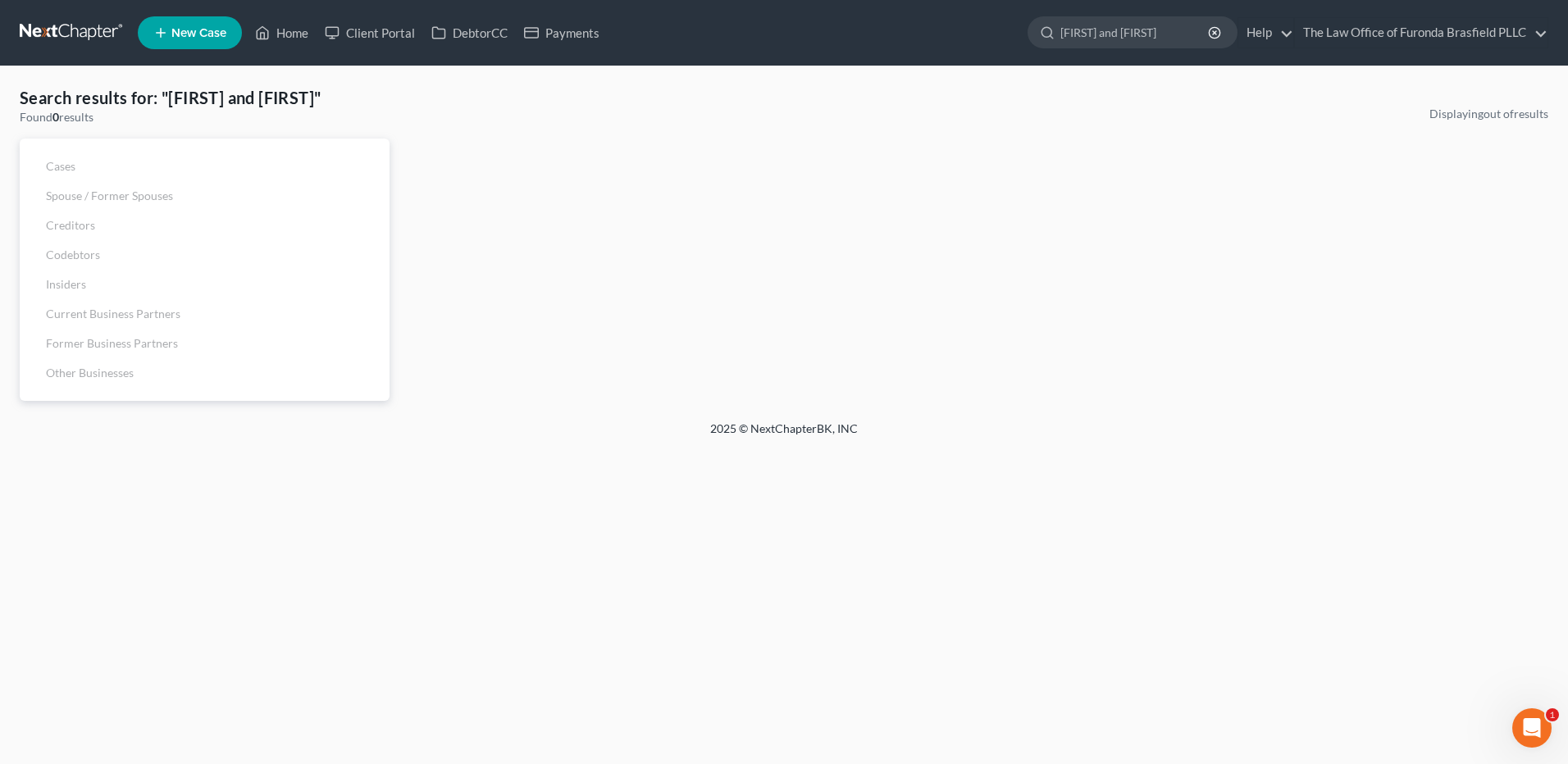 drag, startPoint x: 1184, startPoint y: 31, endPoint x: 982, endPoint y: 47, distance: 202.63267 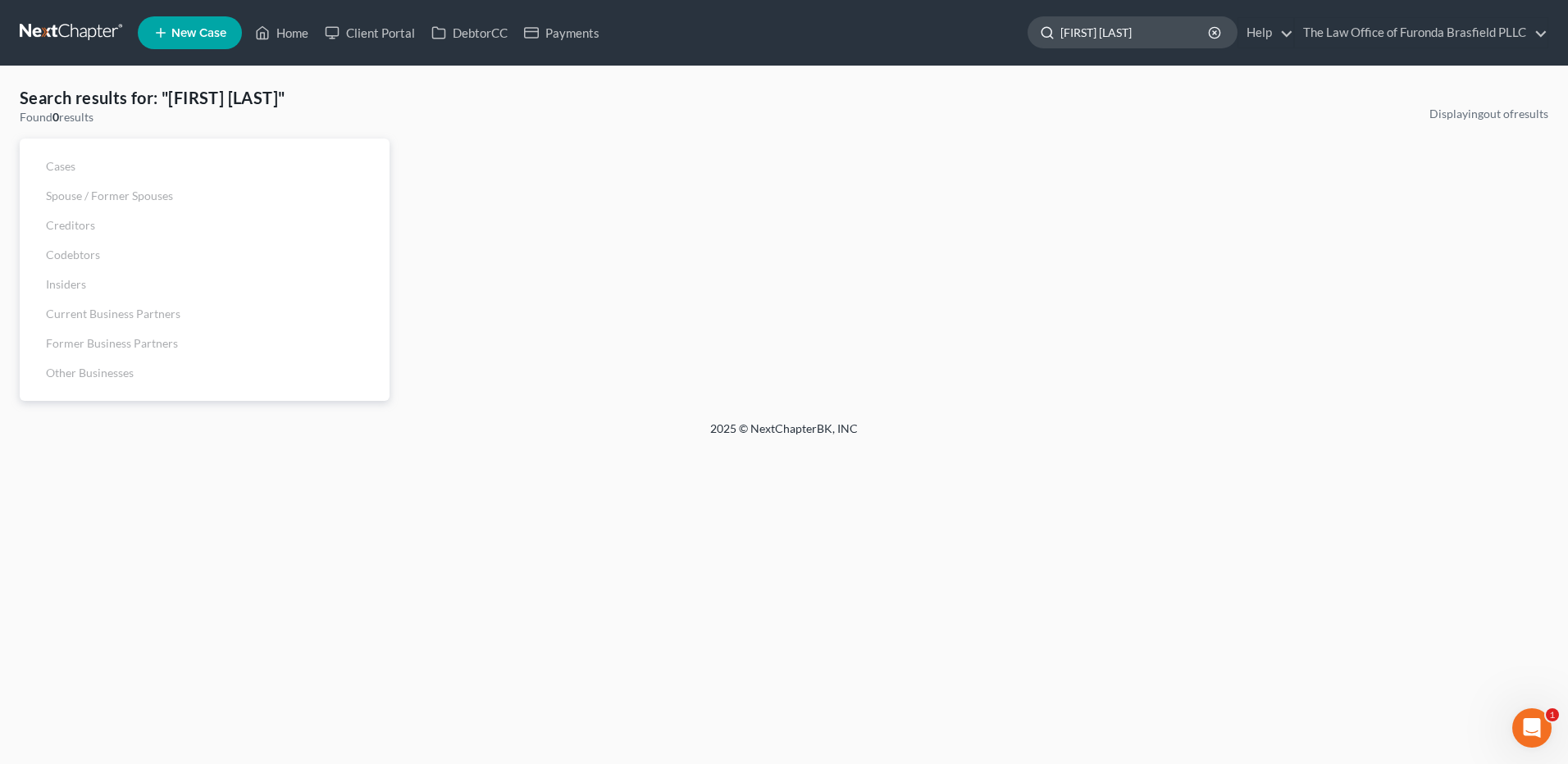 click on "[FIRST] [LAST]" 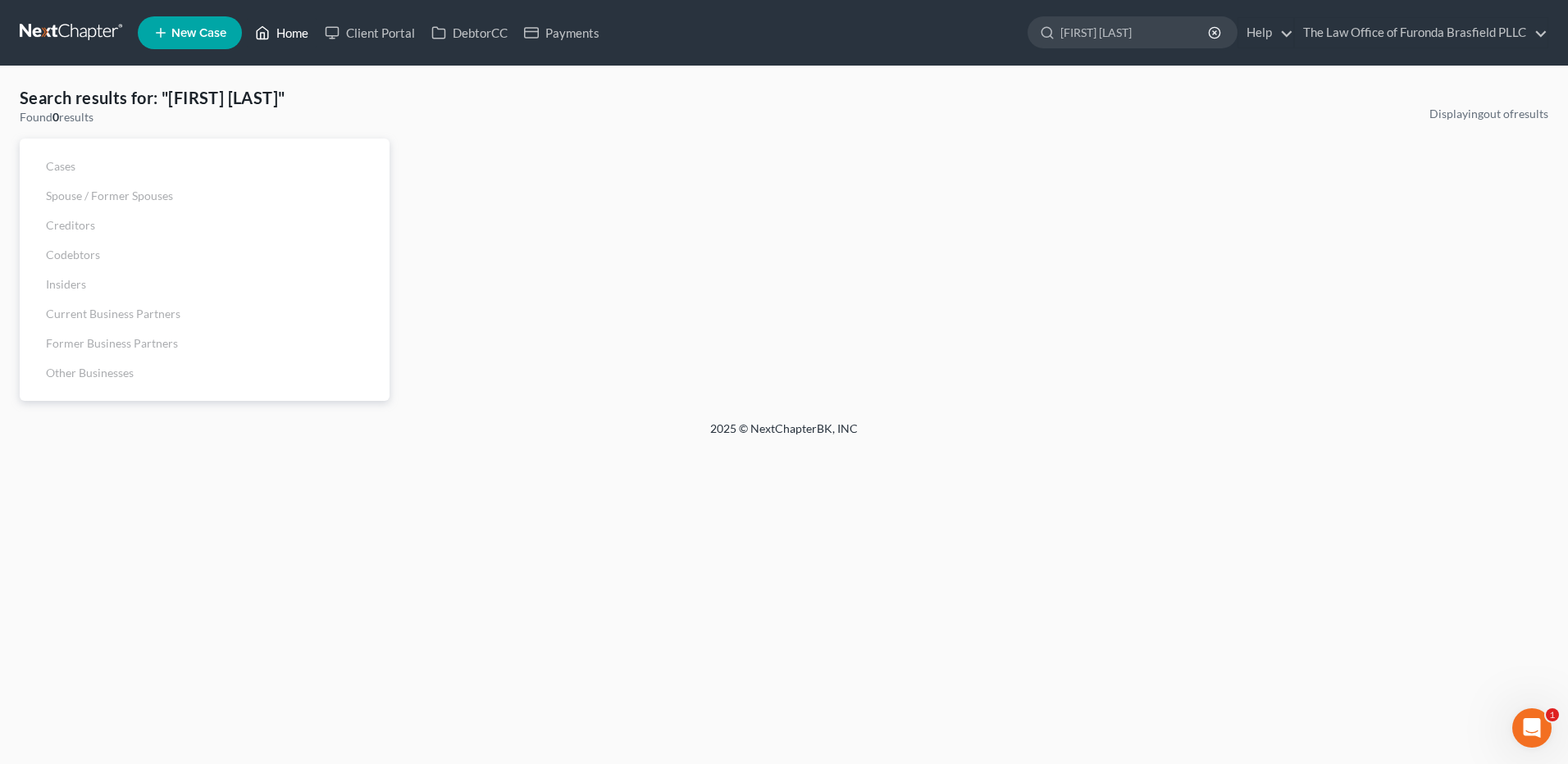type on "[FIRST] [LAST]" 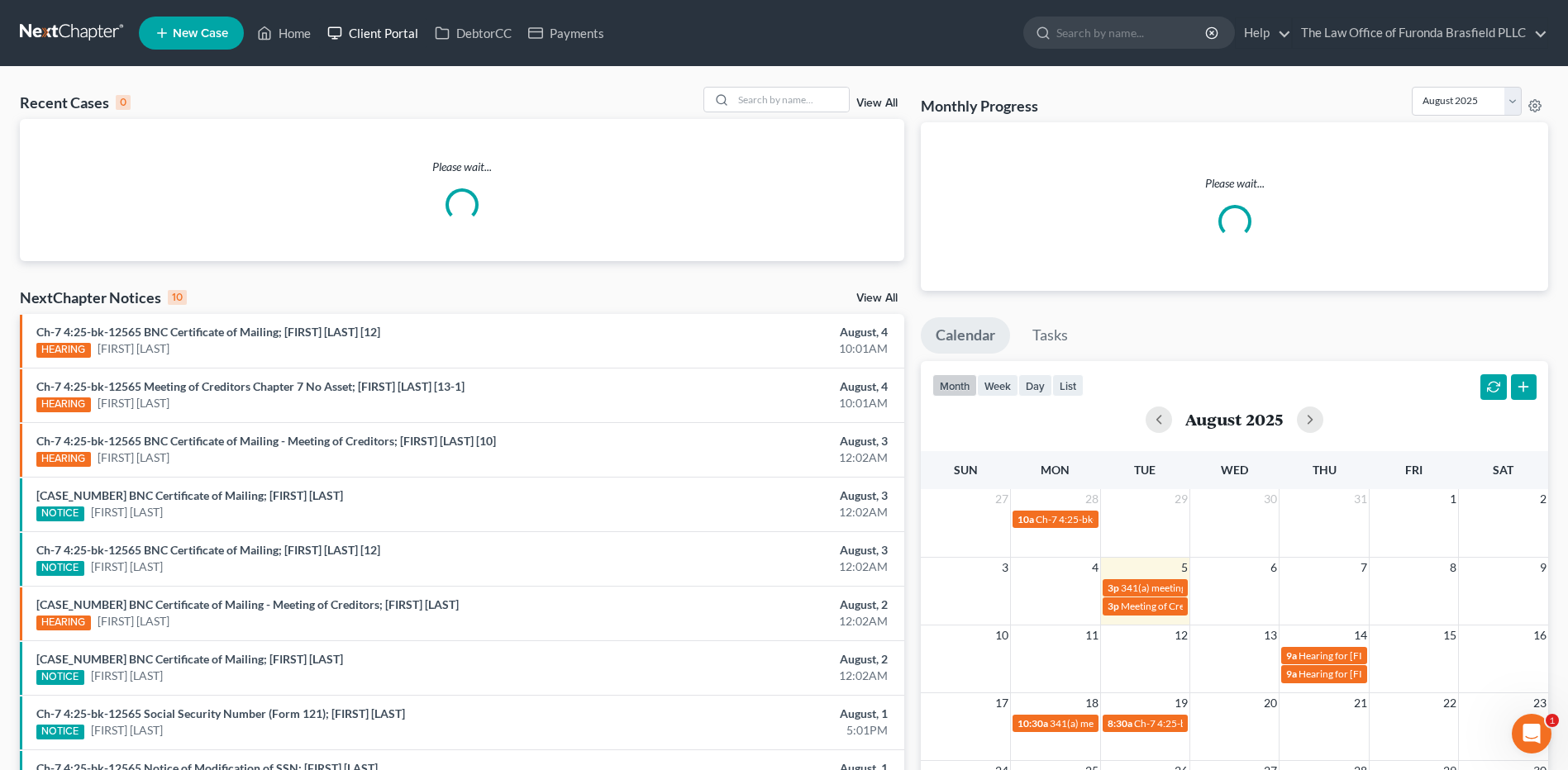 click on "Client Portal" at bounding box center (373, 33) 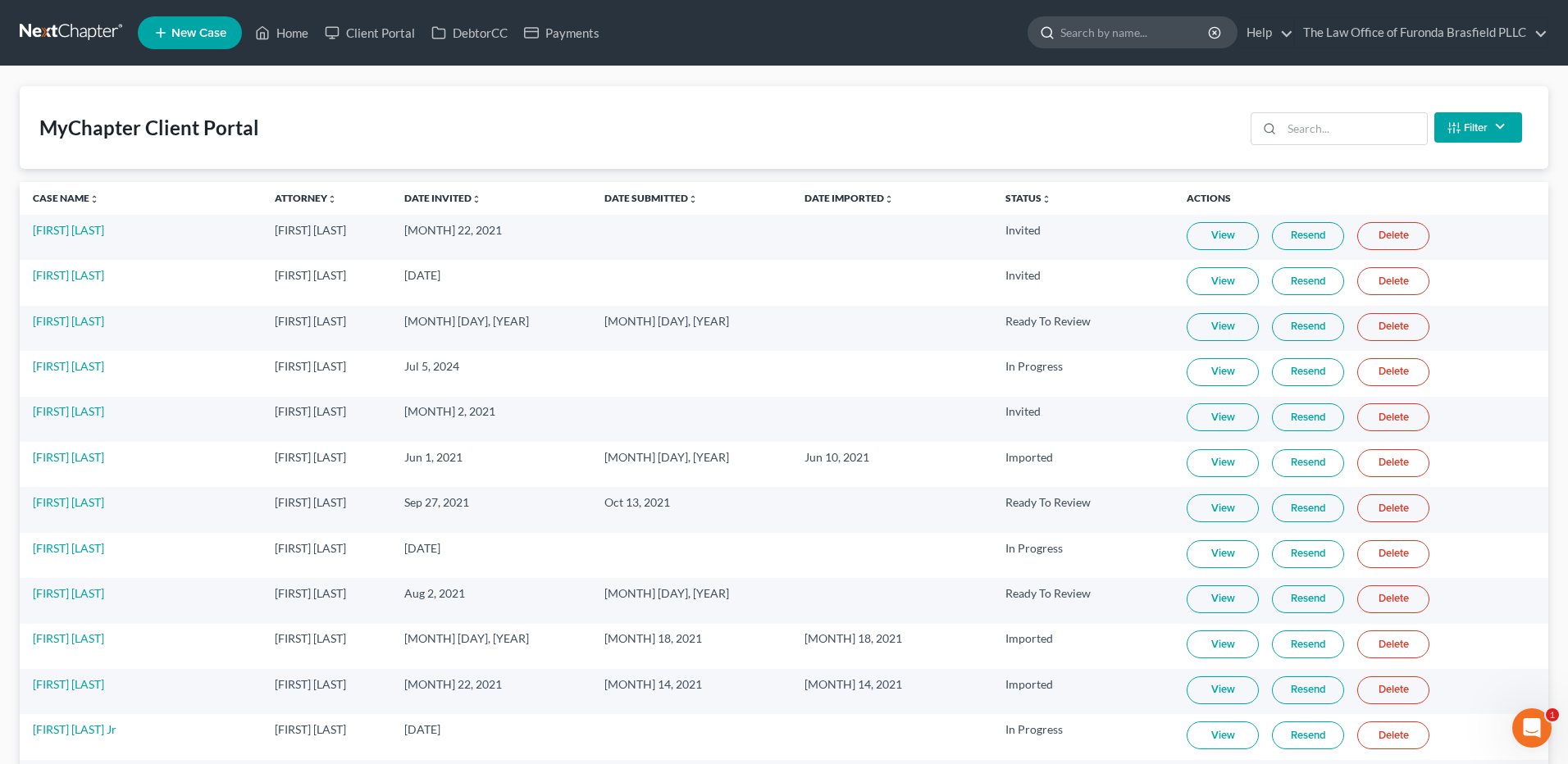 drag, startPoint x: 1087, startPoint y: 29, endPoint x: 1120, endPoint y: 41, distance: 35.1141 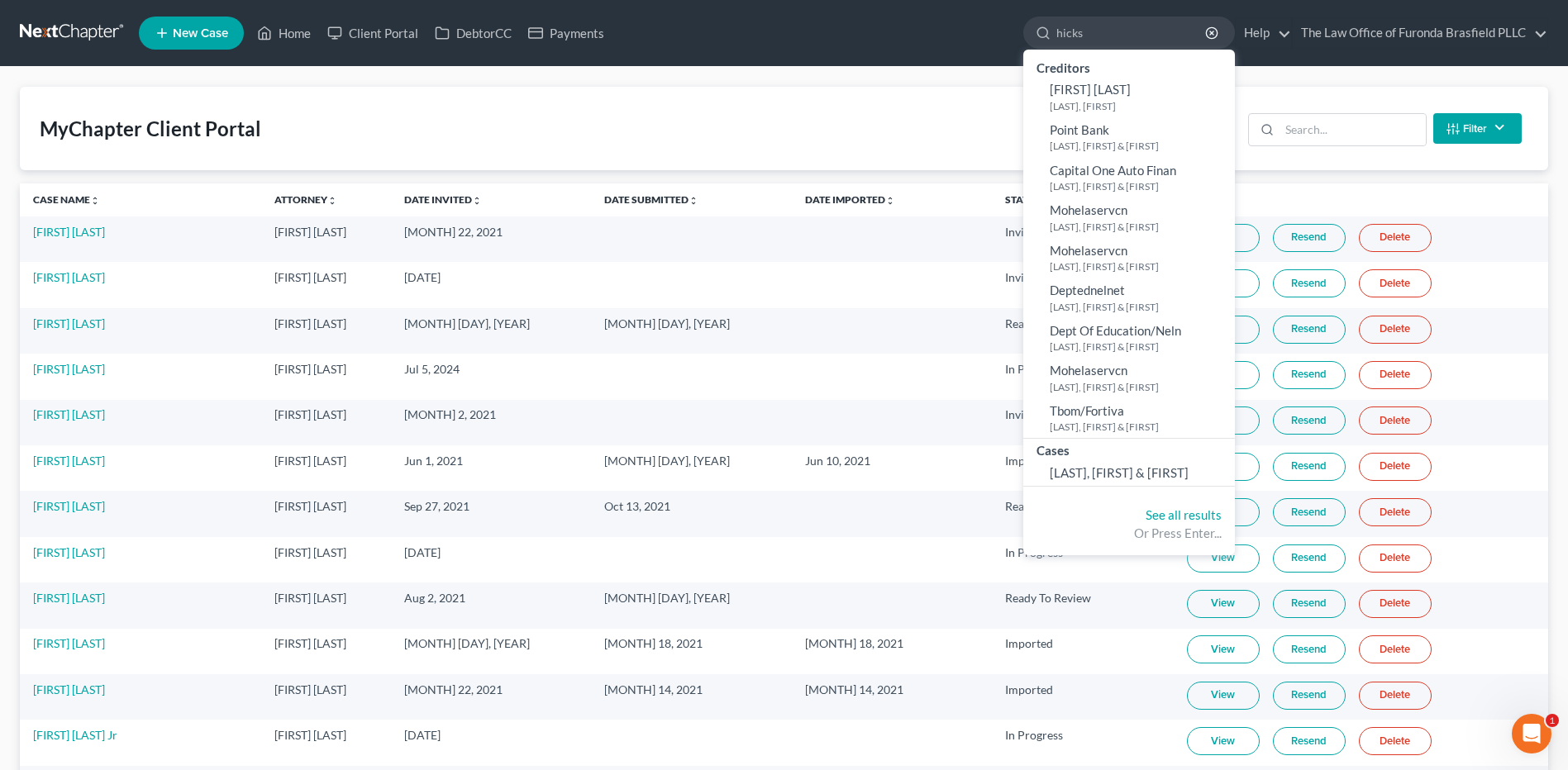type on "hicks" 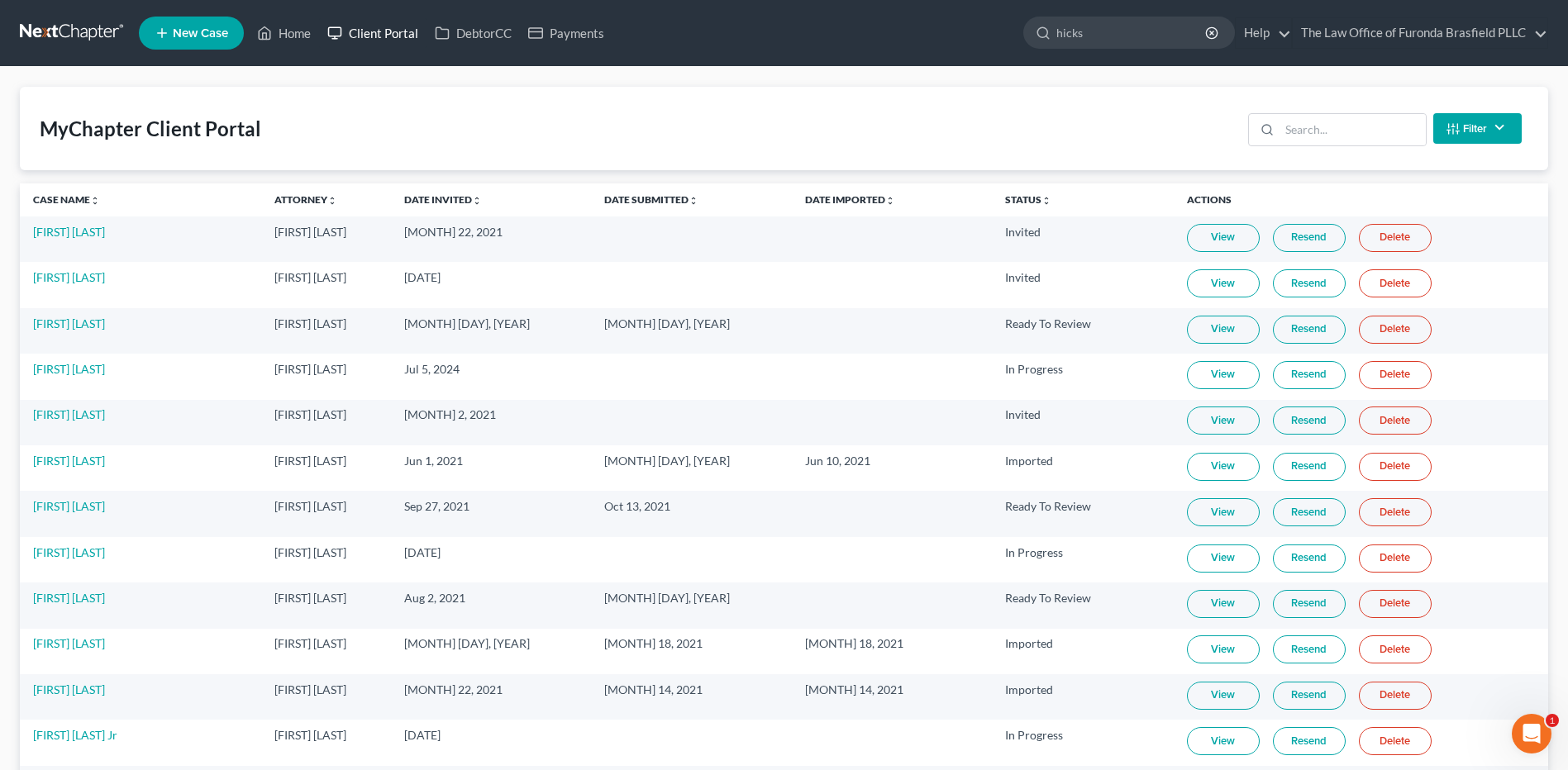 click on "Client Portal" at bounding box center (373, 33) 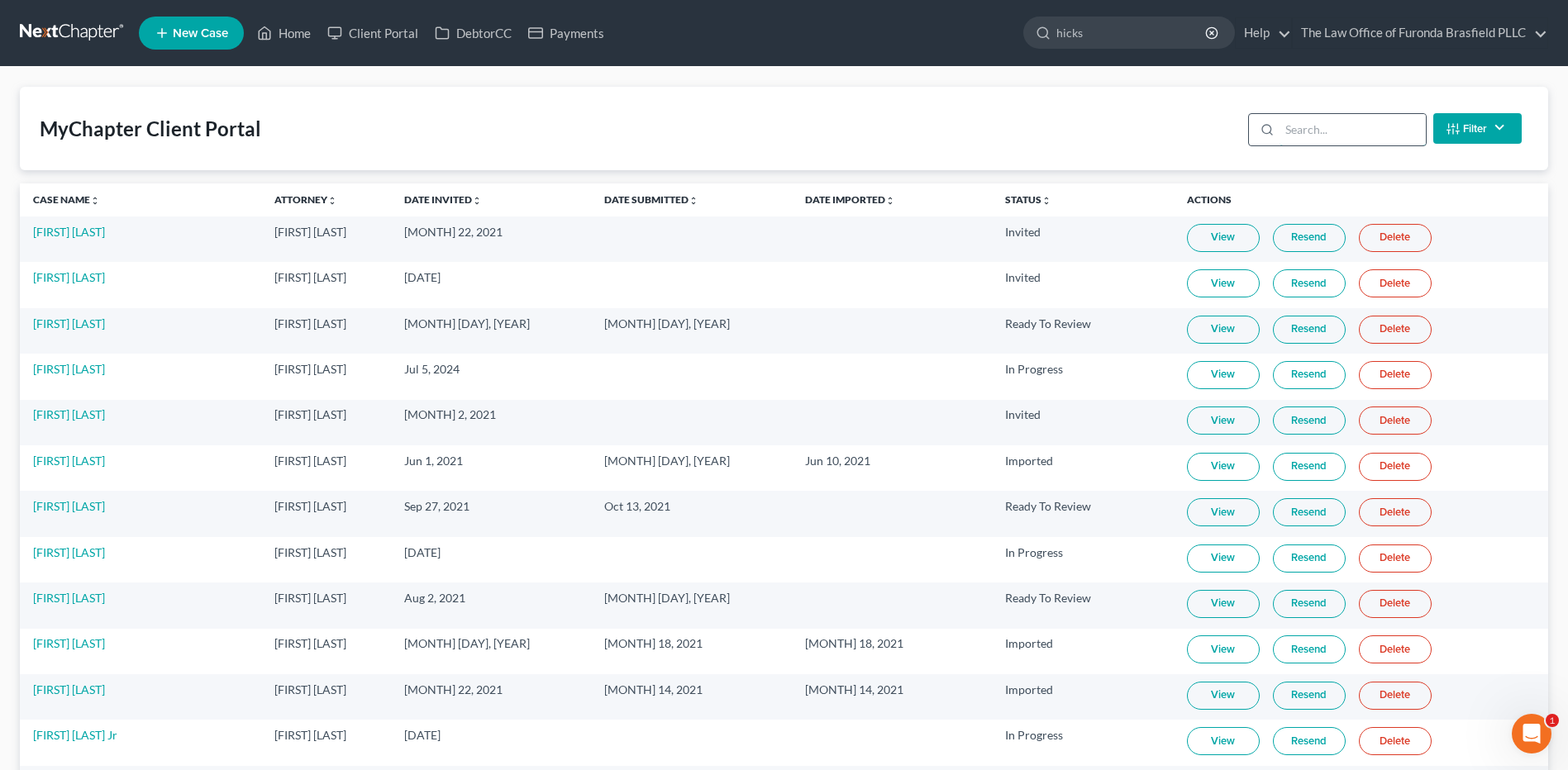 click at bounding box center (1352, 130) 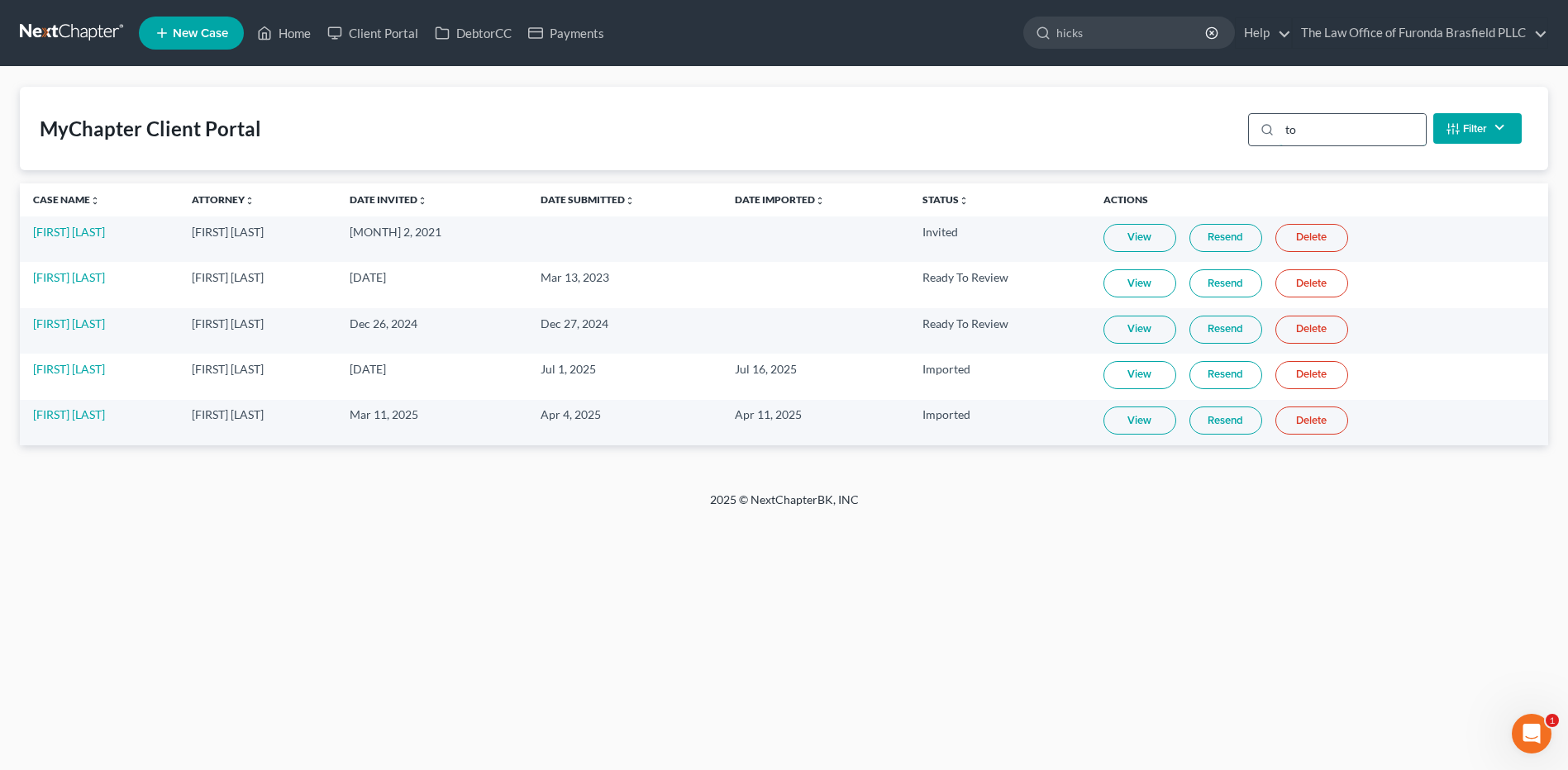 type on "t" 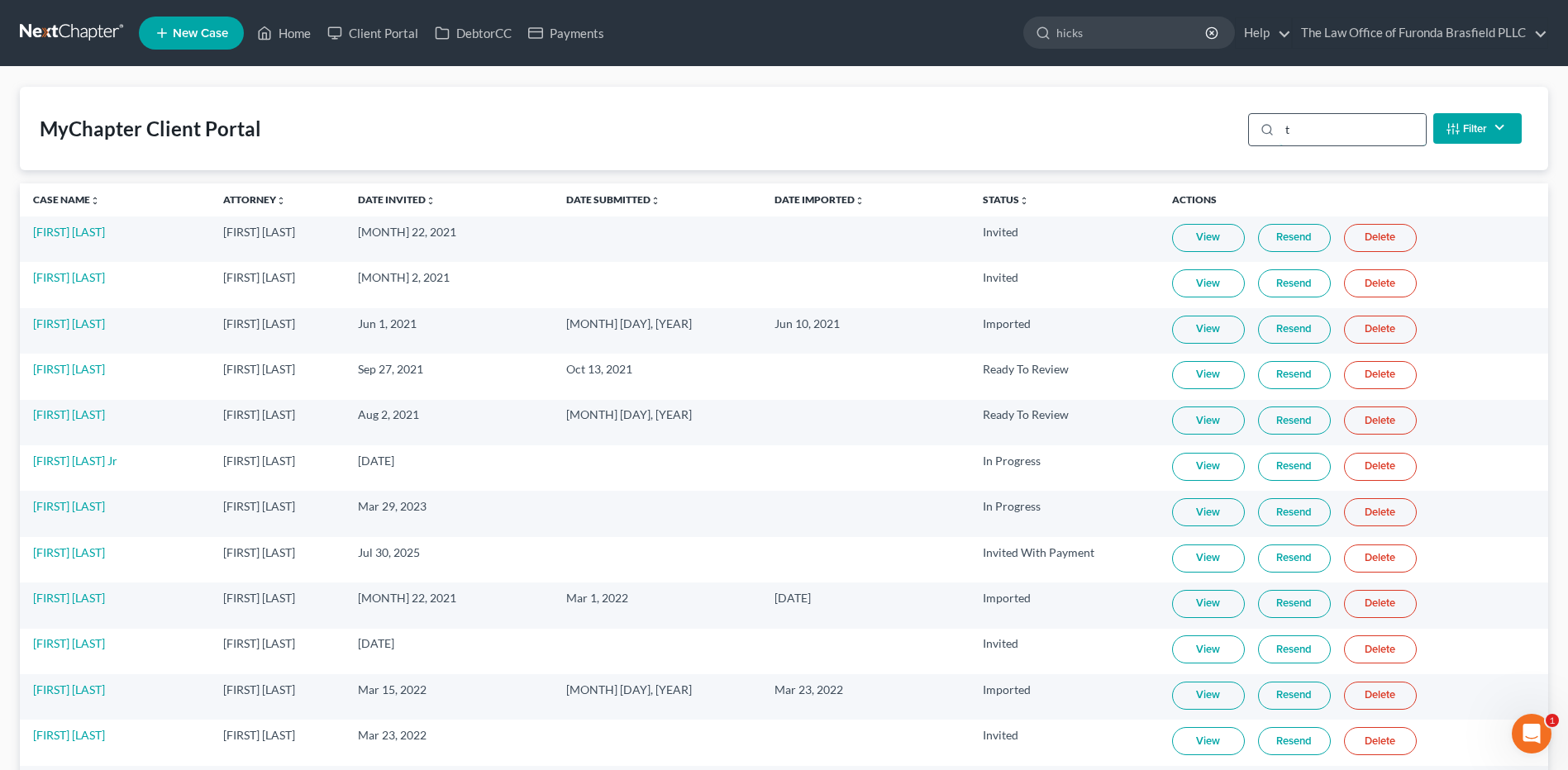 type 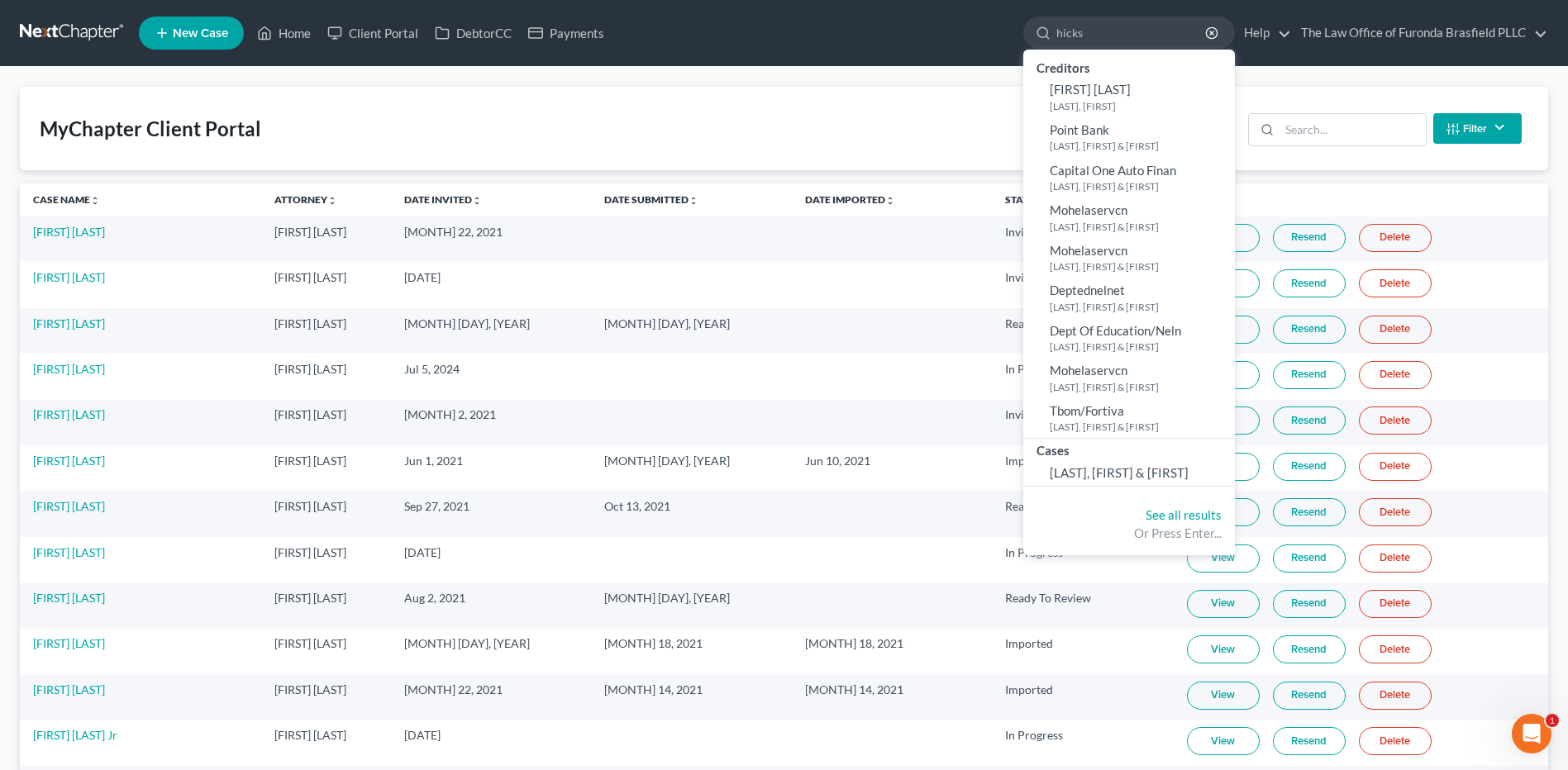 drag, startPoint x: 1087, startPoint y: 34, endPoint x: 952, endPoint y: 36, distance: 135.01481 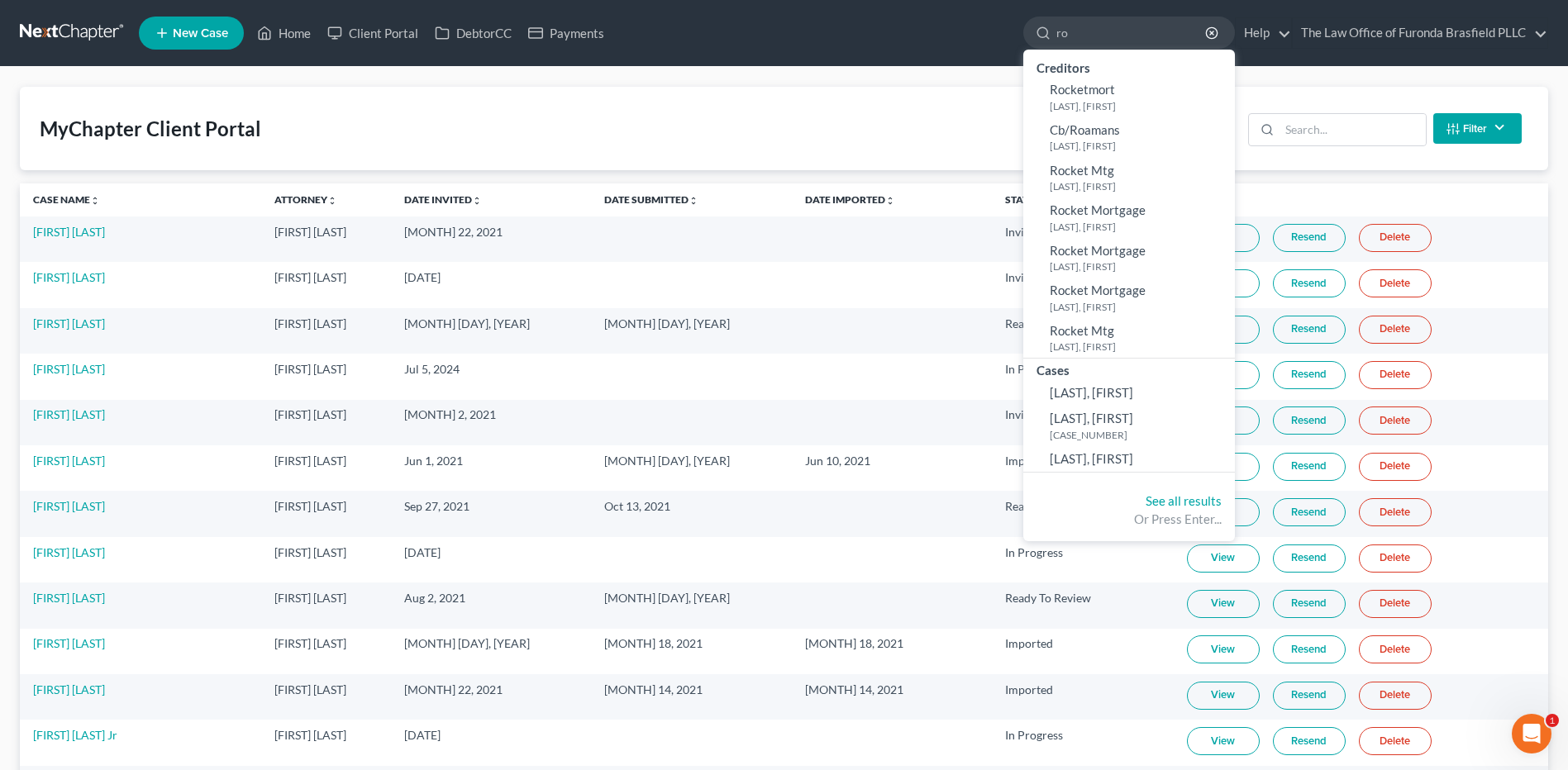 type on "r" 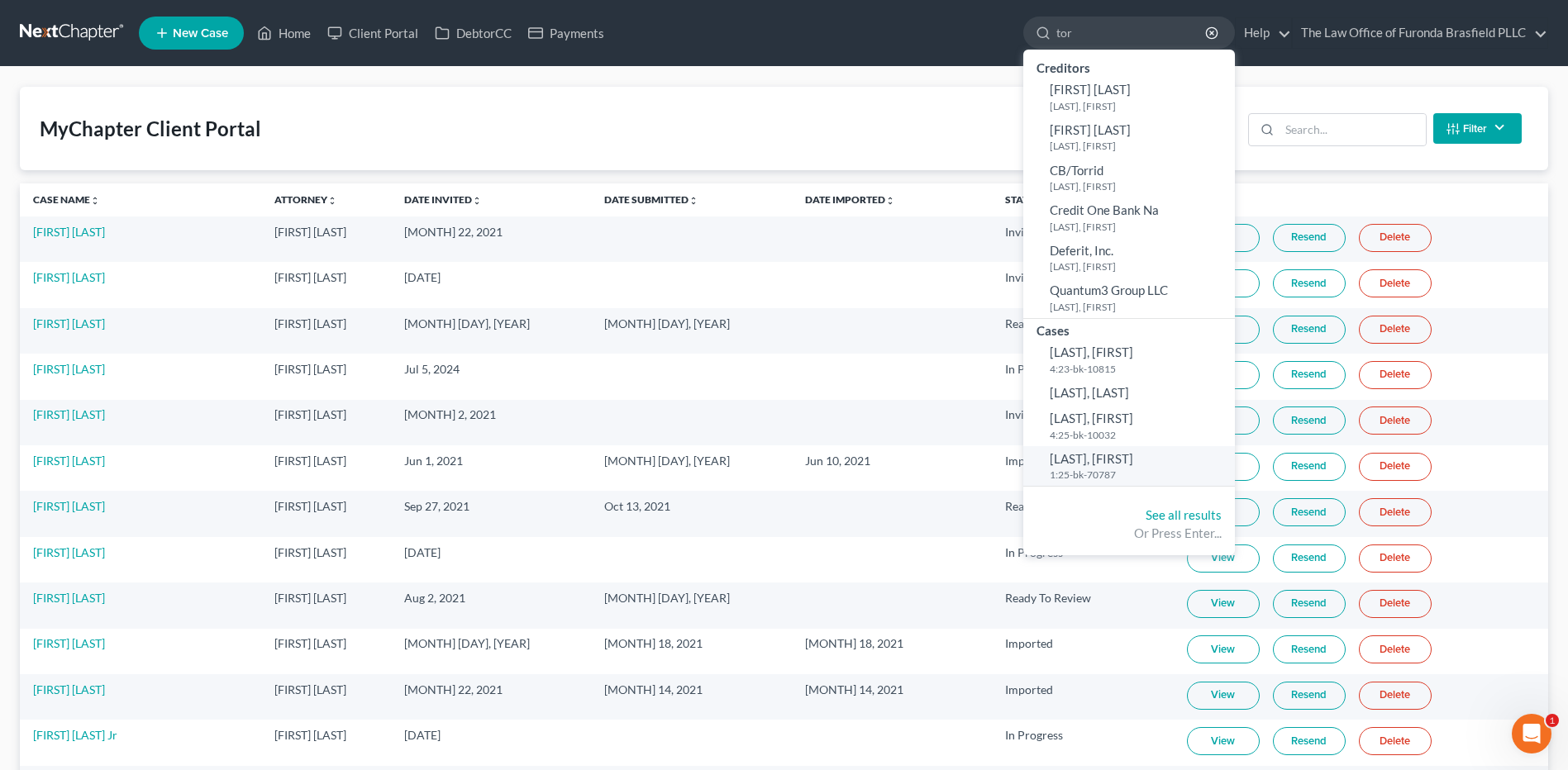 type on "tor" 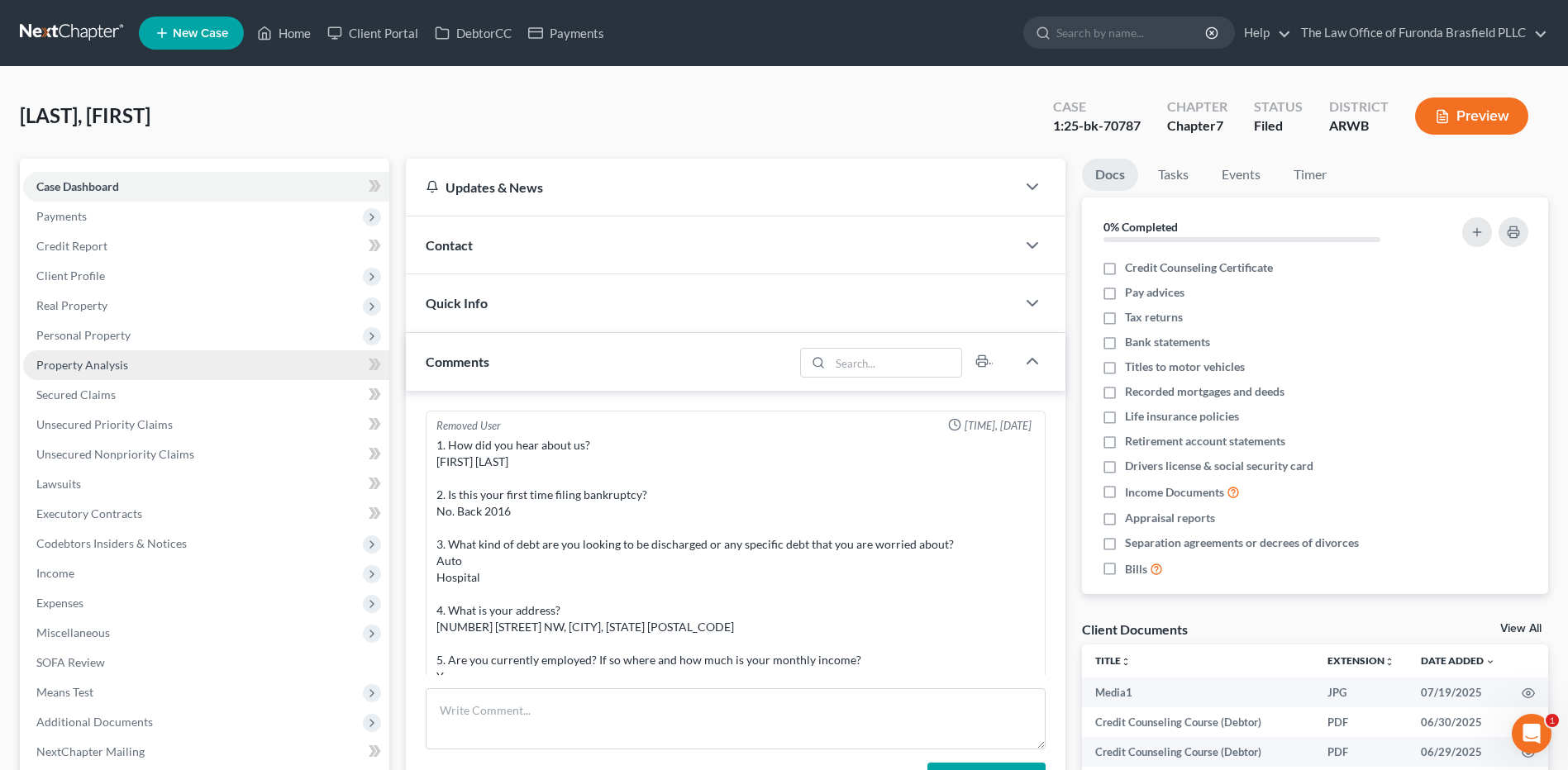 scroll, scrollTop: 1362, scrollLeft: 0, axis: vertical 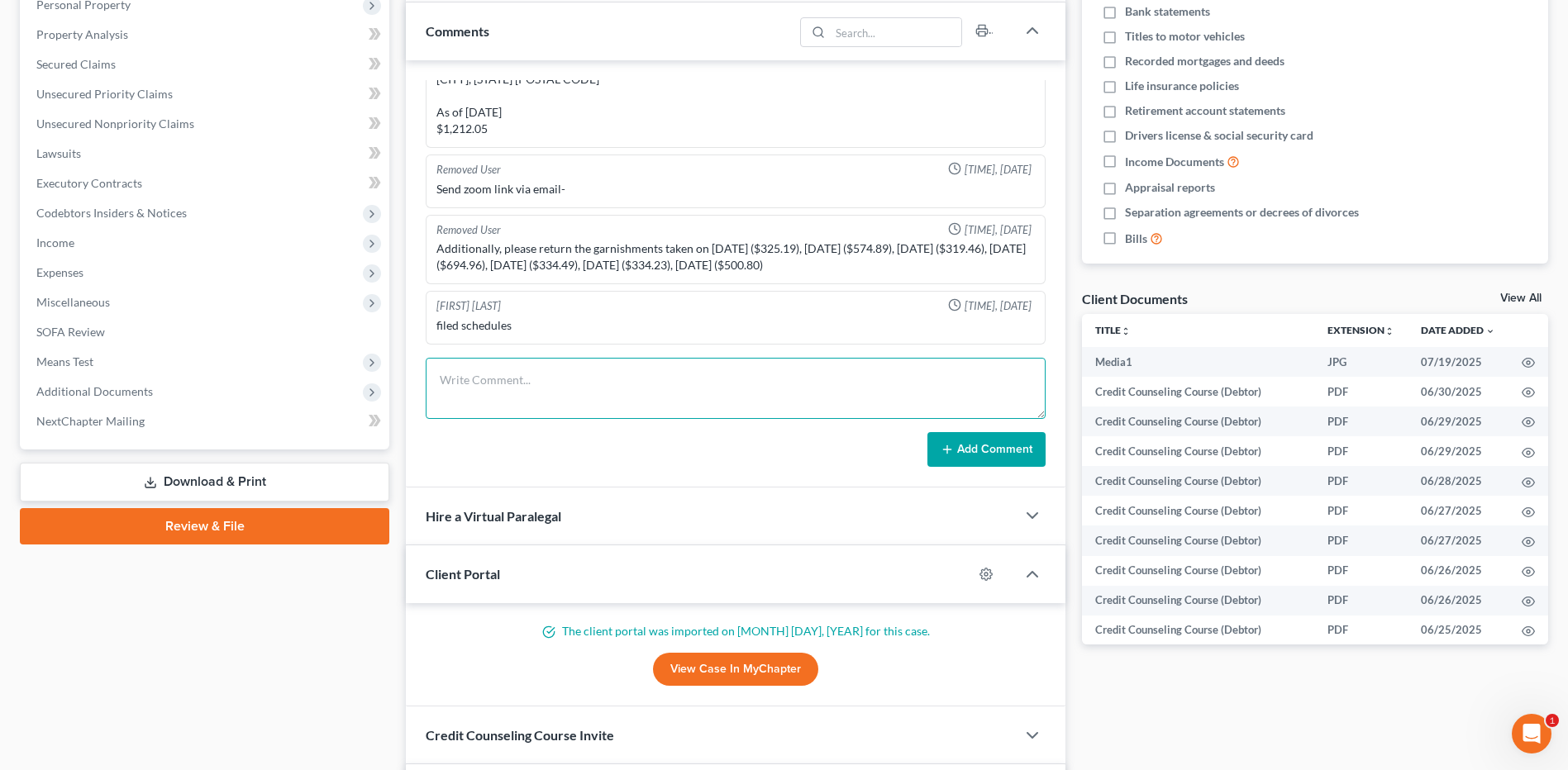 drag, startPoint x: 498, startPoint y: 370, endPoint x: 499, endPoint y: 362, distance: 8.062258 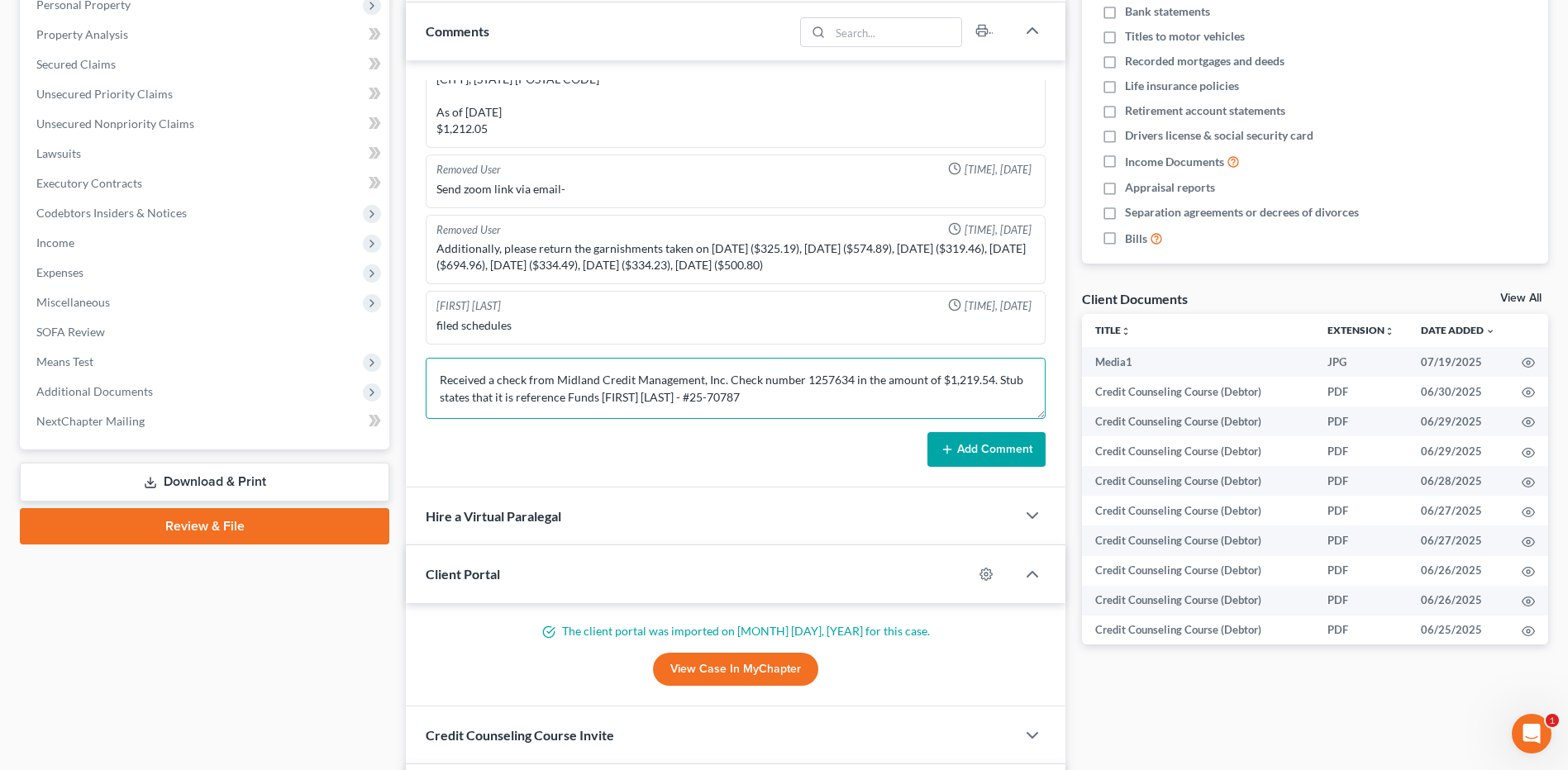 scroll, scrollTop: 4, scrollLeft: 0, axis: vertical 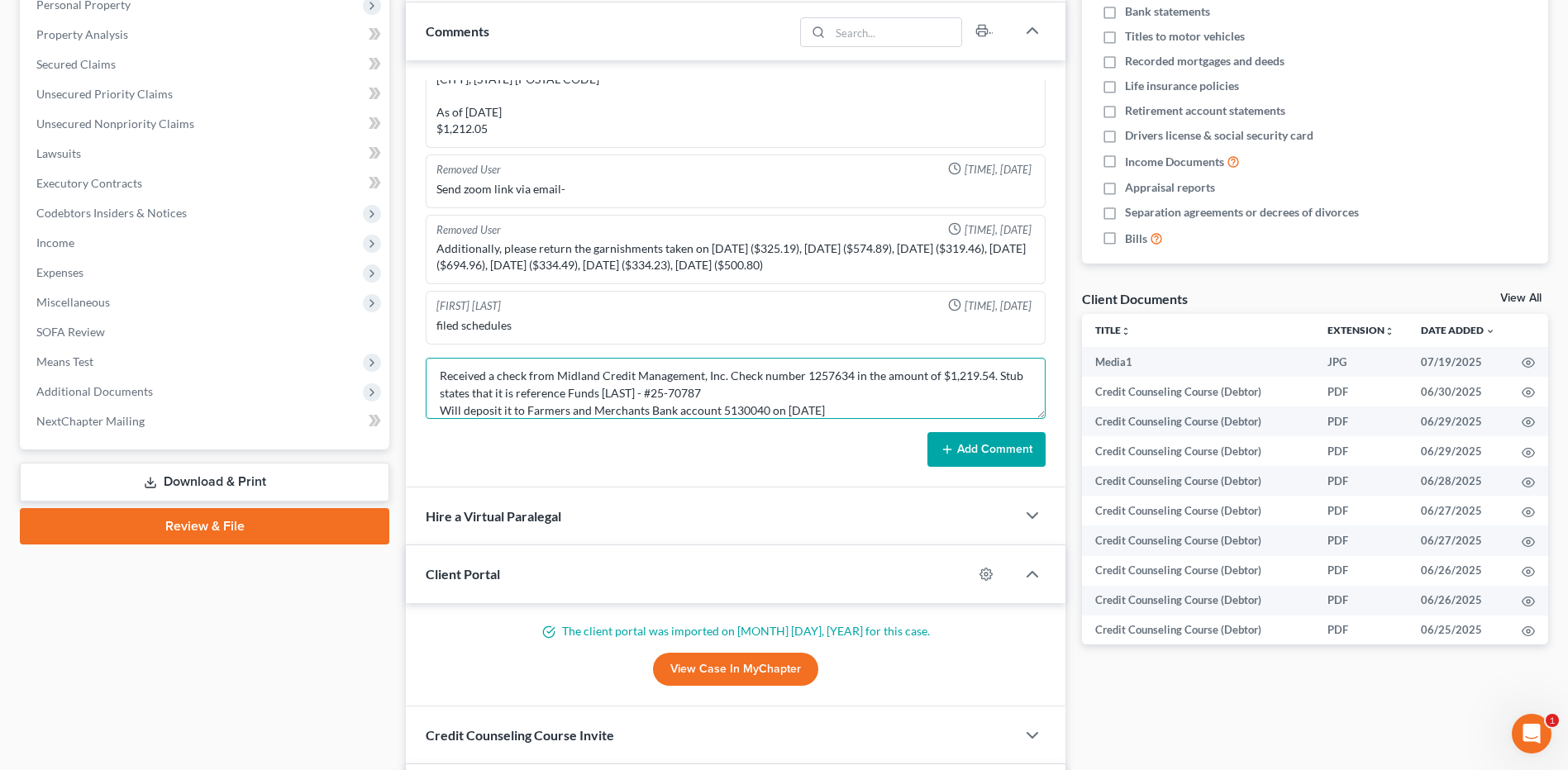 type on "Received a check from Midland Credit Management, Inc. Check number 1257634 in the amount of $1,219.54. Stub states that it is reference Funds [LAST] - #25-70787
Will deposit it to Farmers and Merchants Bank account 5130040 on [DATE]" 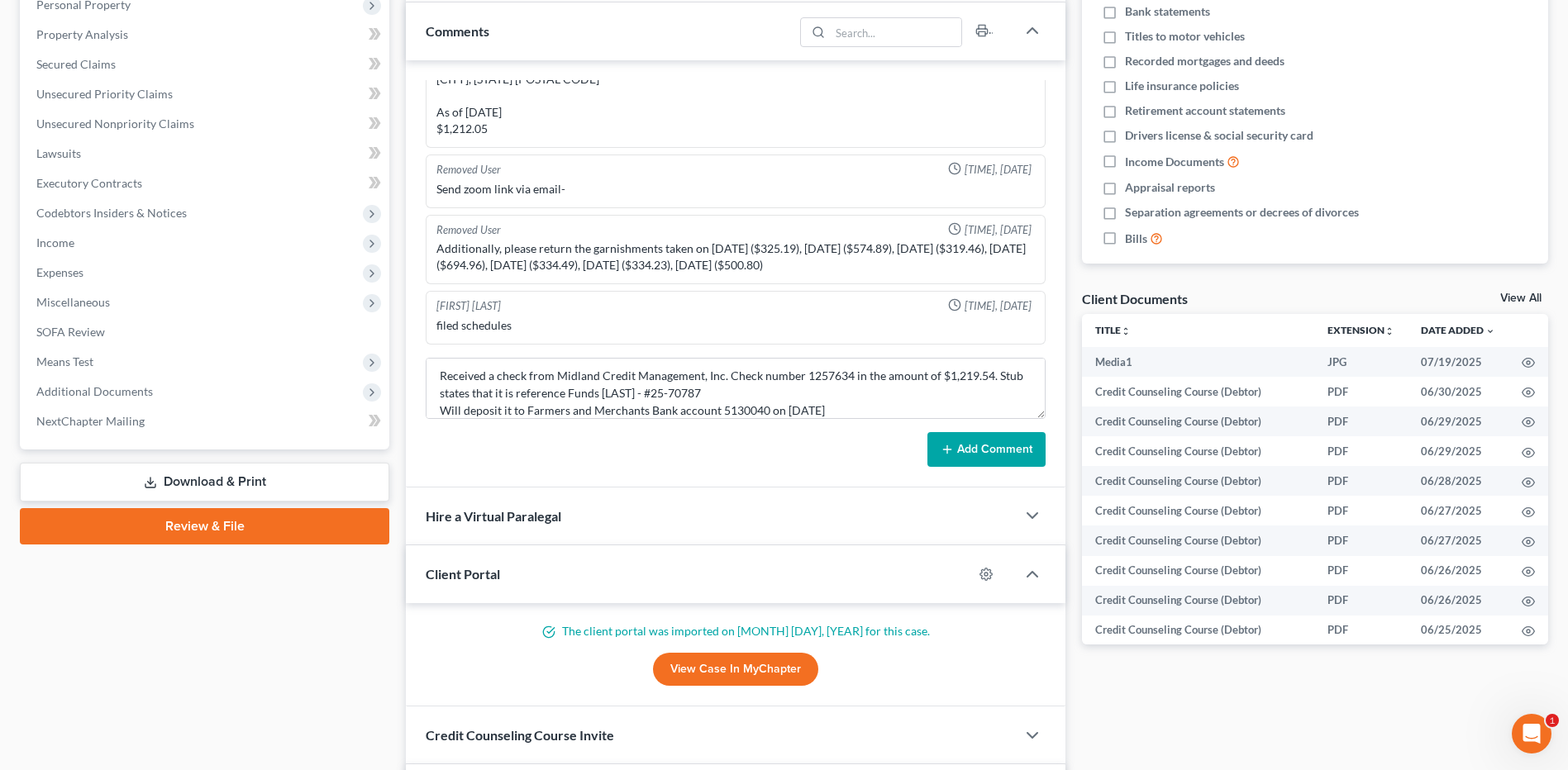 click on "Add Comment" at bounding box center [986, 449] 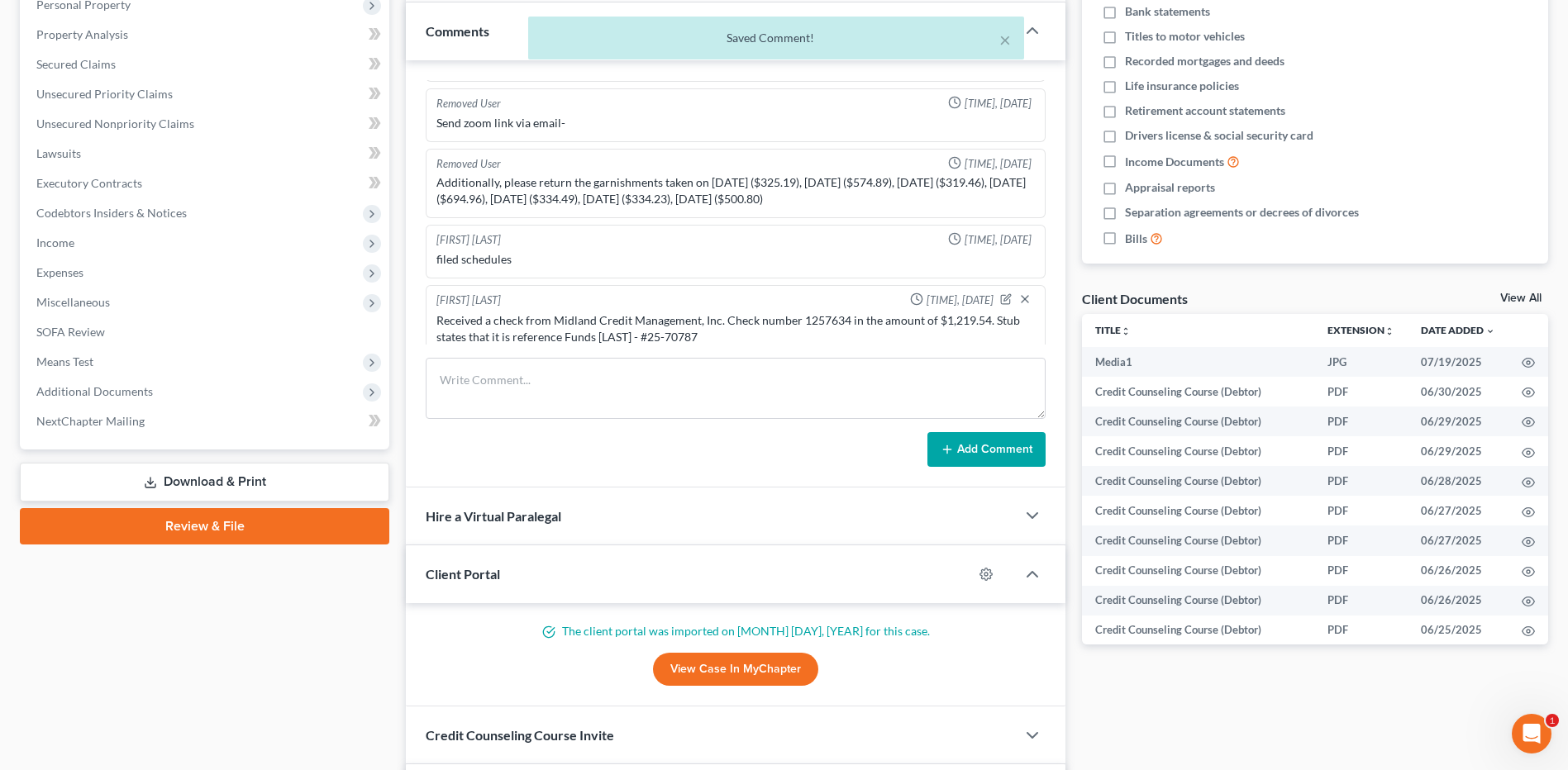 scroll, scrollTop: 0, scrollLeft: 0, axis: both 